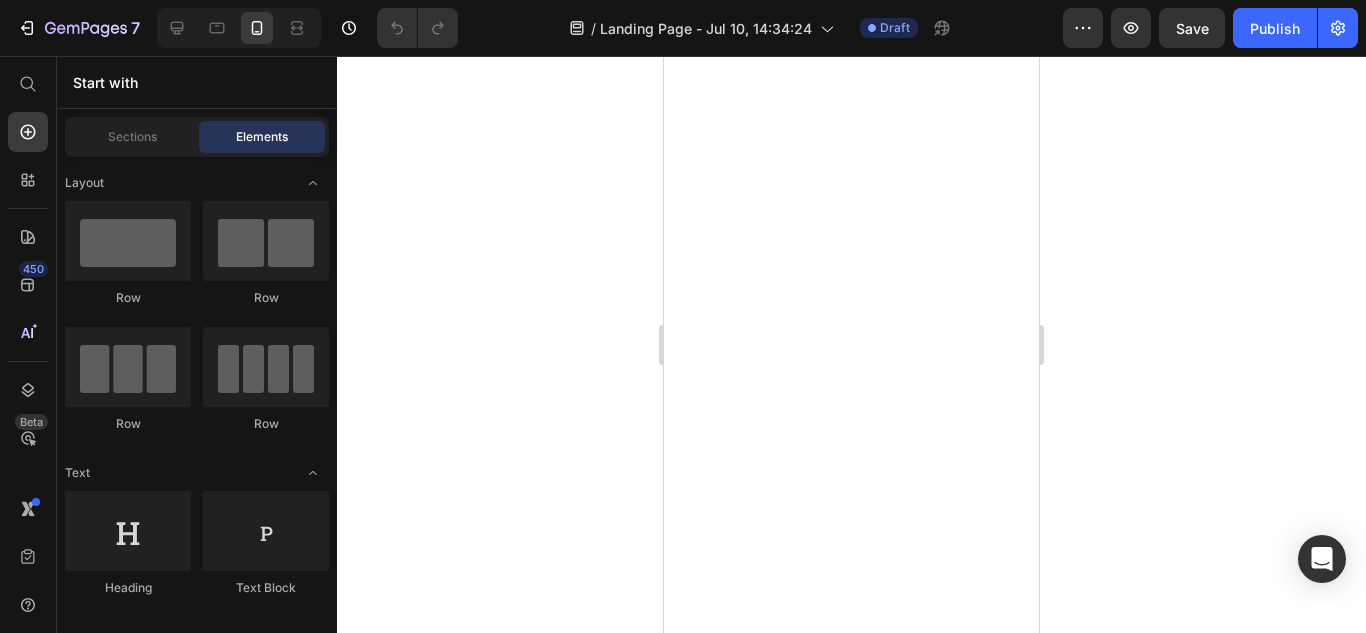 scroll, scrollTop: 0, scrollLeft: 0, axis: both 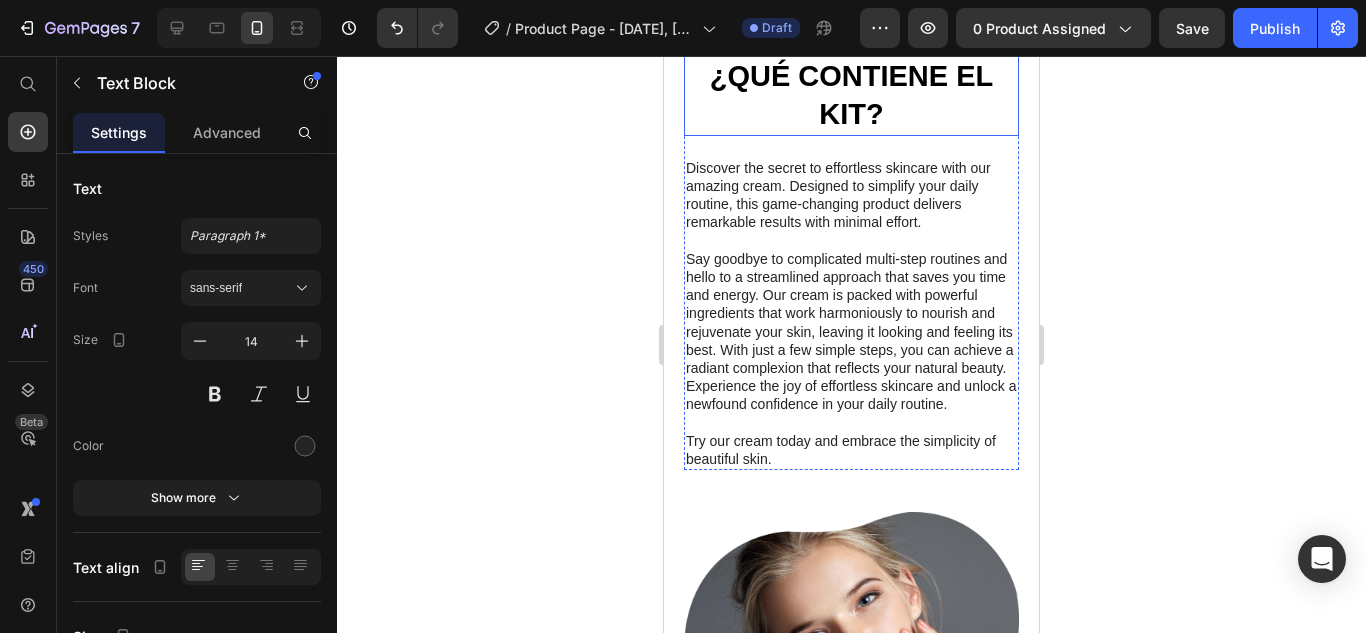 click on "¿QUÉ CONTIENE EL KIT?" at bounding box center (851, 95) 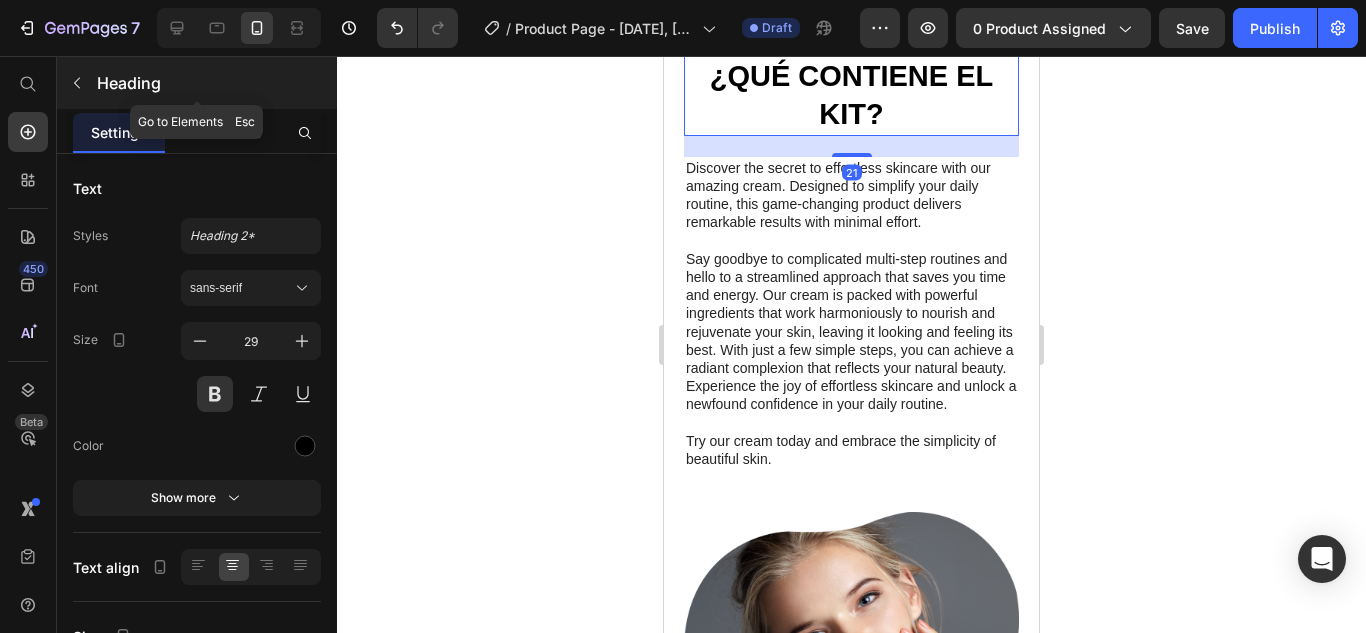click 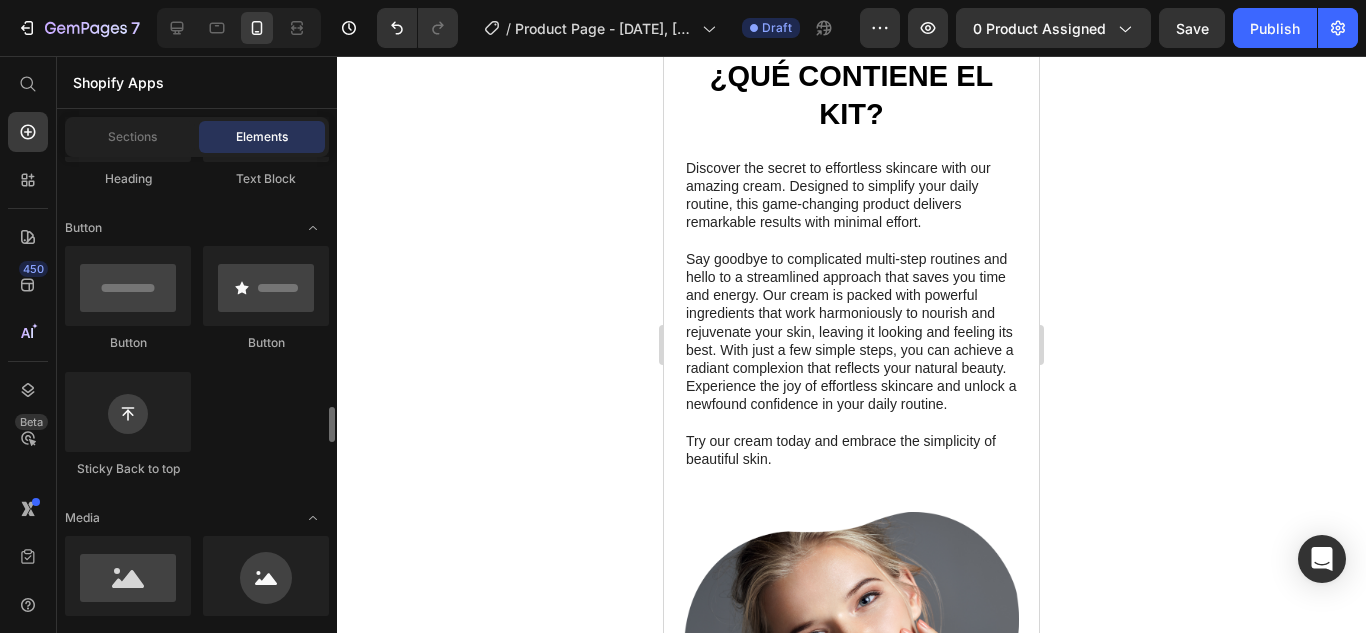scroll, scrollTop: 636, scrollLeft: 0, axis: vertical 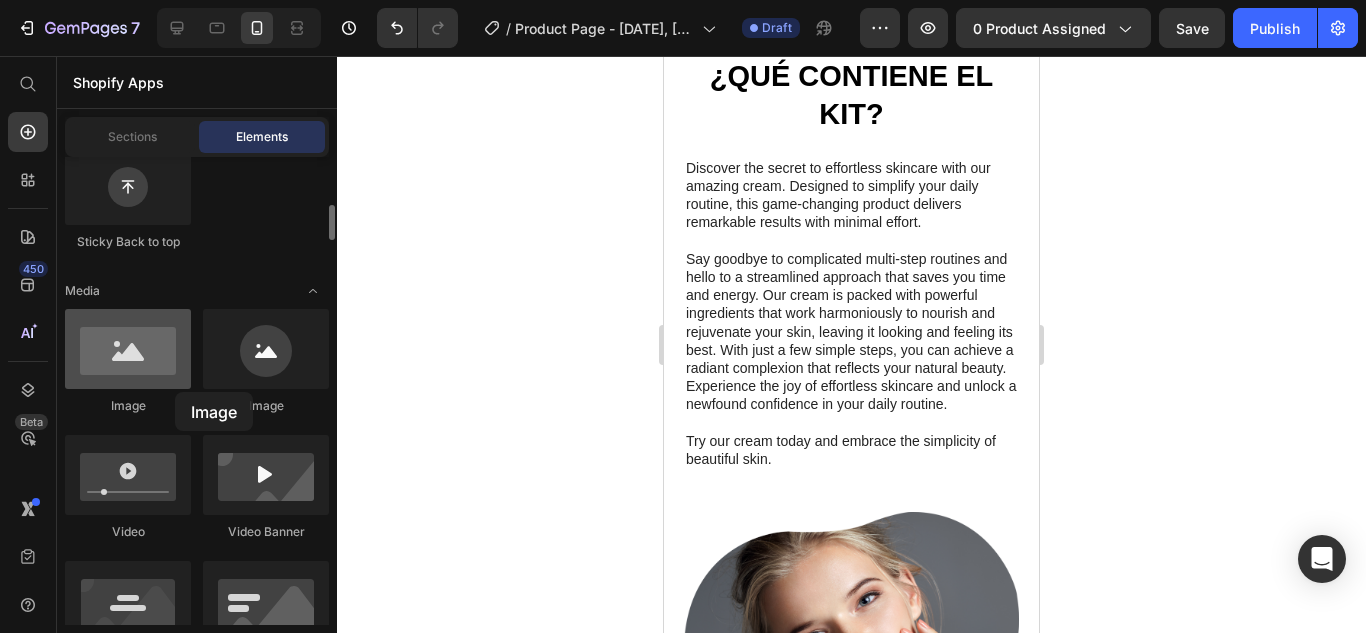 drag, startPoint x: 140, startPoint y: 368, endPoint x: 173, endPoint y: 386, distance: 37.589893 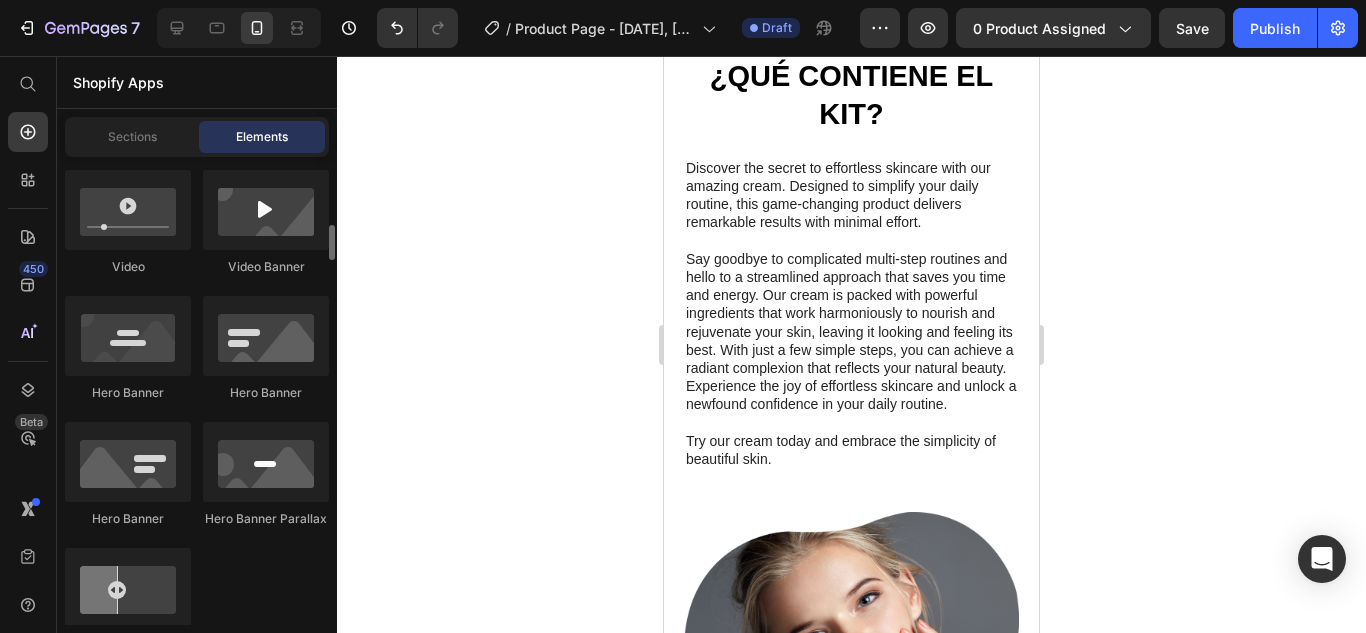 scroll, scrollTop: 609, scrollLeft: 0, axis: vertical 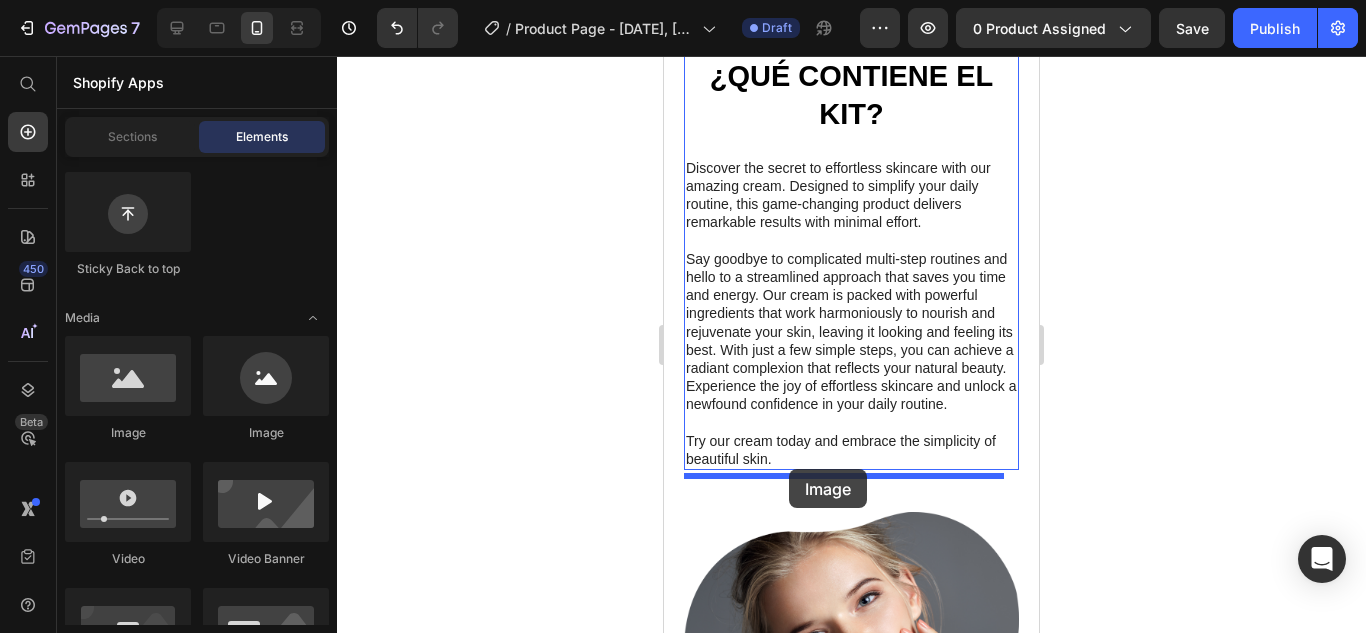 drag, startPoint x: 791, startPoint y: 437, endPoint x: 789, endPoint y: 472, distance: 35.057095 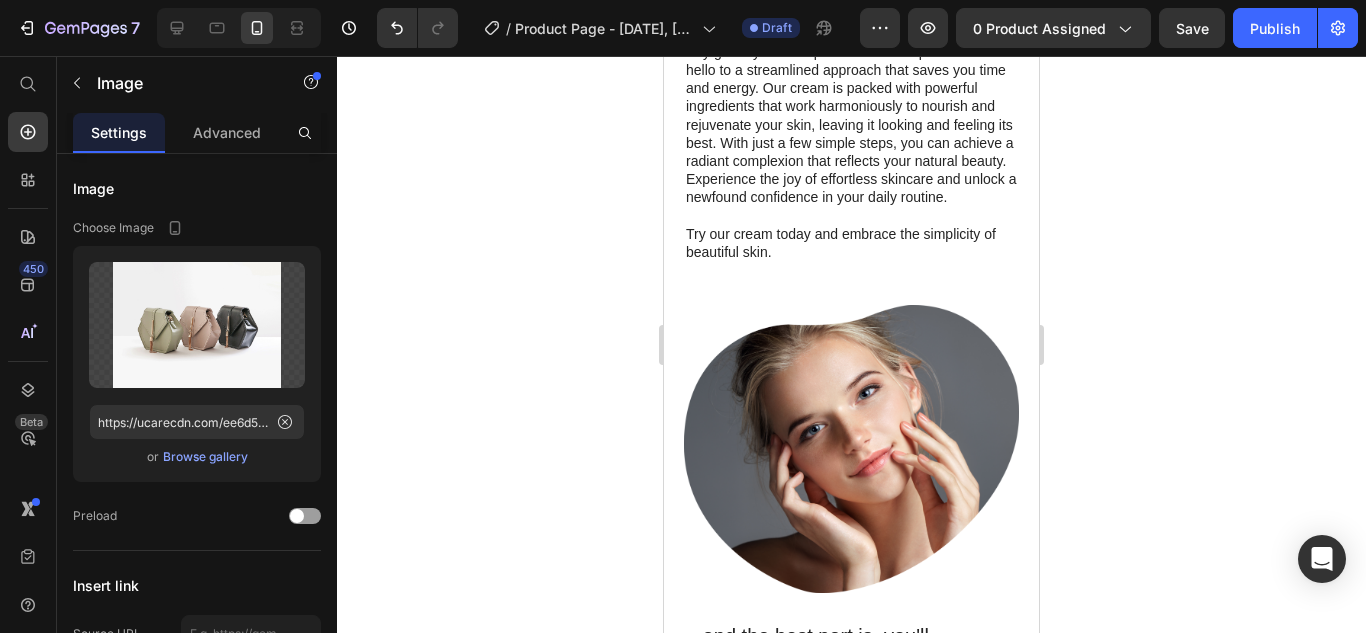 scroll, scrollTop: 2243, scrollLeft: 0, axis: vertical 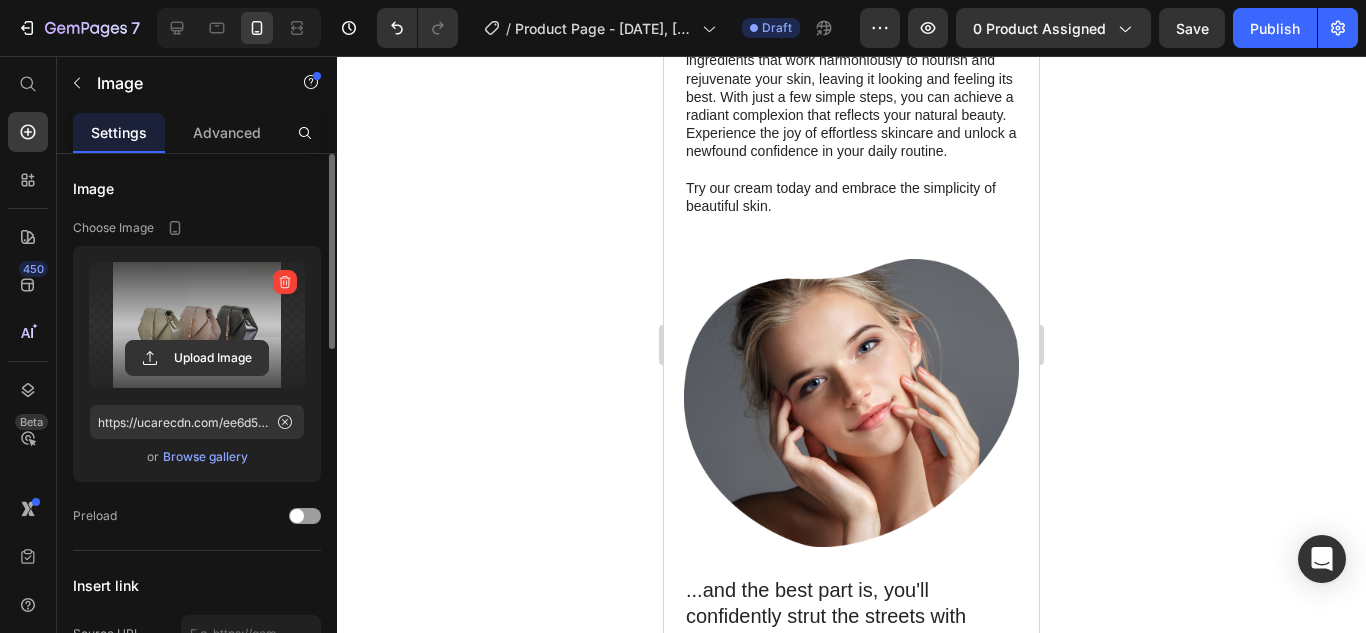 click at bounding box center [197, 325] 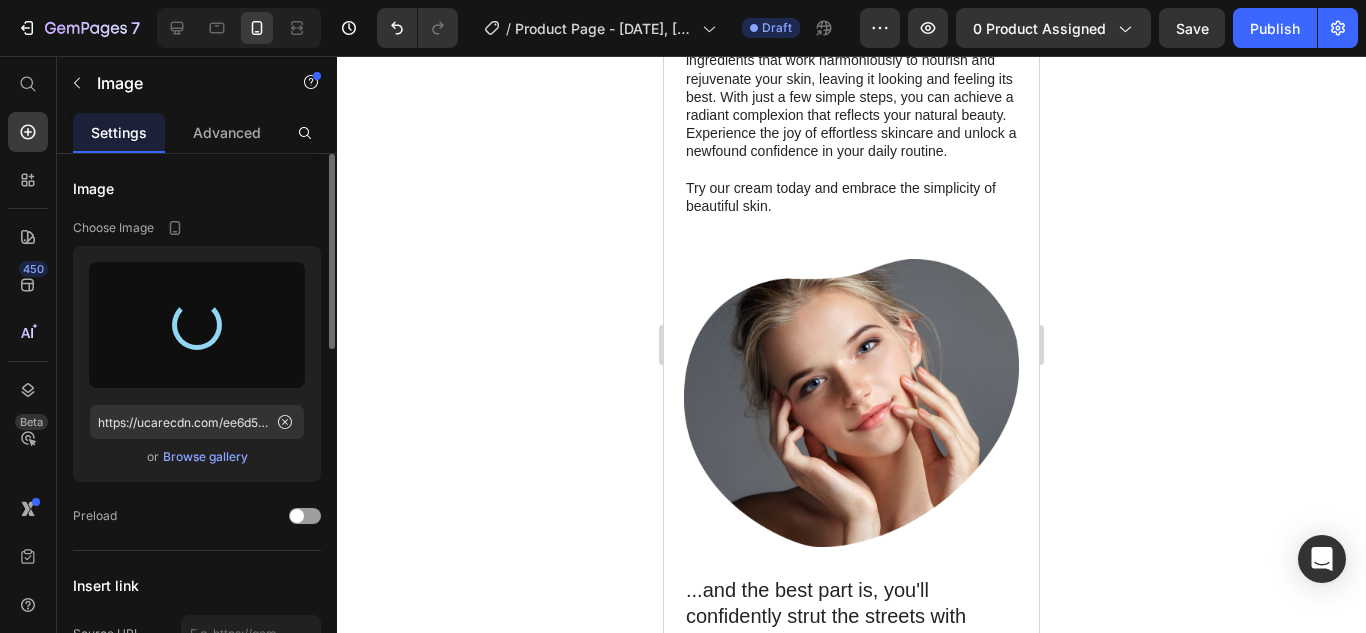 type on "https://cdn.shopify.com/s/files/1/0636/4882/5480/files/gempages_574864107237278949-d6aa9e25-3447-48dc-a39d-f464df676c5c.png" 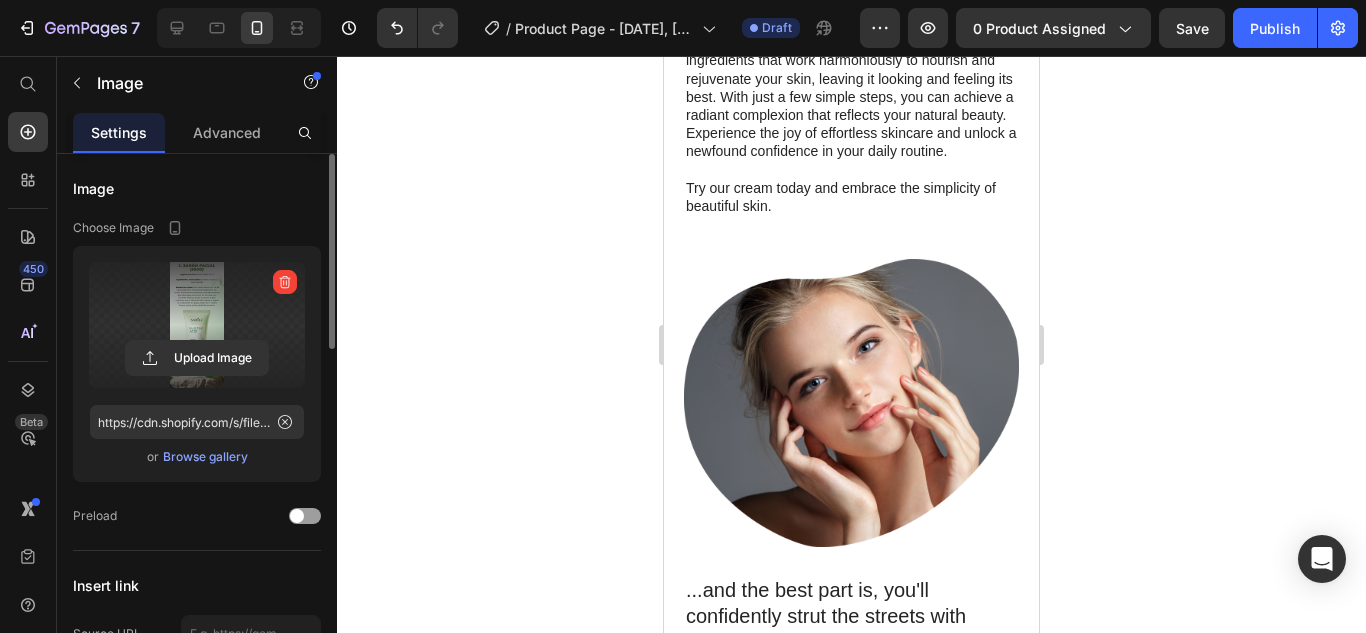 click 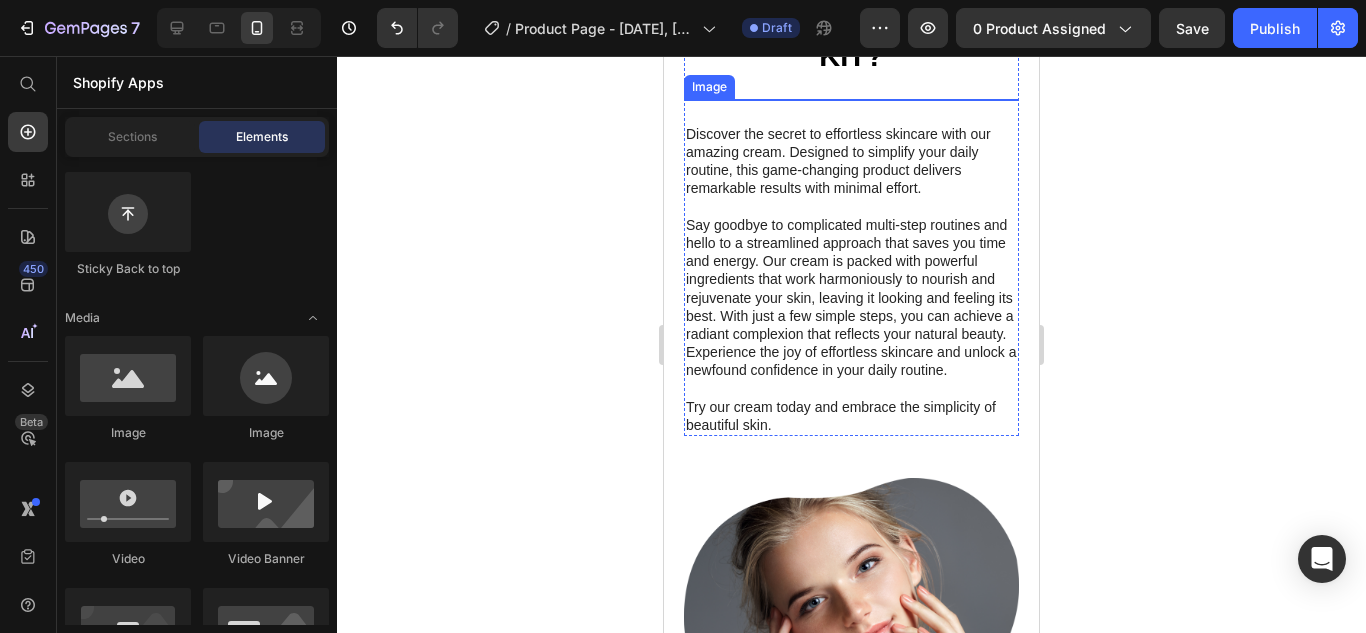 scroll, scrollTop: 2023, scrollLeft: 0, axis: vertical 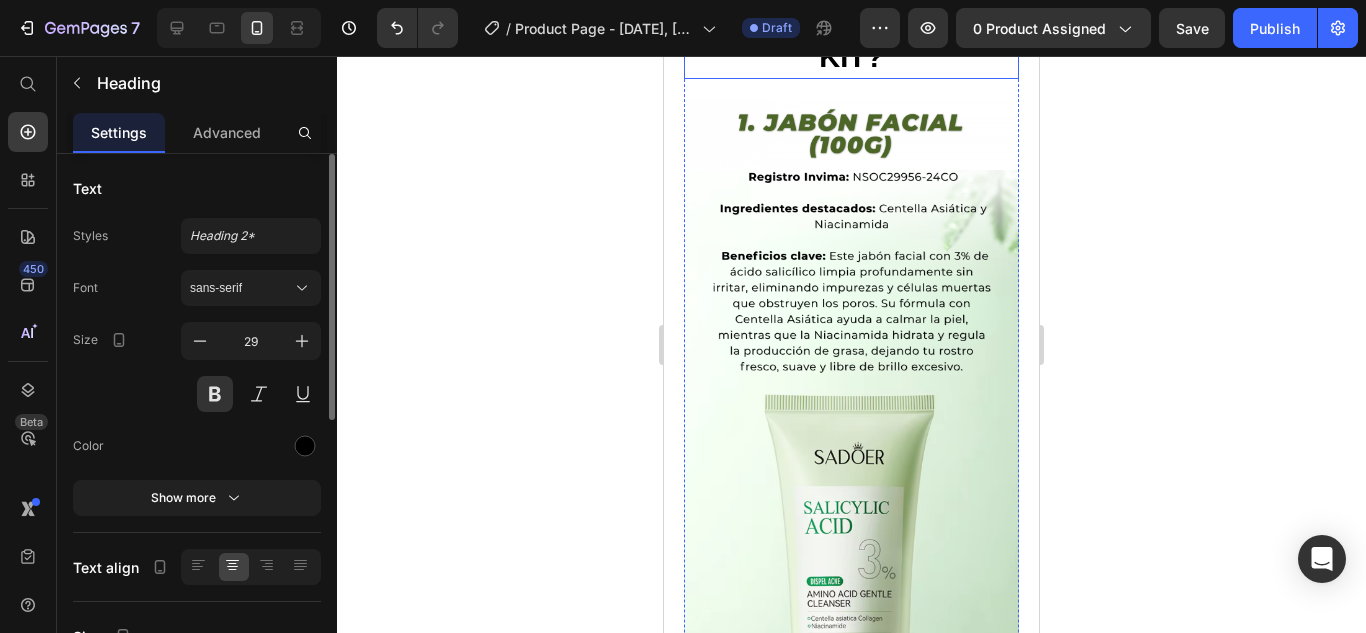 click on "¿QUÉ CONTIENE EL KIT?" at bounding box center [851, 38] 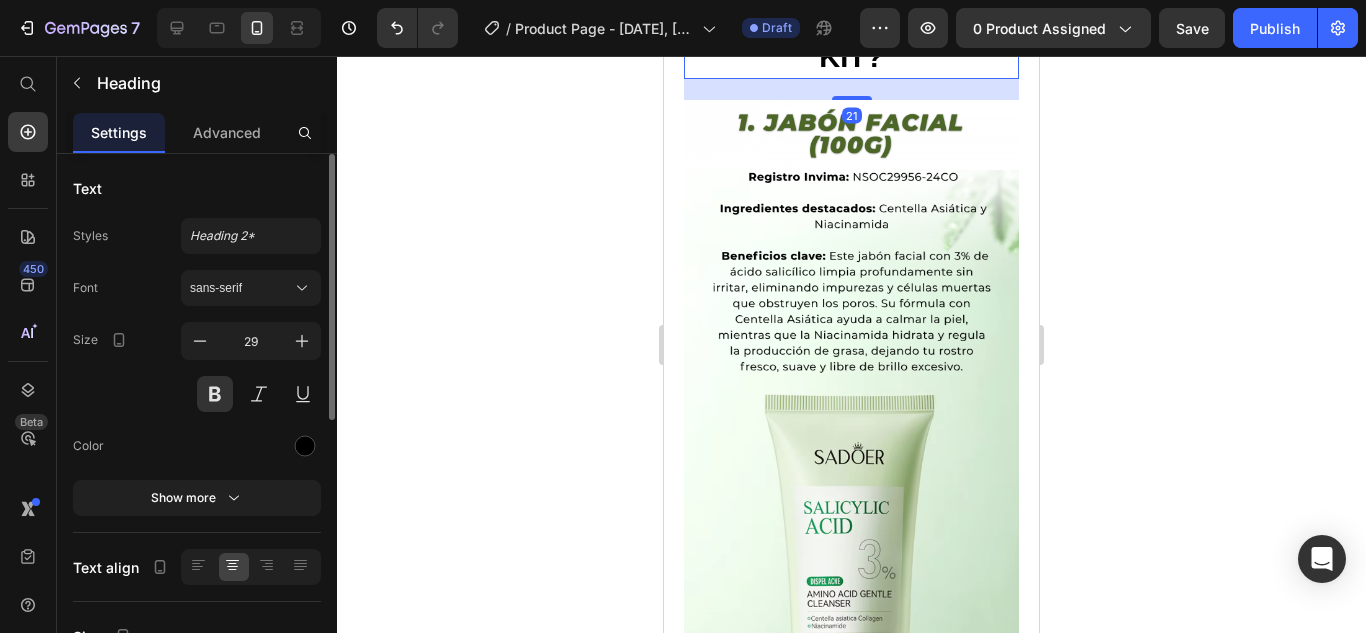 click 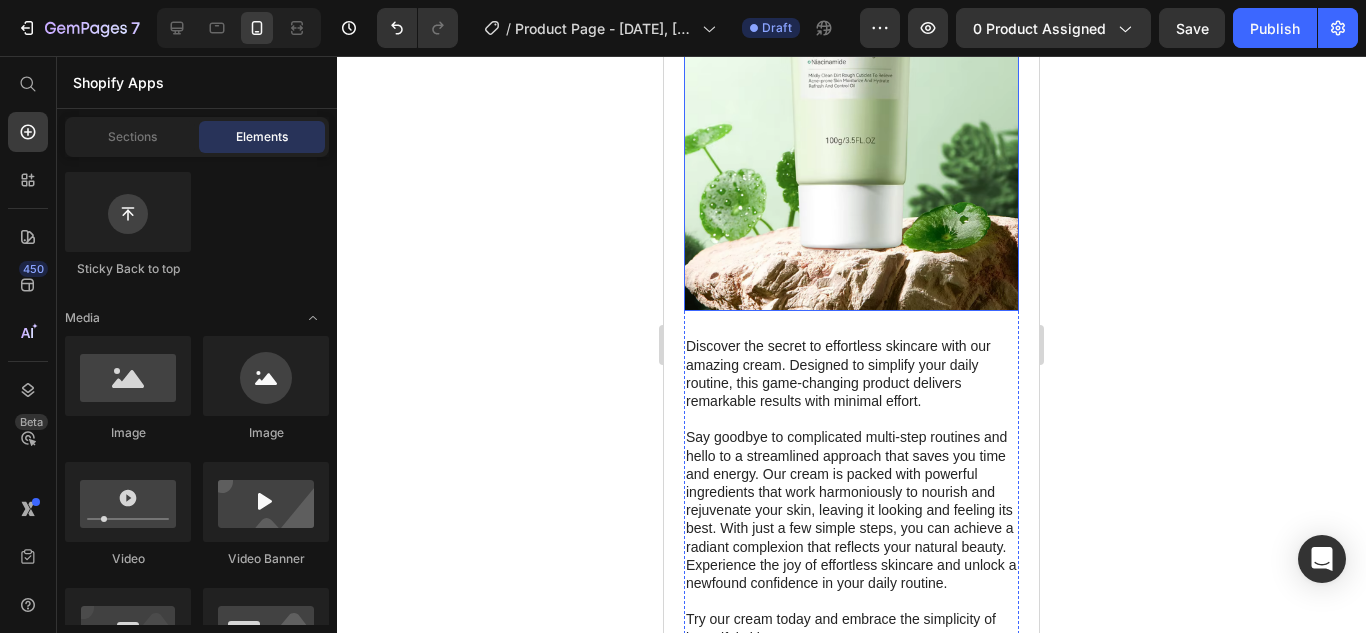 scroll, scrollTop: 2626, scrollLeft: 0, axis: vertical 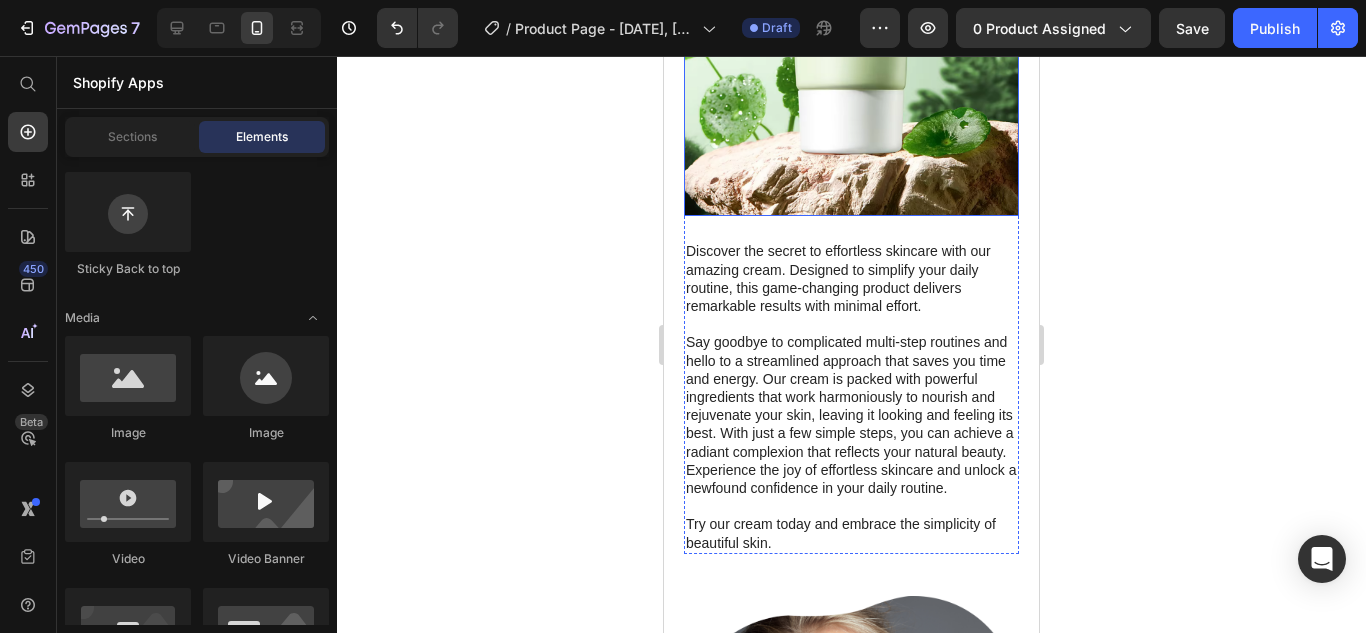 click at bounding box center (851, -172) 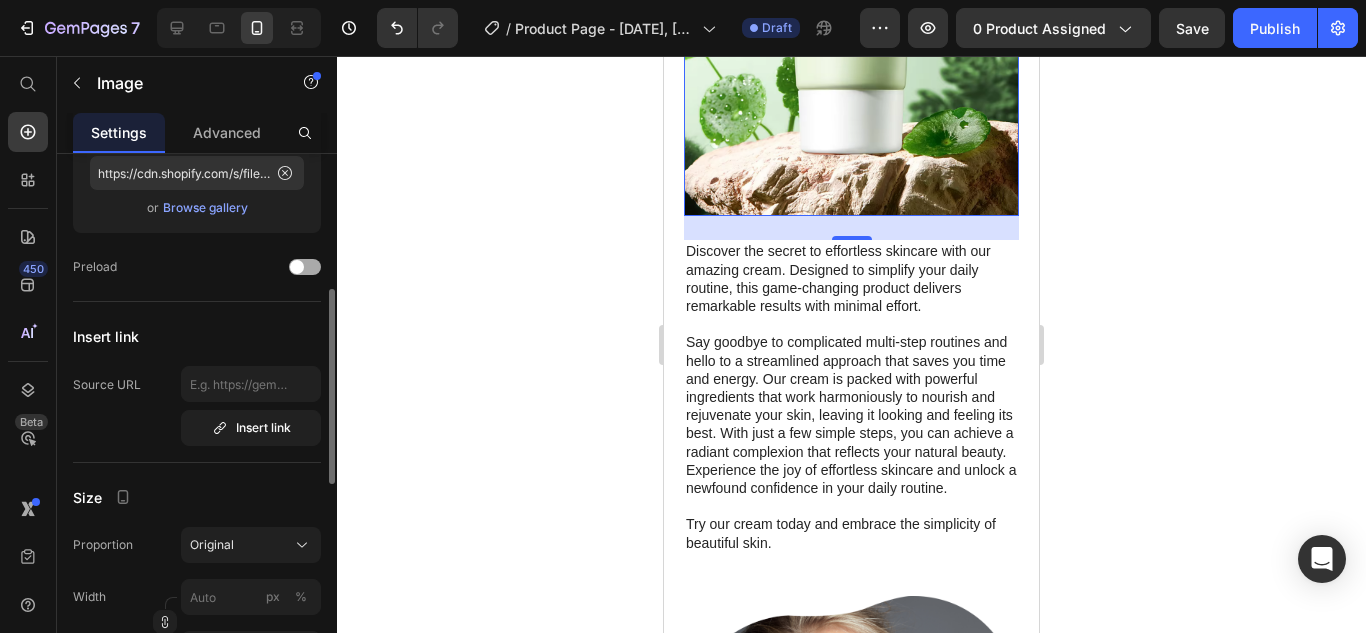 scroll, scrollTop: 412, scrollLeft: 0, axis: vertical 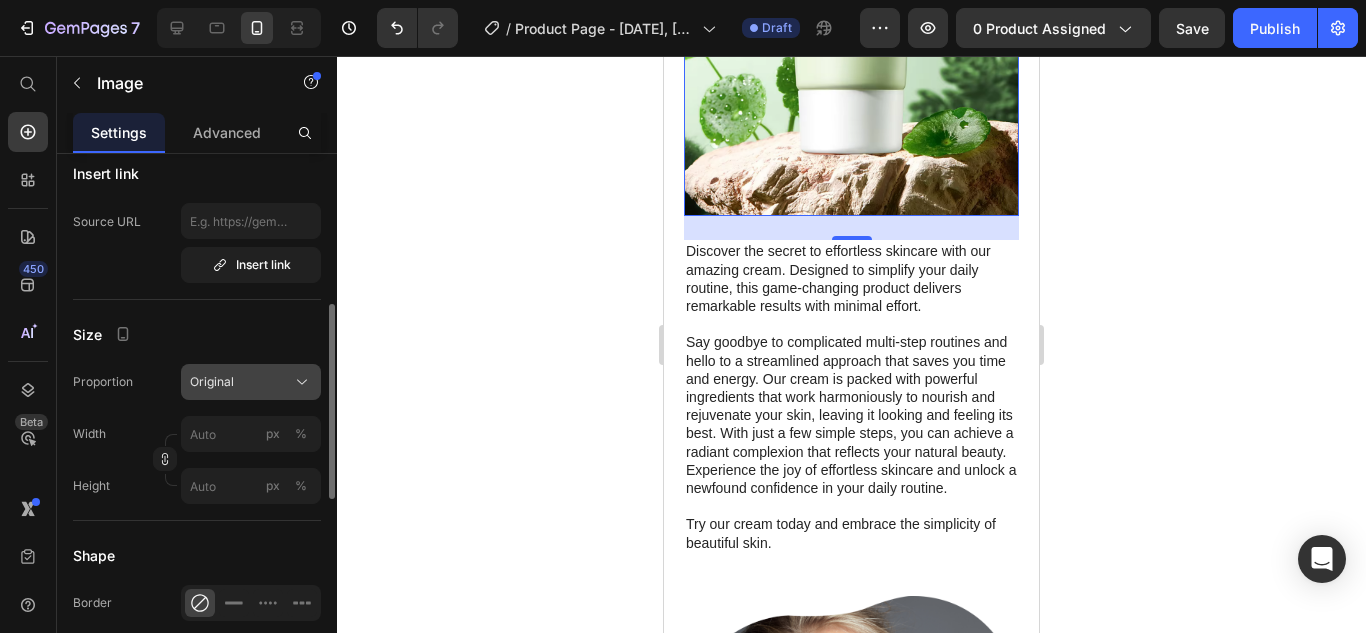 click on "Original" 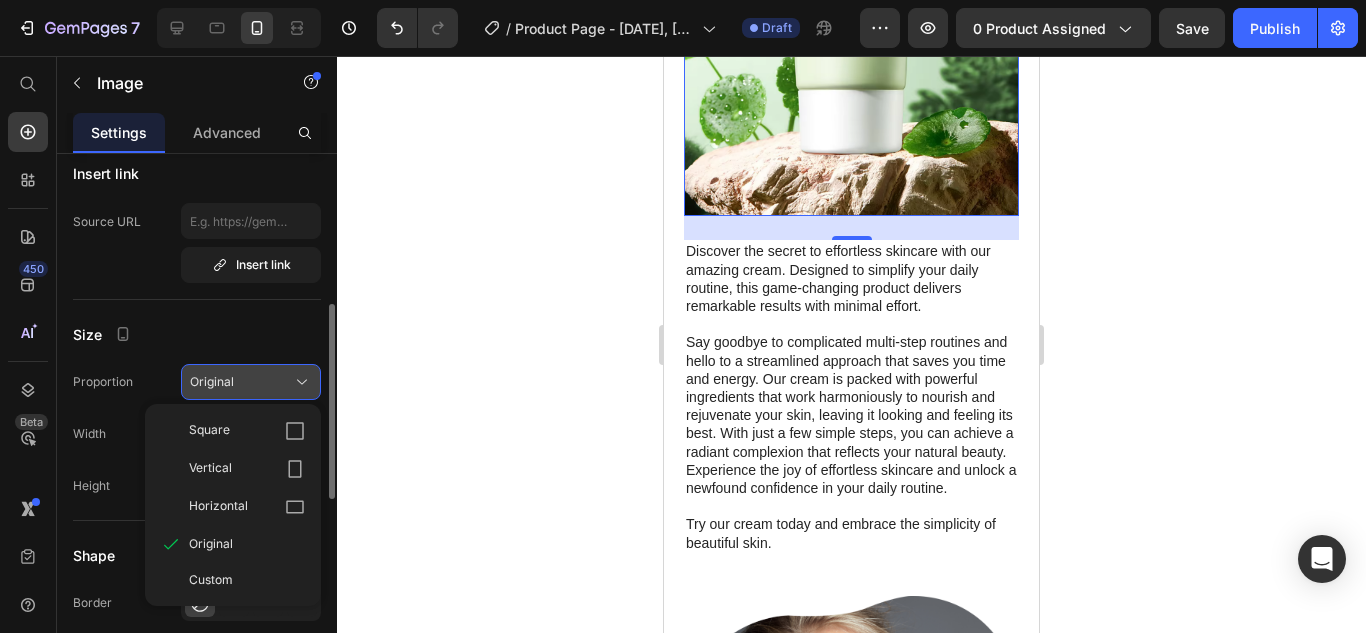 click on "Original" 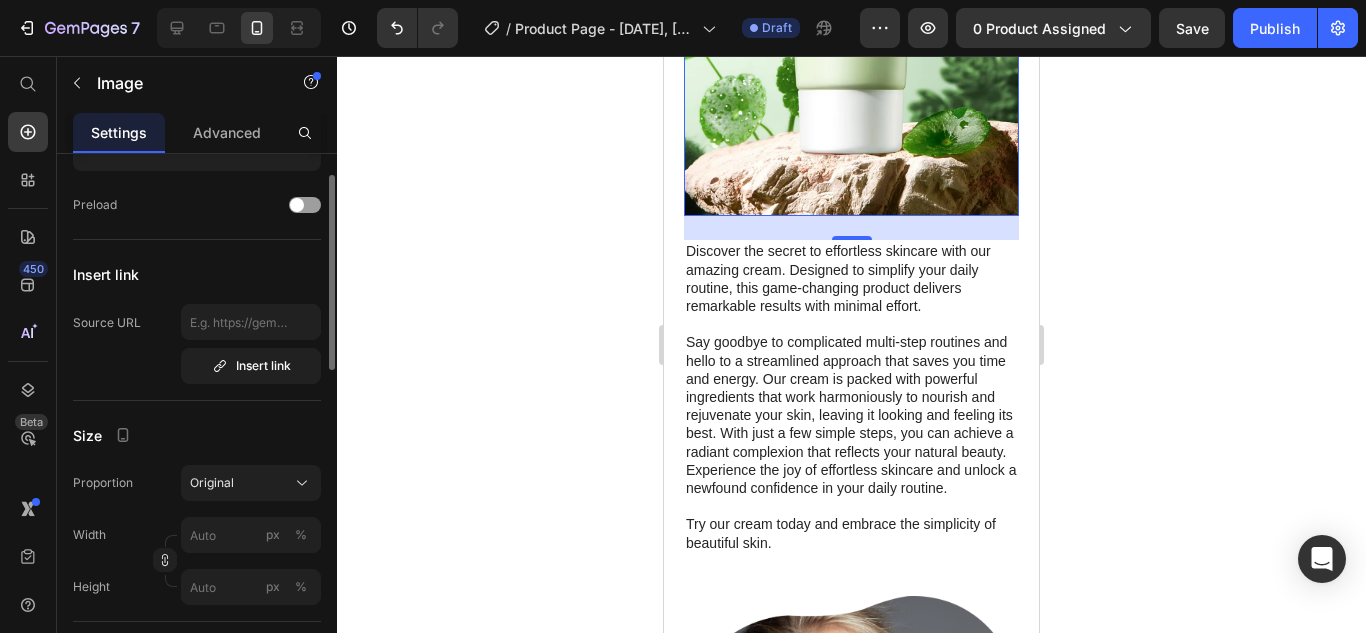 scroll, scrollTop: 61, scrollLeft: 0, axis: vertical 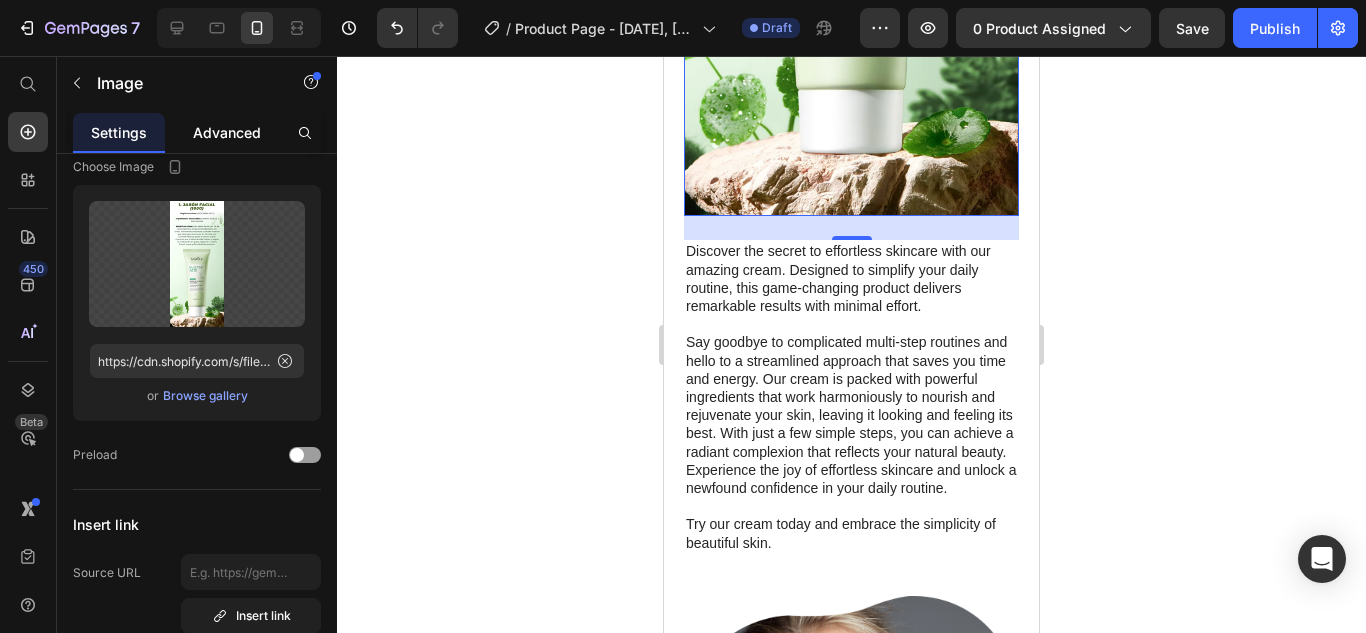click on "Advanced" at bounding box center (227, 132) 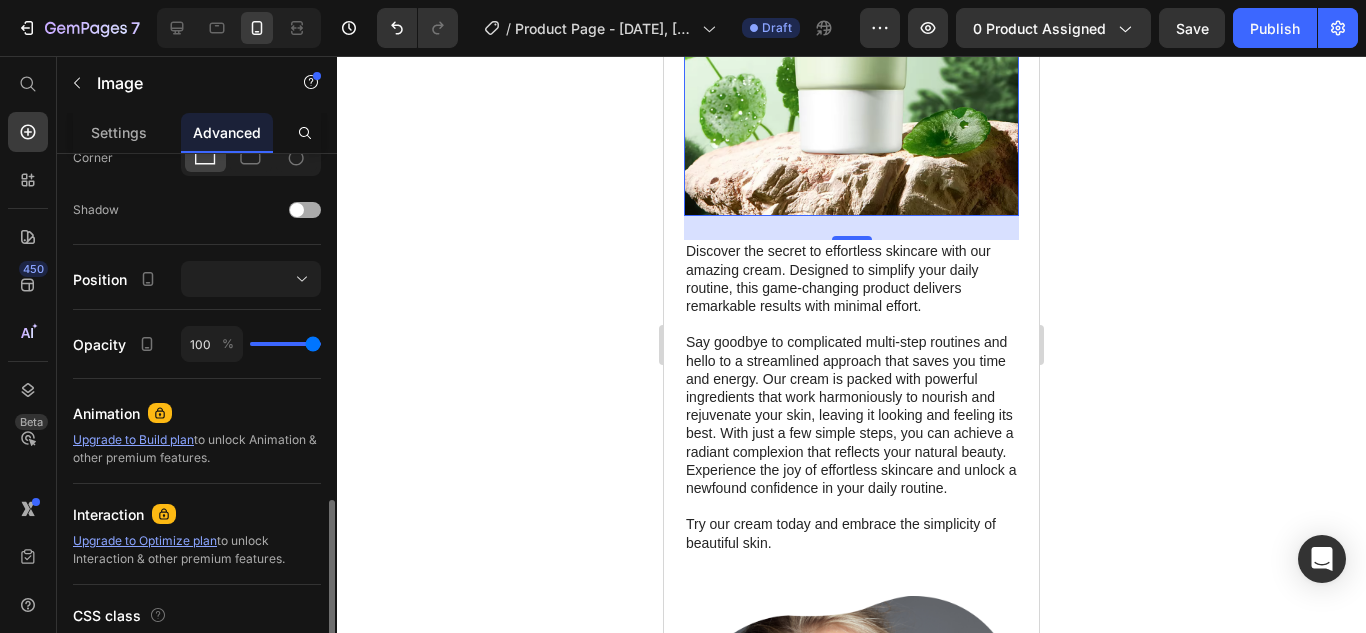 scroll, scrollTop: 769, scrollLeft: 0, axis: vertical 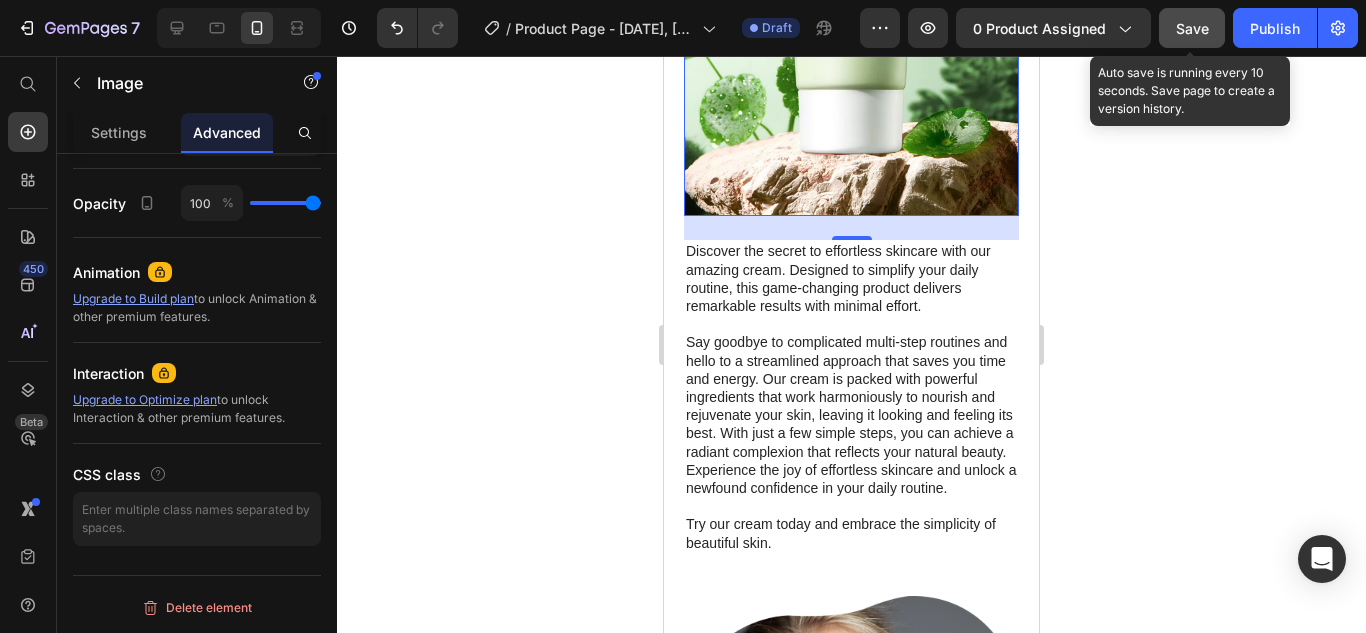 click on "Save" at bounding box center (1192, 28) 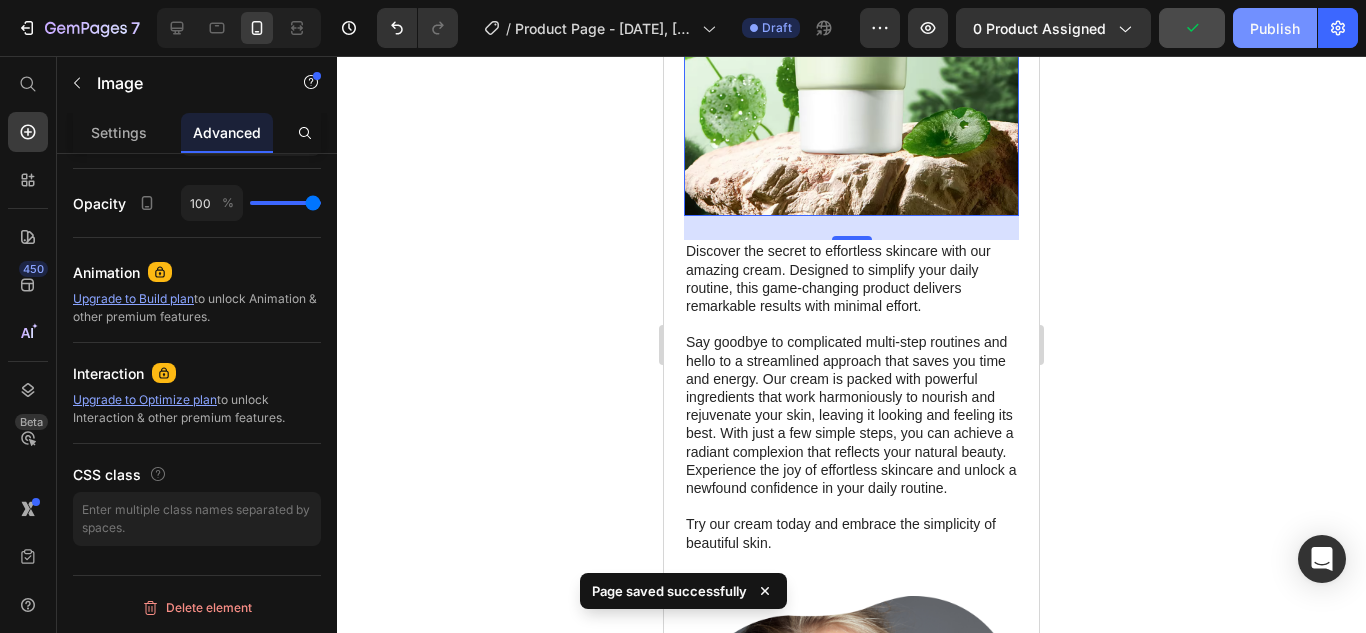 click on "Publish" at bounding box center (1275, 28) 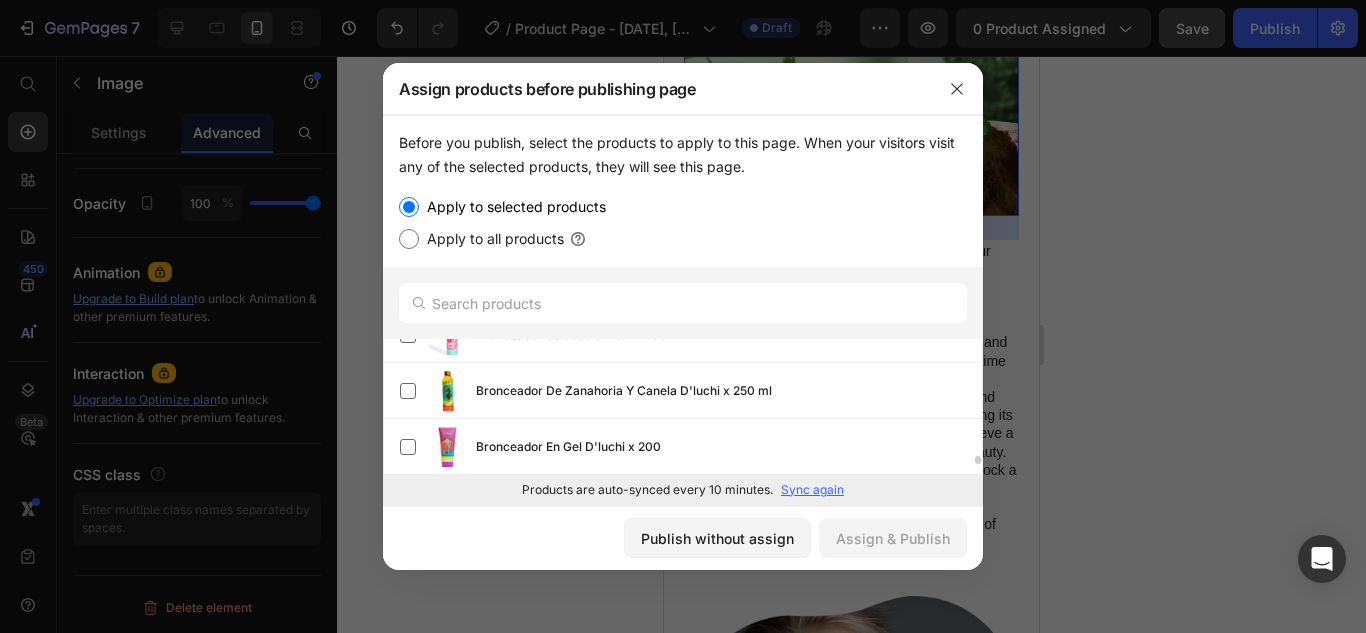 scroll, scrollTop: 1775, scrollLeft: 0, axis: vertical 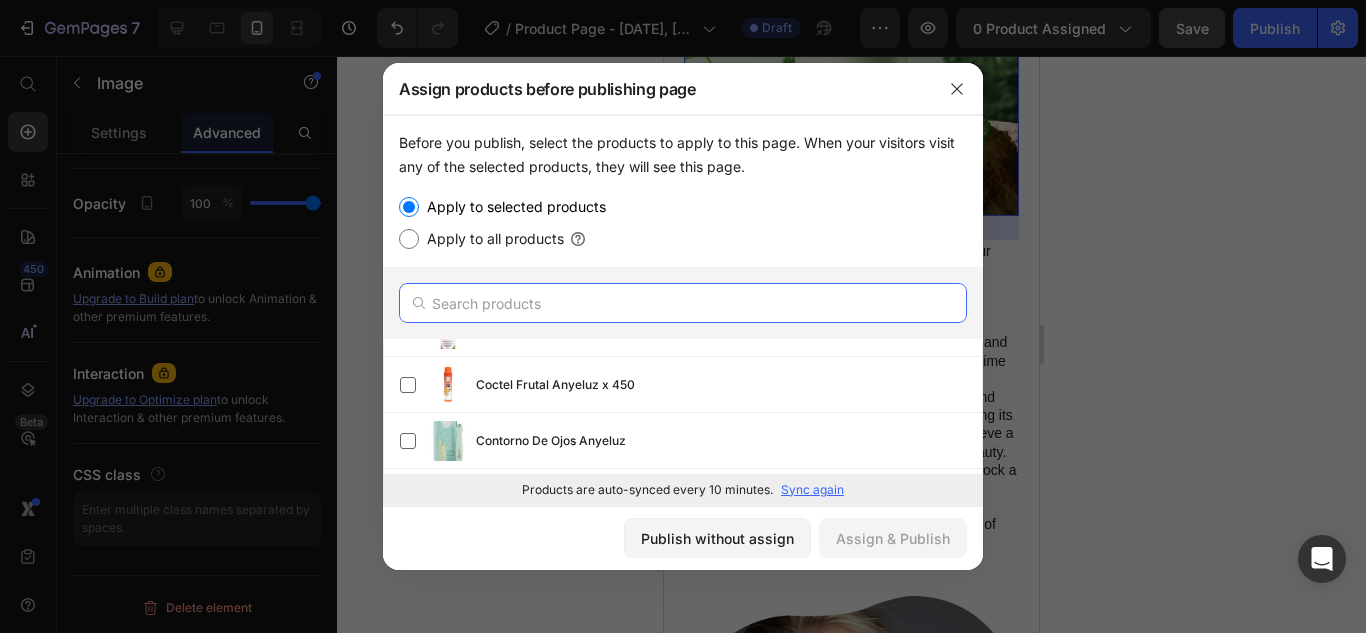 click at bounding box center (683, 303) 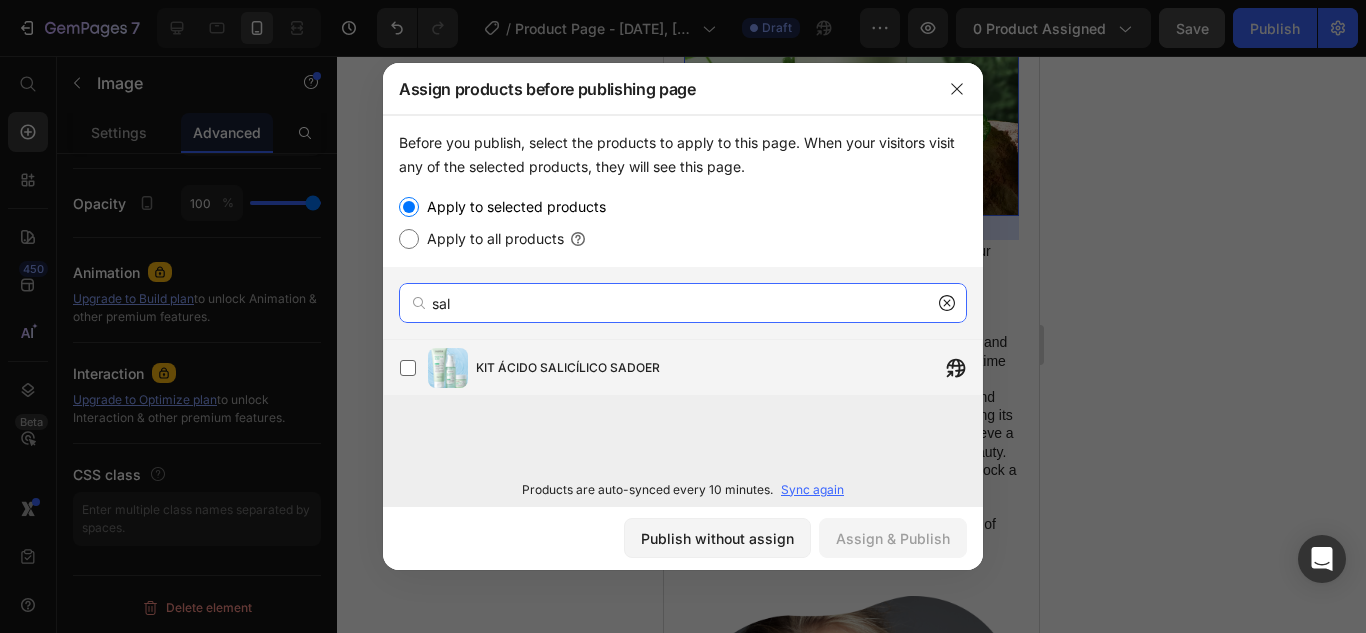 type on "sal" 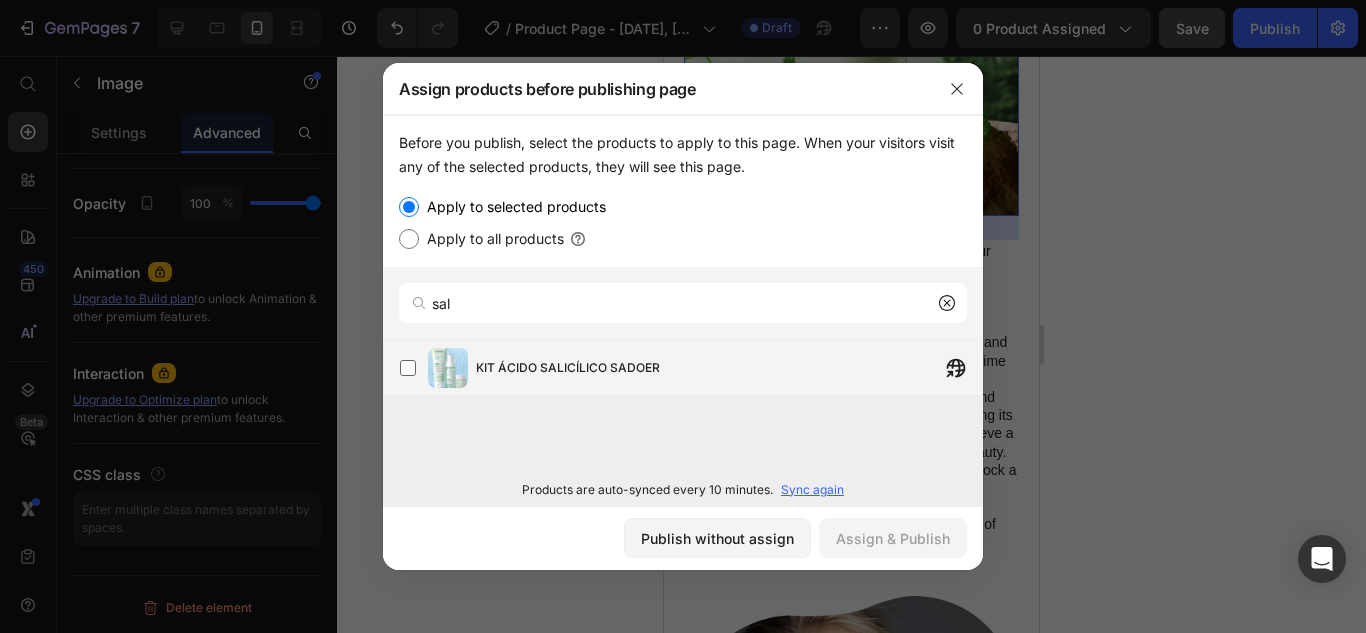 click on "KIT ÁCIDO SALICÍLICO SADOER" at bounding box center [729, 368] 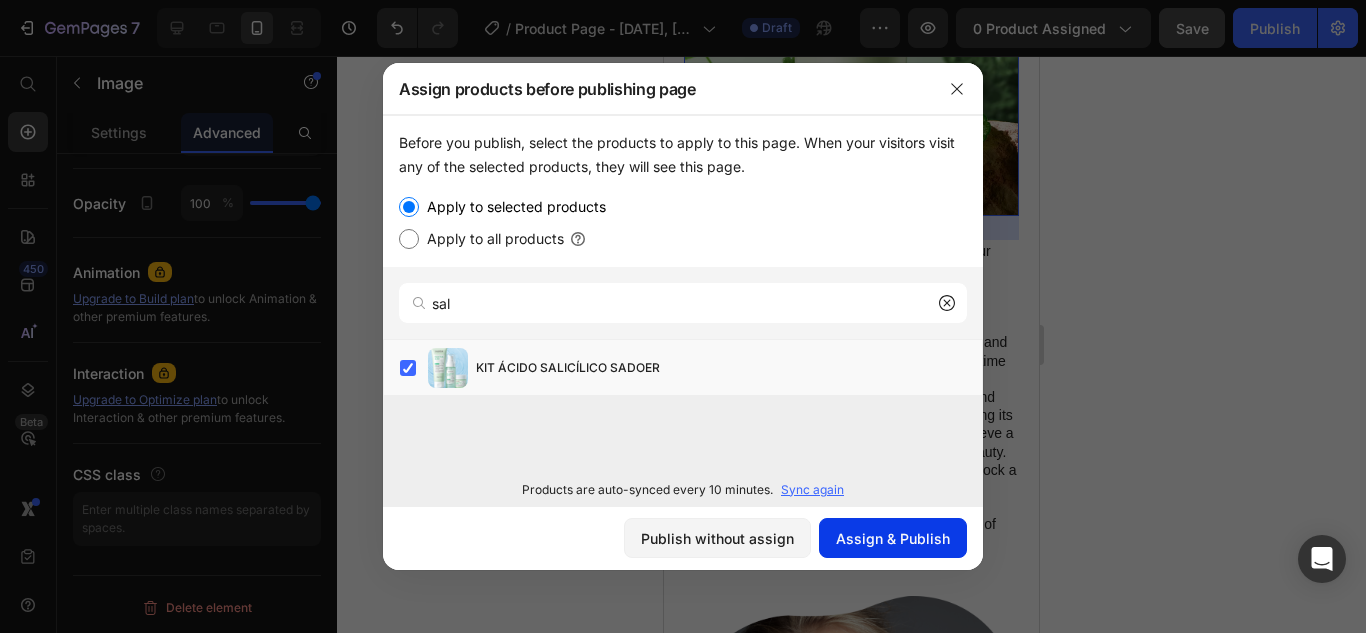 click on "Assign & Publish" at bounding box center (893, 538) 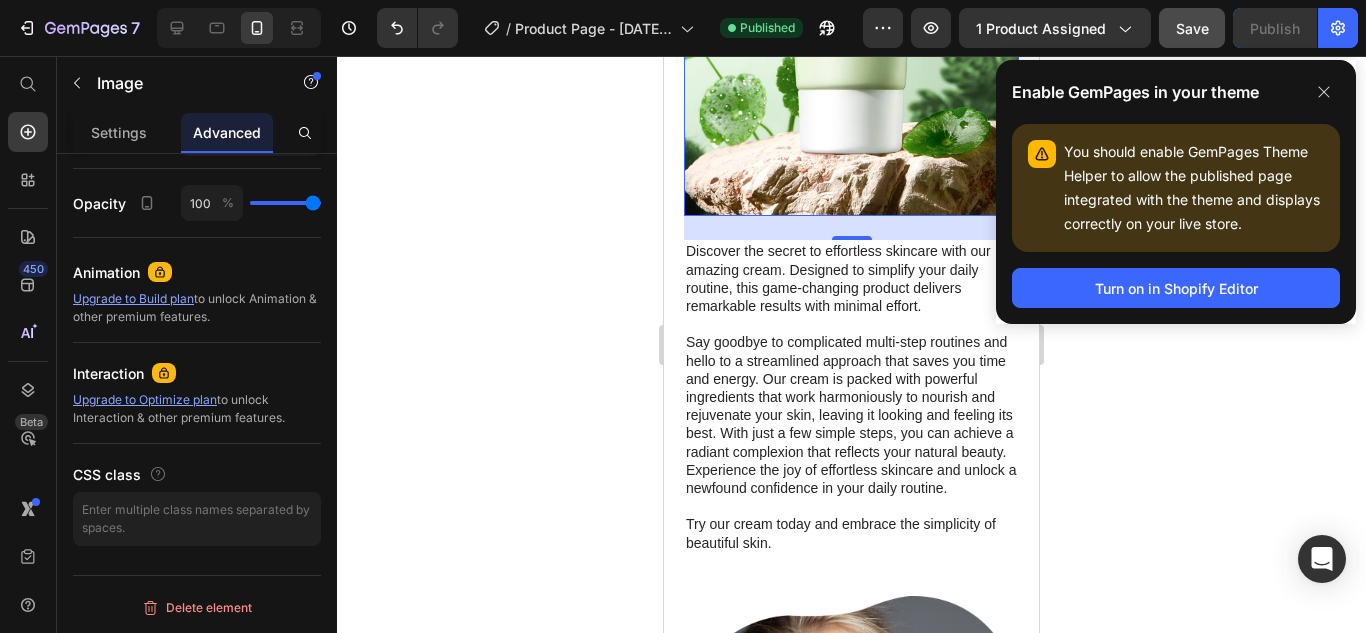 click on "Turn on in Shopify Editor" at bounding box center [1176, 288] 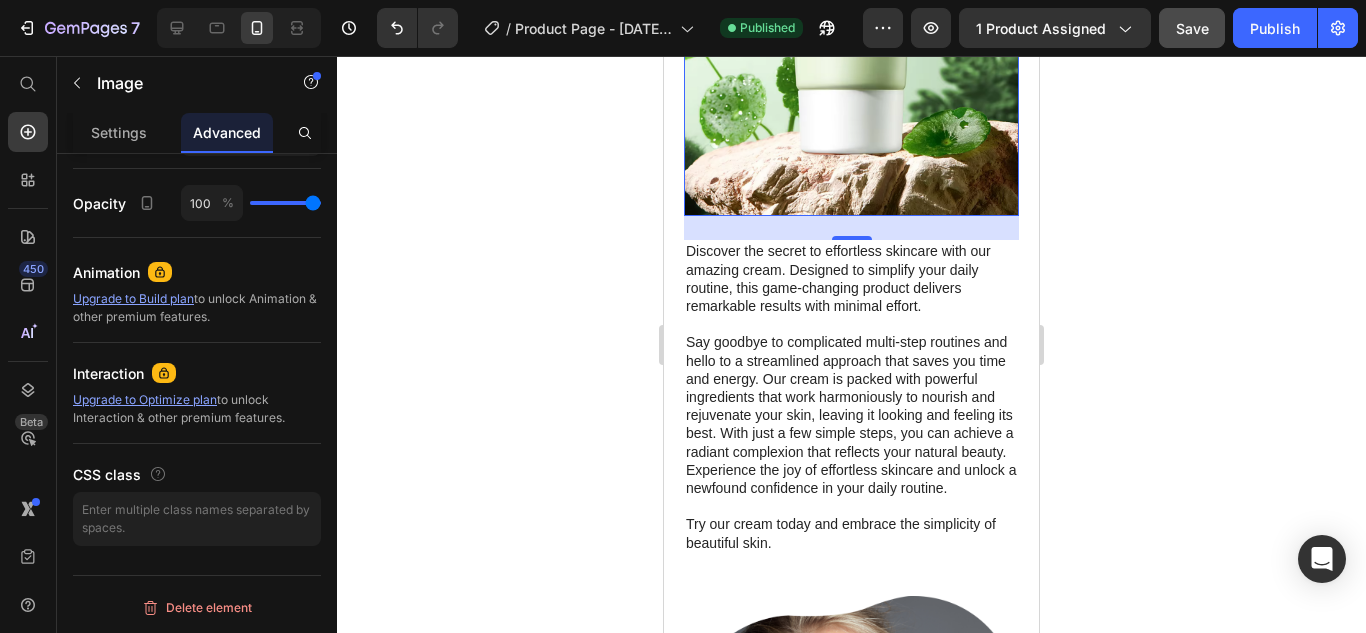 click at bounding box center (851, -172) 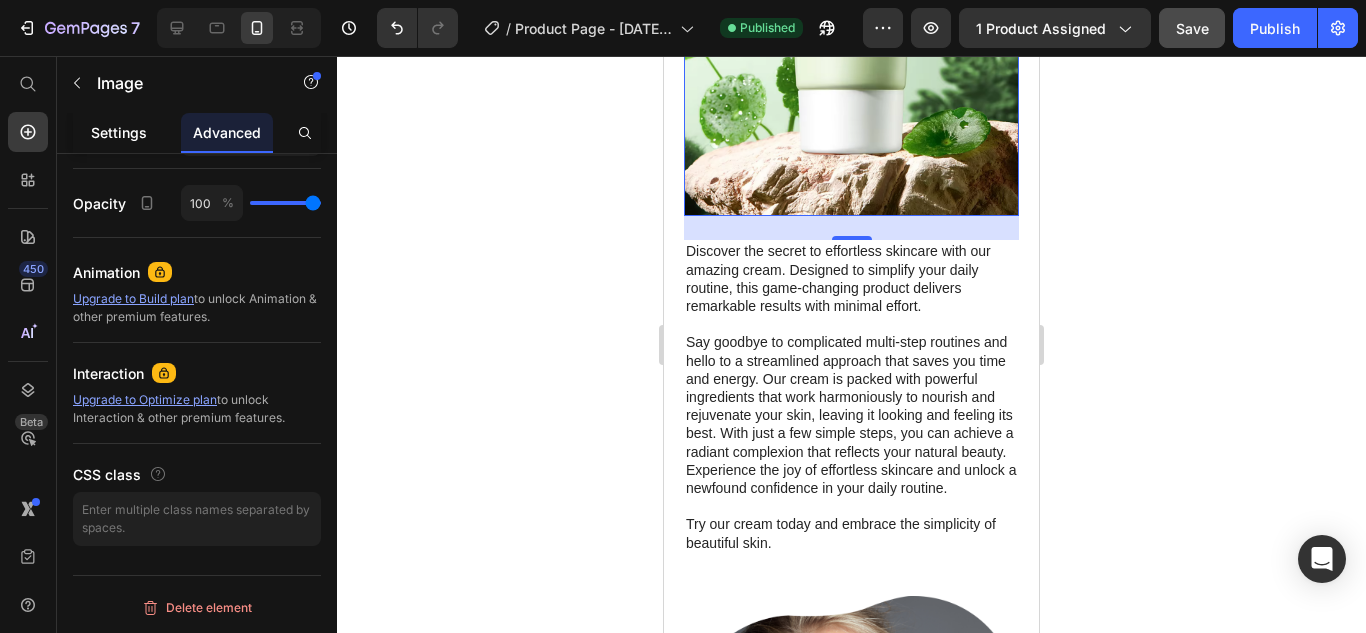click on "Settings" 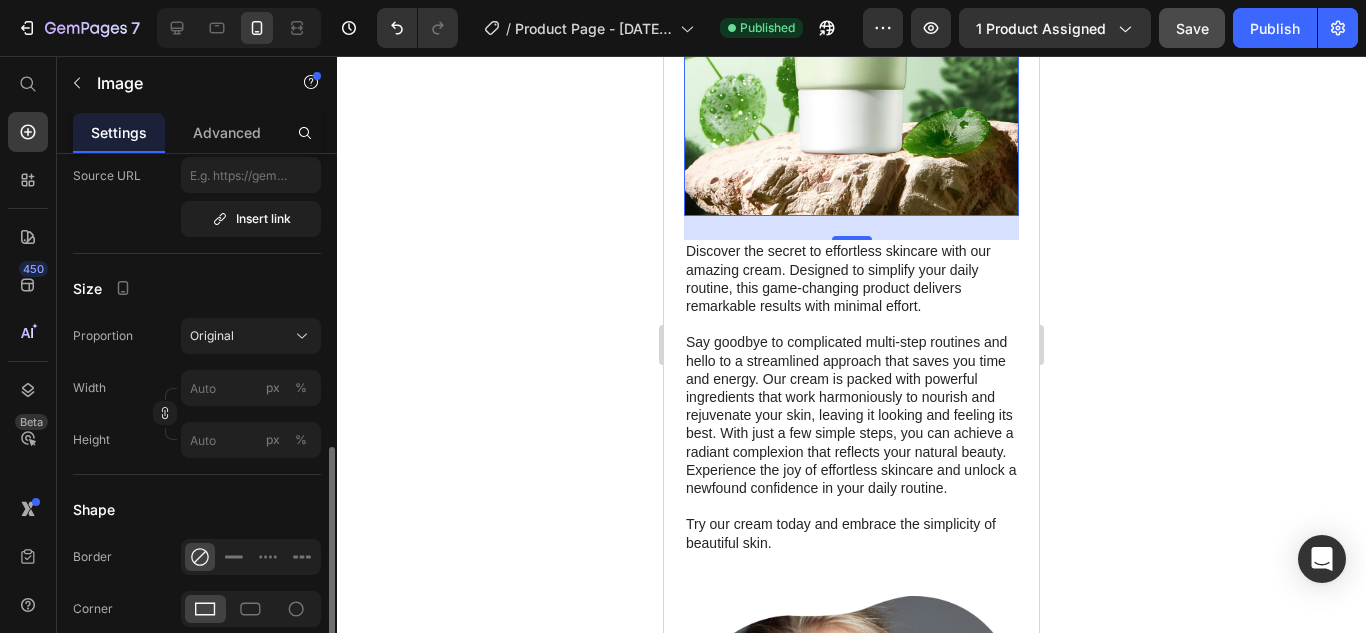 scroll, scrollTop: 574, scrollLeft: 0, axis: vertical 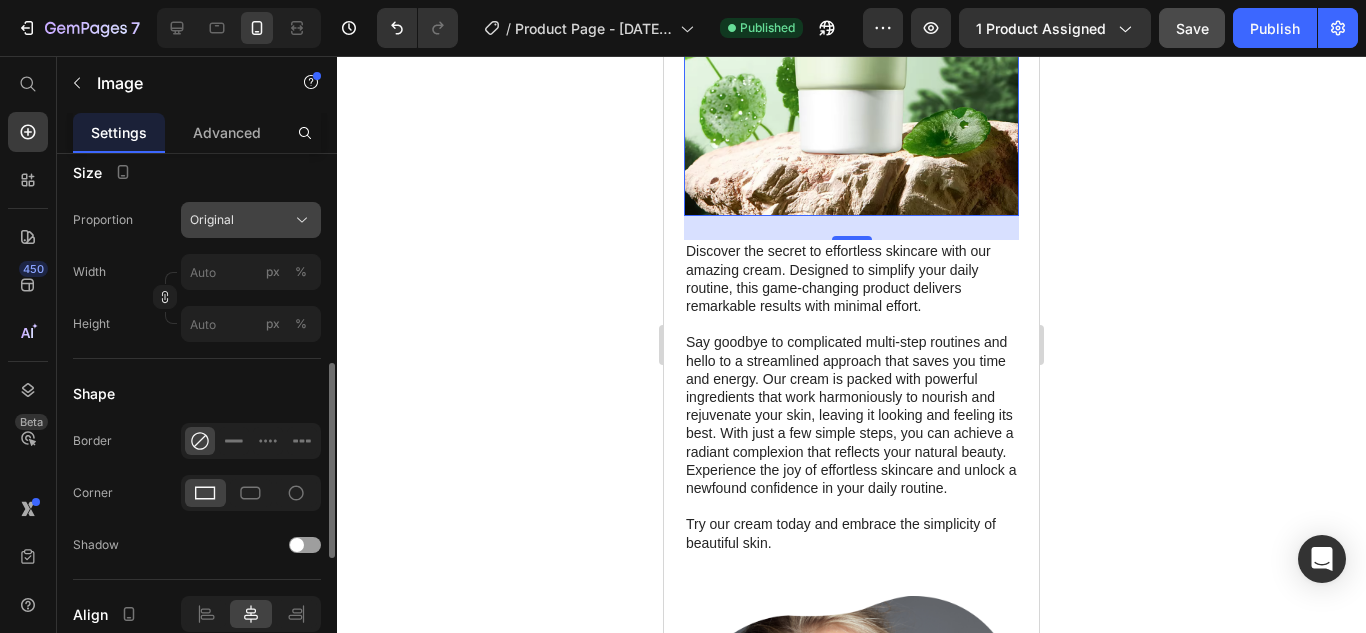 click on "Original" 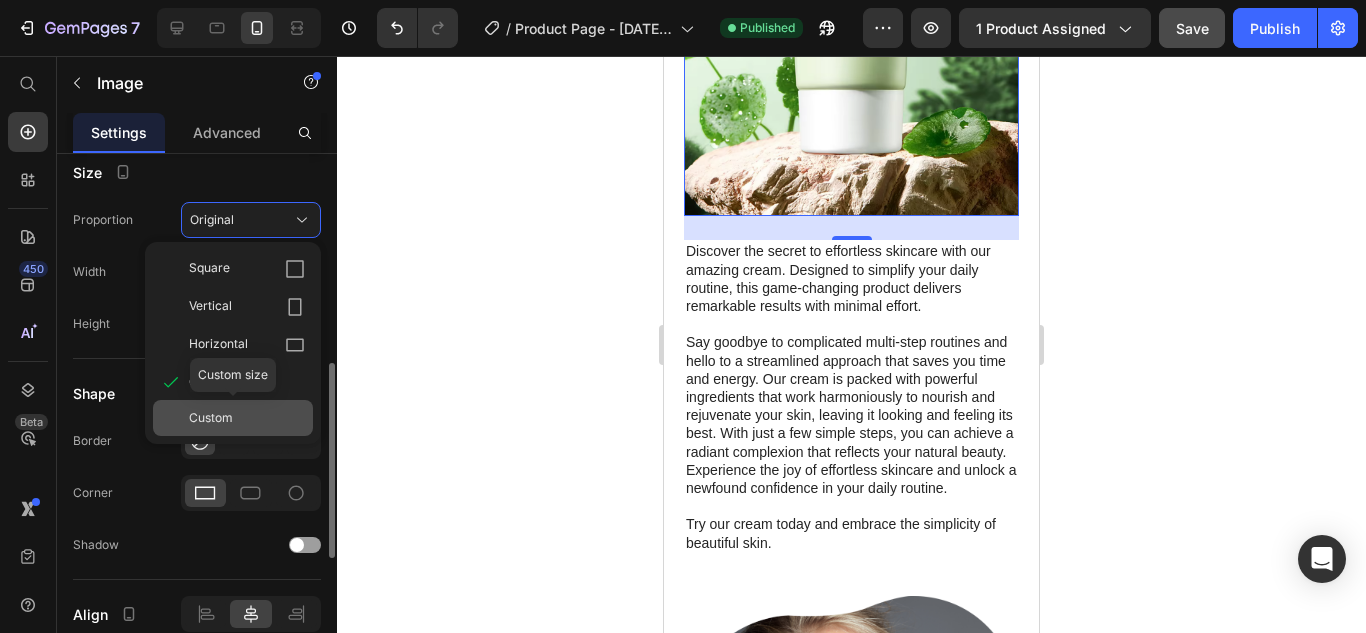 click on "Custom" at bounding box center (211, 418) 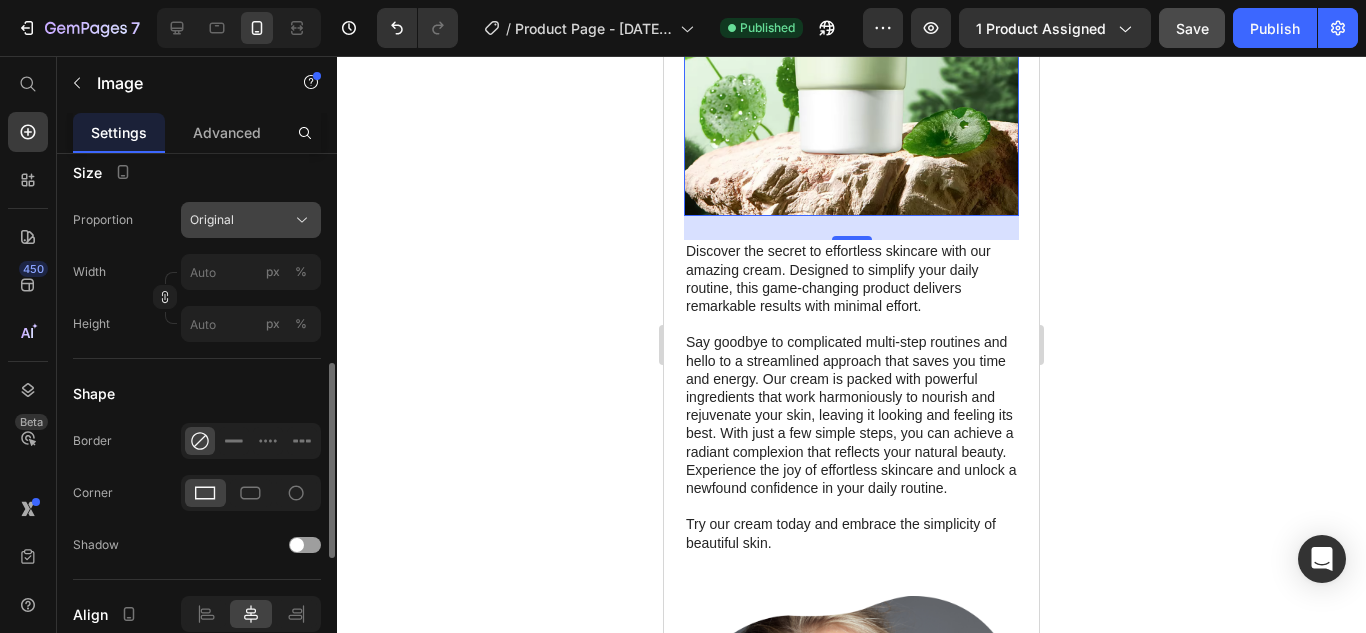 click on "Original" 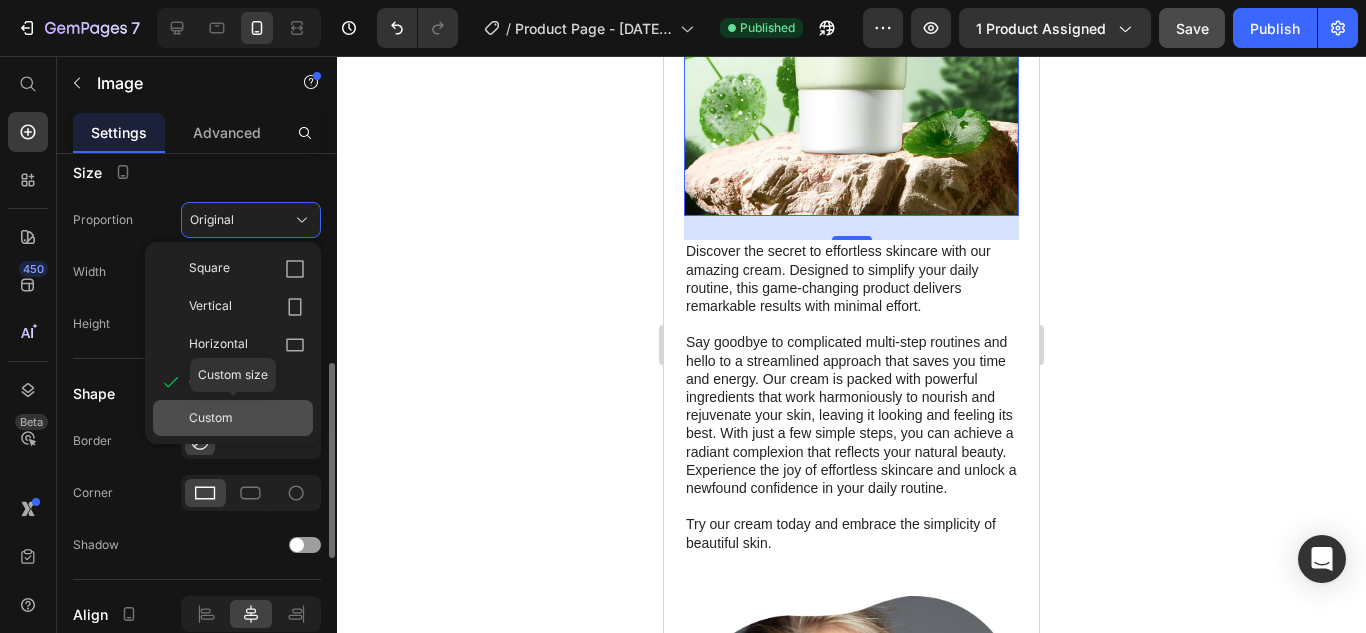 click on "Custom" at bounding box center (211, 418) 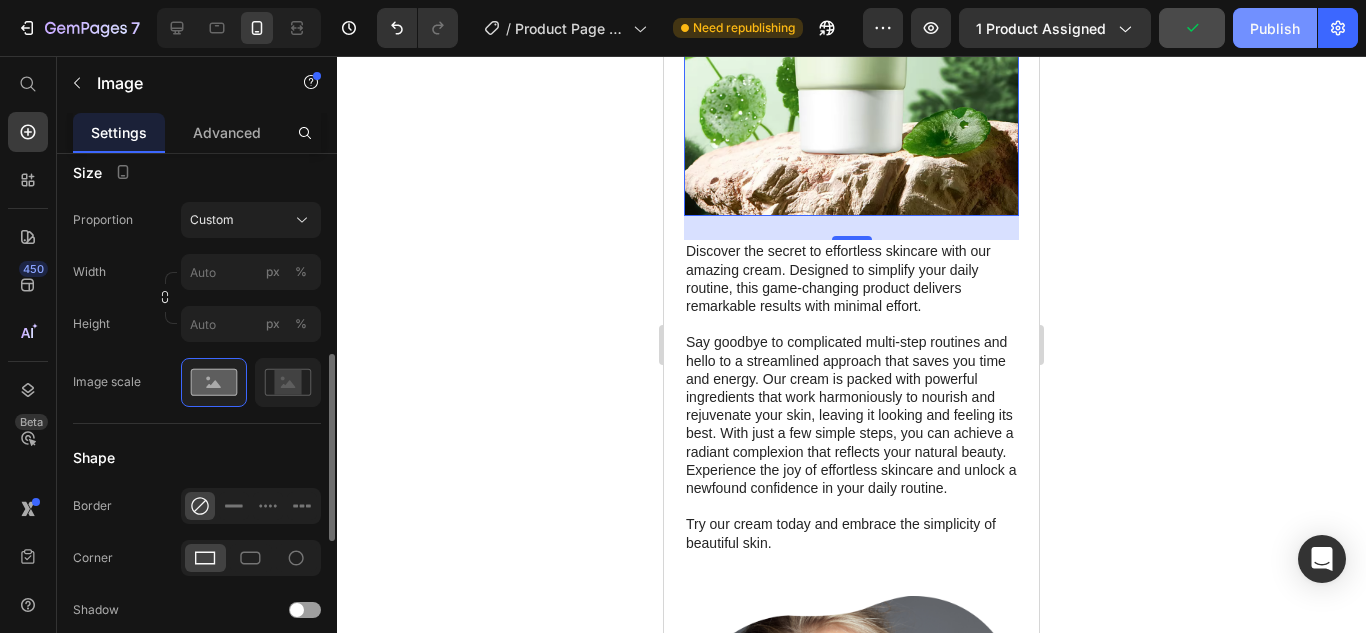 click on "Publish" at bounding box center [1275, 28] 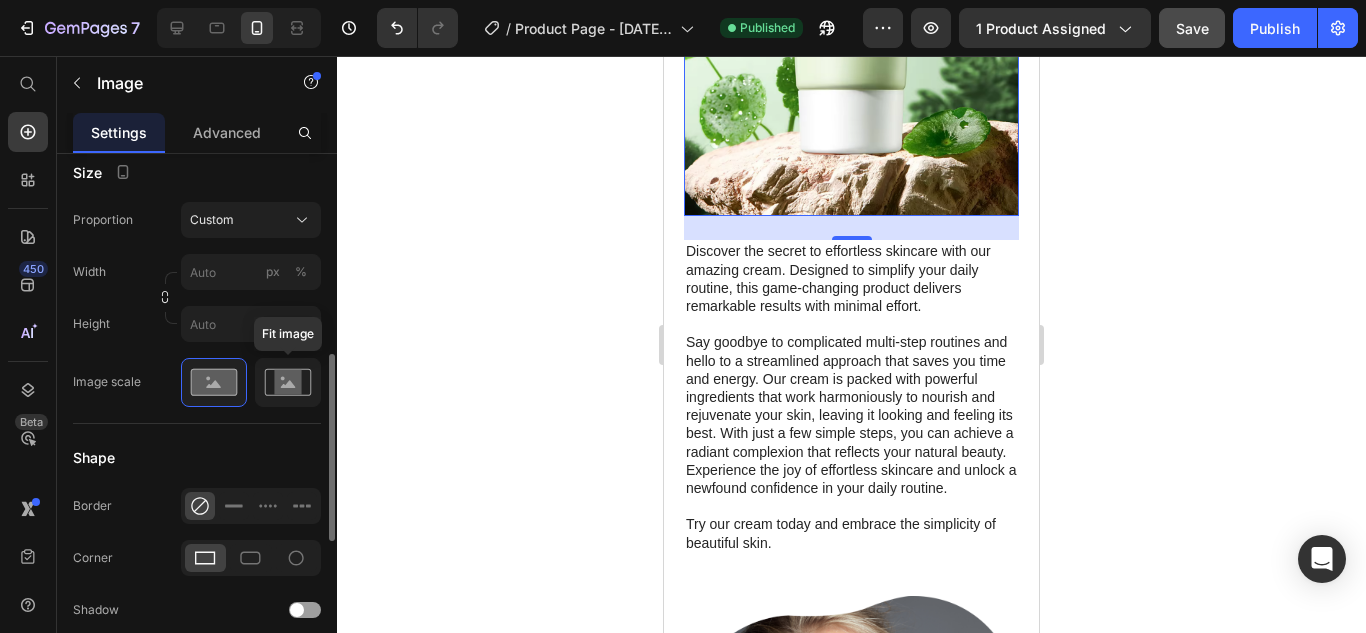click 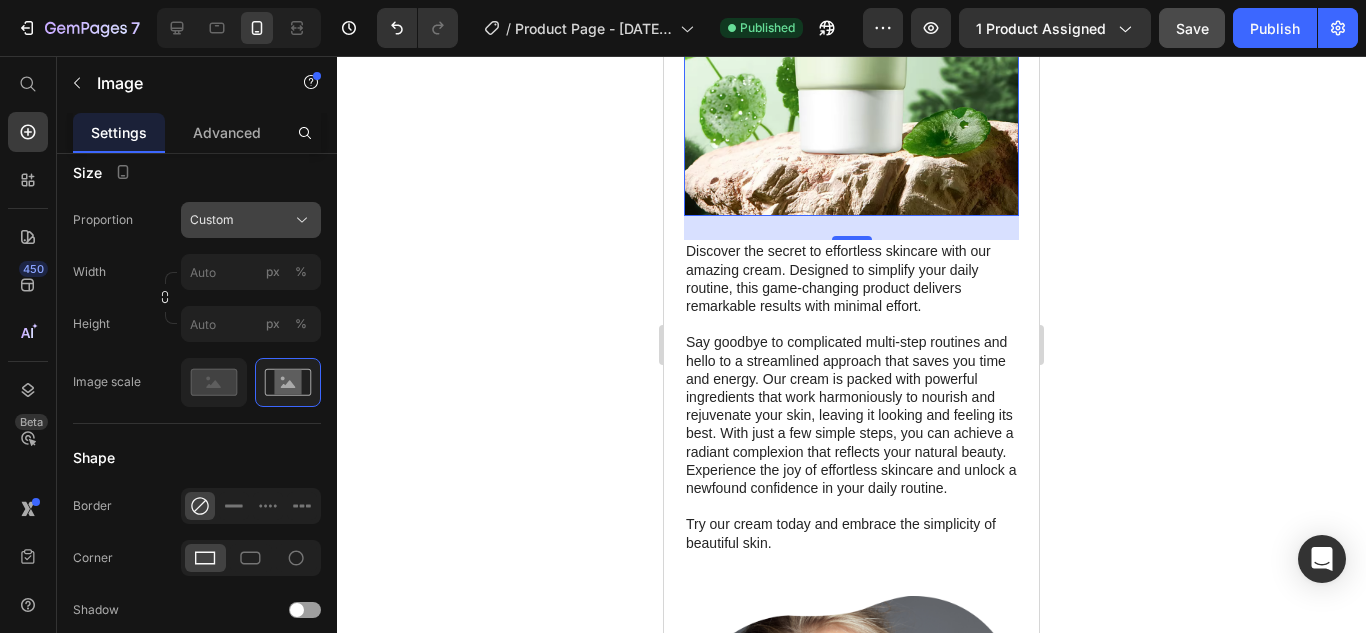click on "Custom" 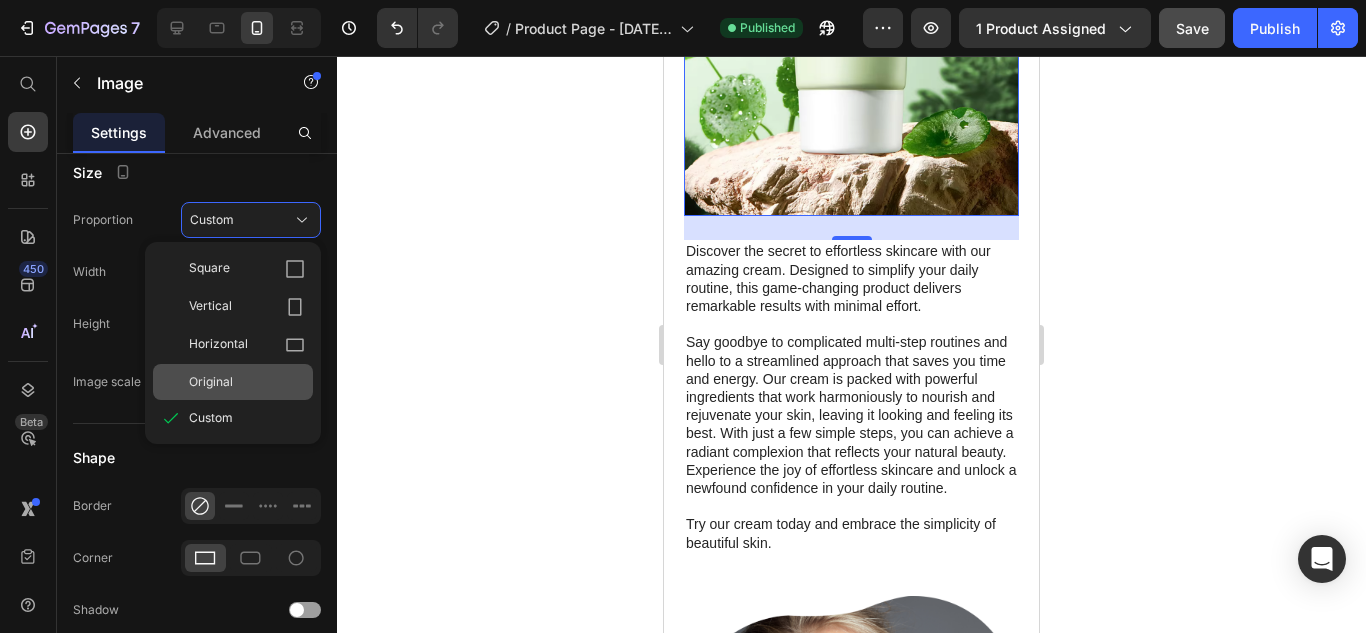 click on "Original" at bounding box center (211, 382) 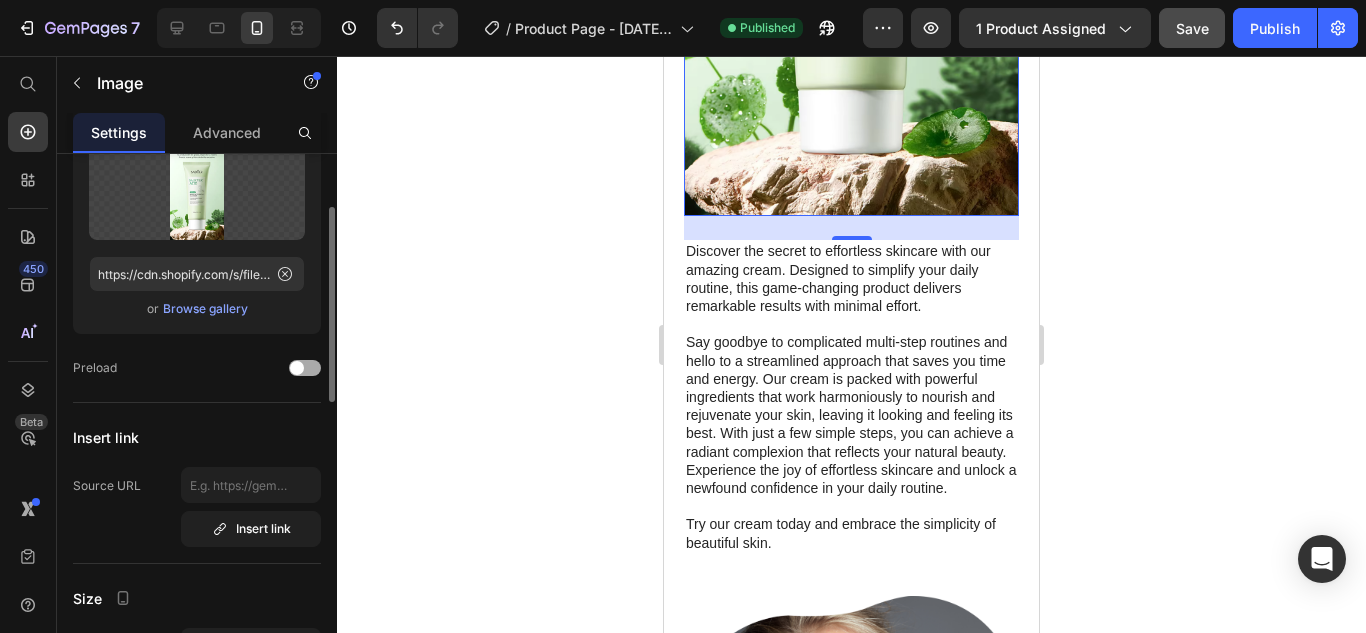 scroll, scrollTop: 0, scrollLeft: 0, axis: both 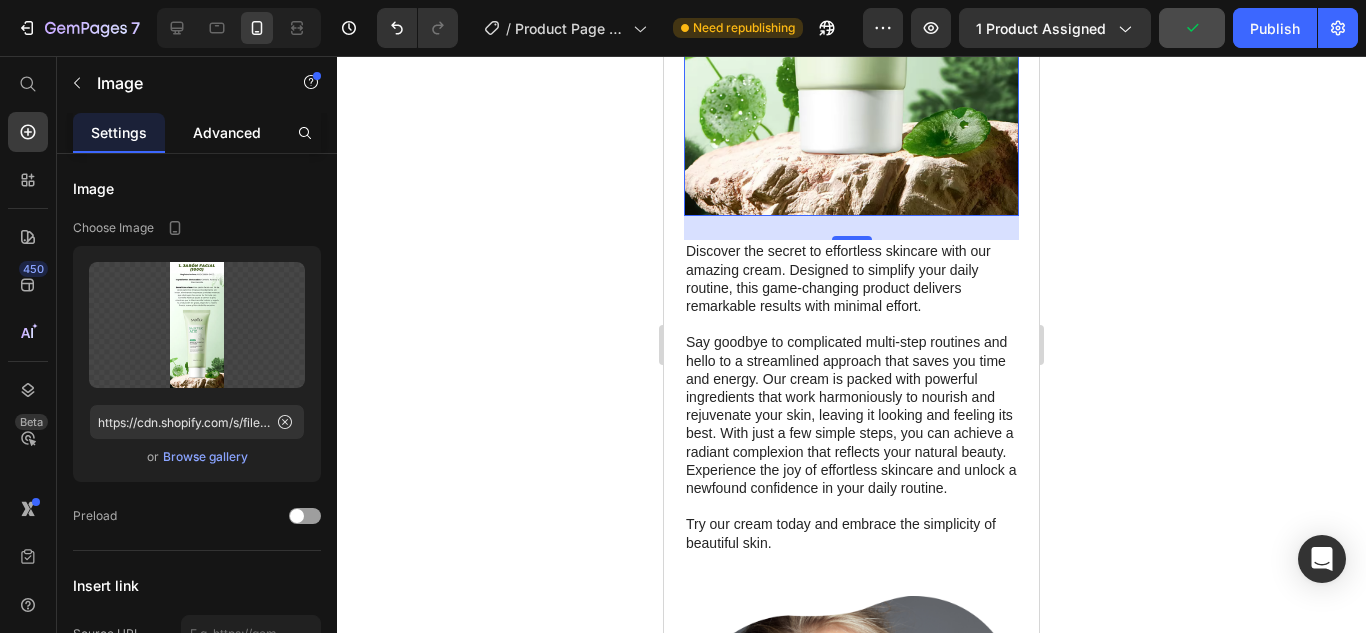 click on "Advanced" at bounding box center (227, 132) 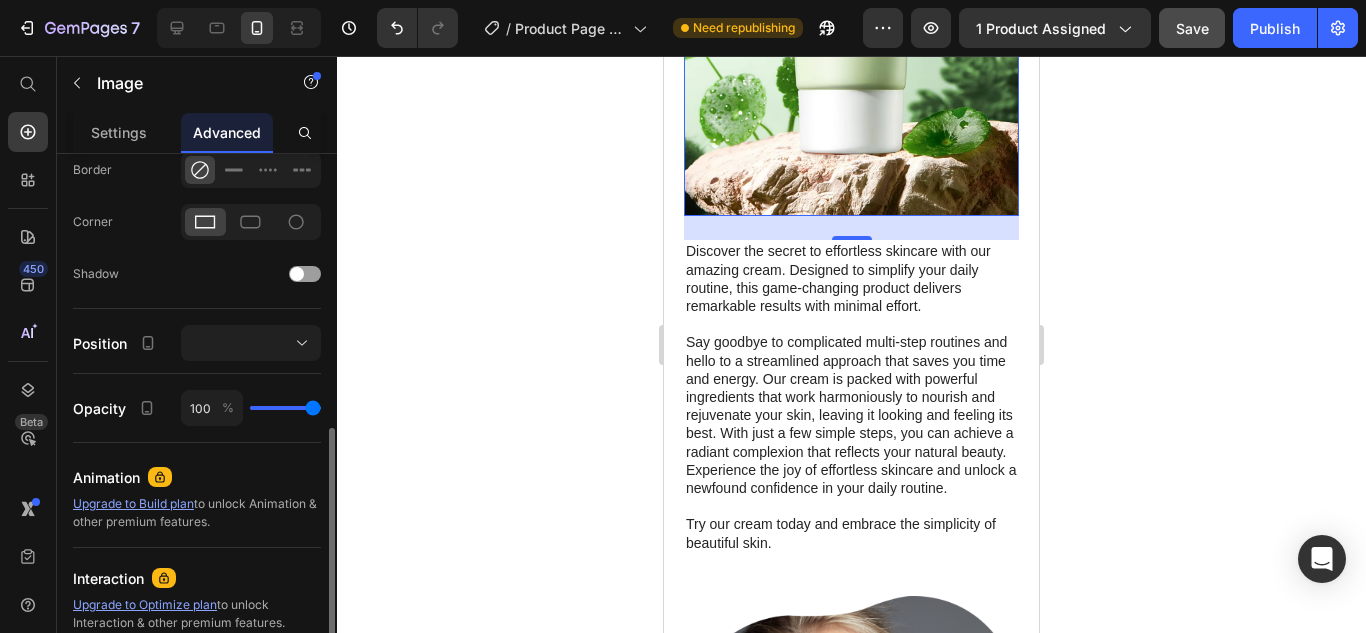 scroll, scrollTop: 683, scrollLeft: 0, axis: vertical 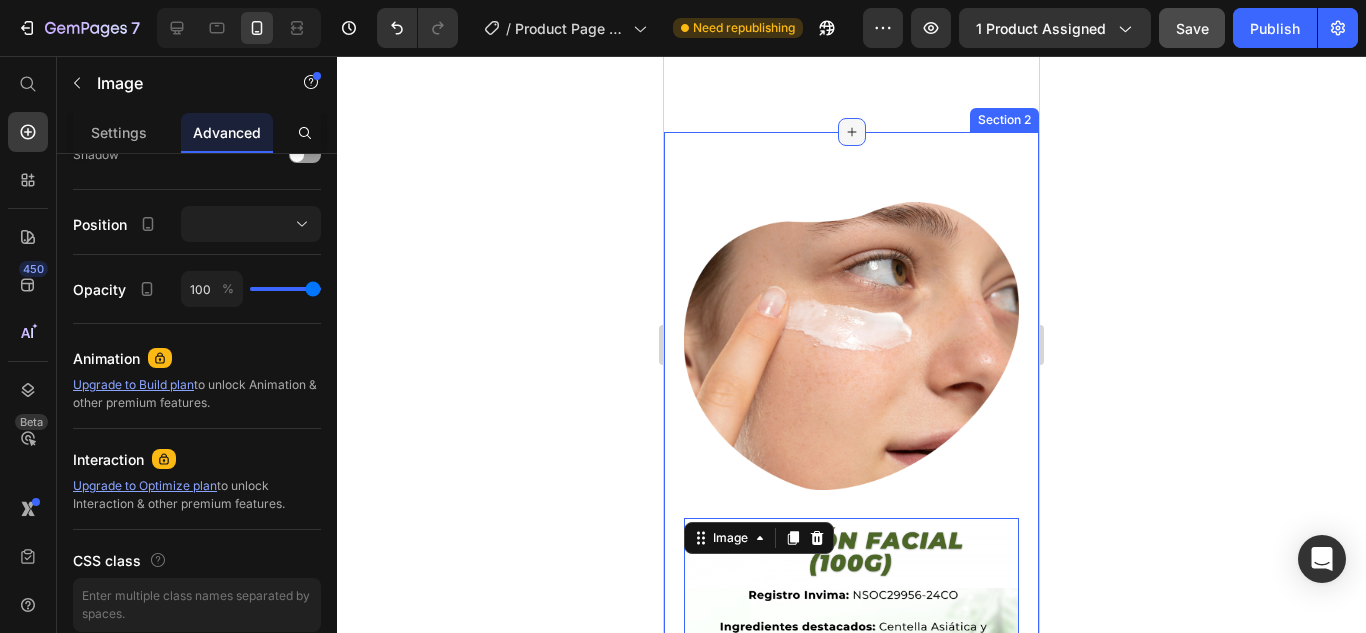 click 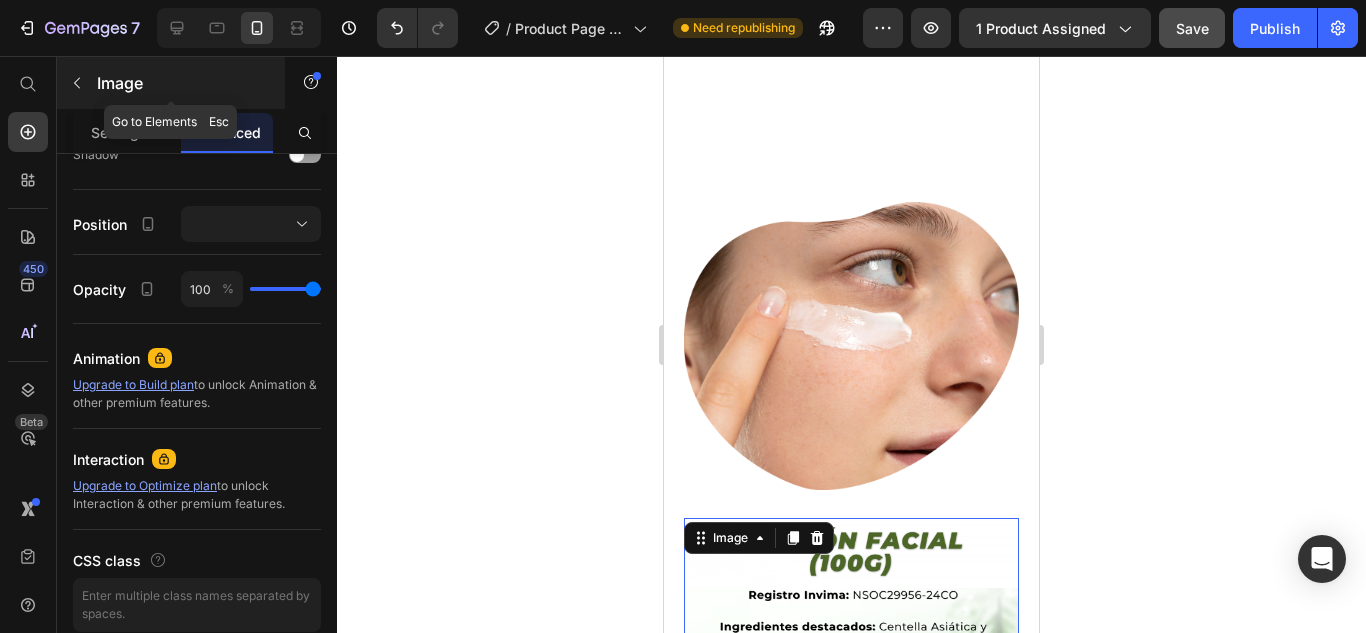 click at bounding box center [77, 83] 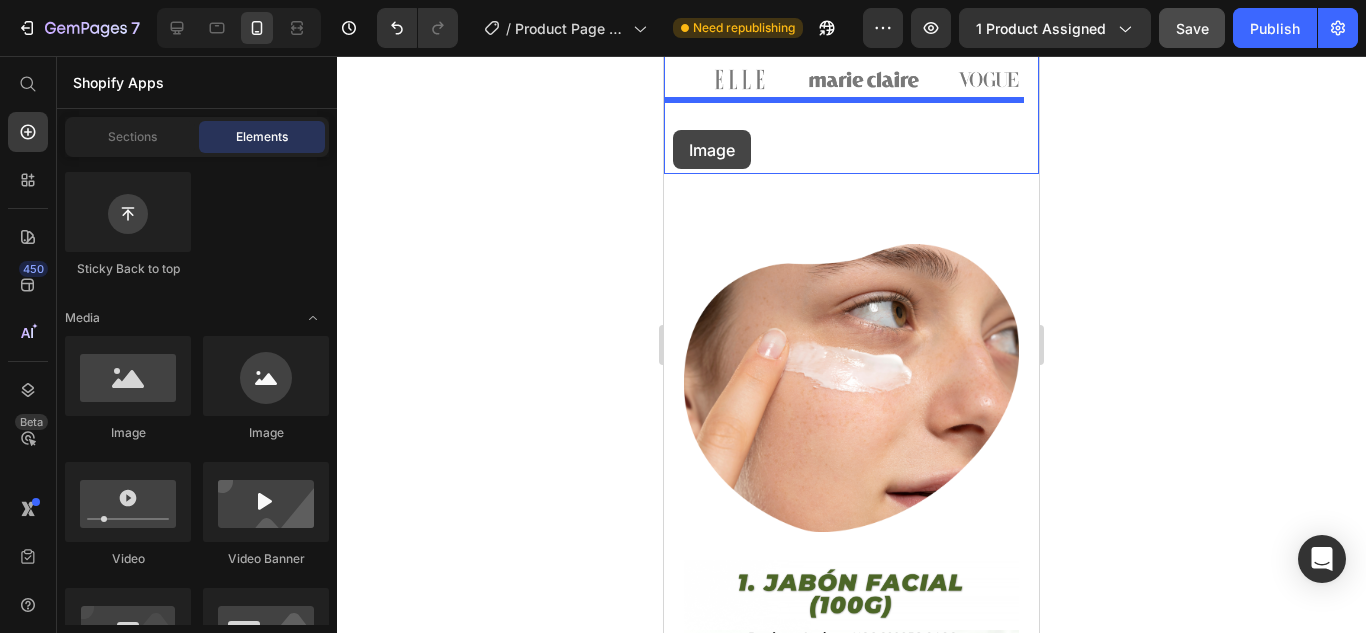 scroll, scrollTop: 1787, scrollLeft: 0, axis: vertical 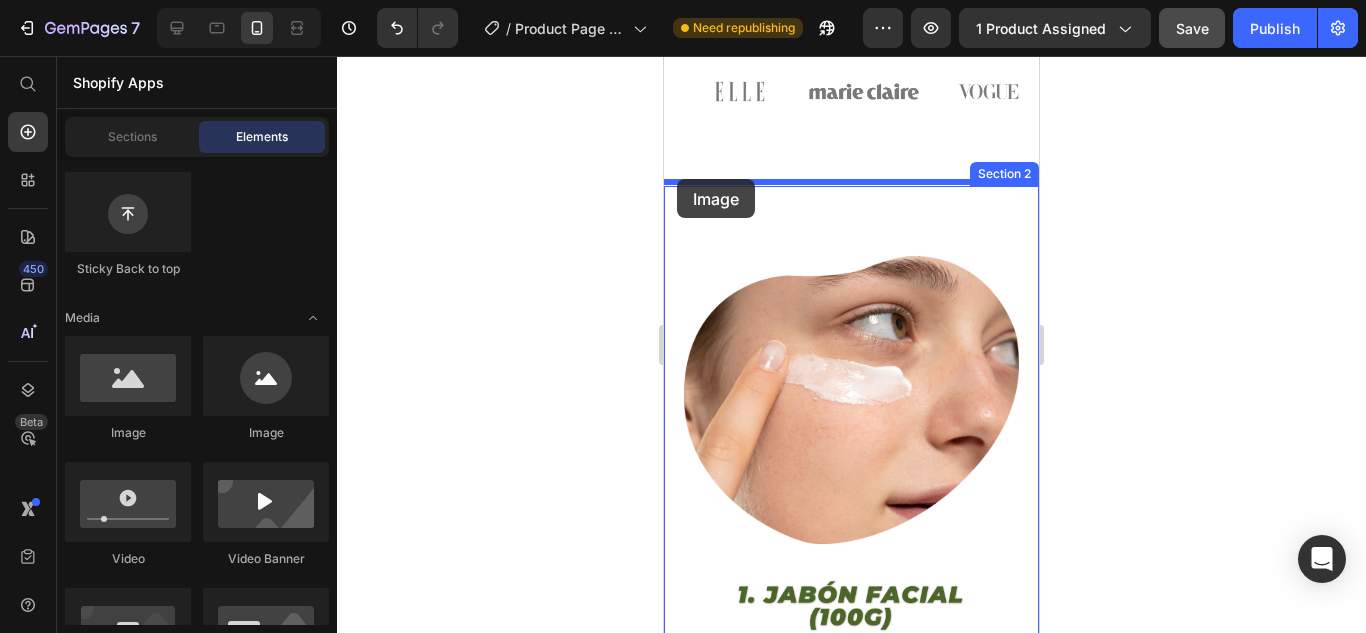 drag, startPoint x: 794, startPoint y: 437, endPoint x: 677, endPoint y: 179, distance: 283.2896 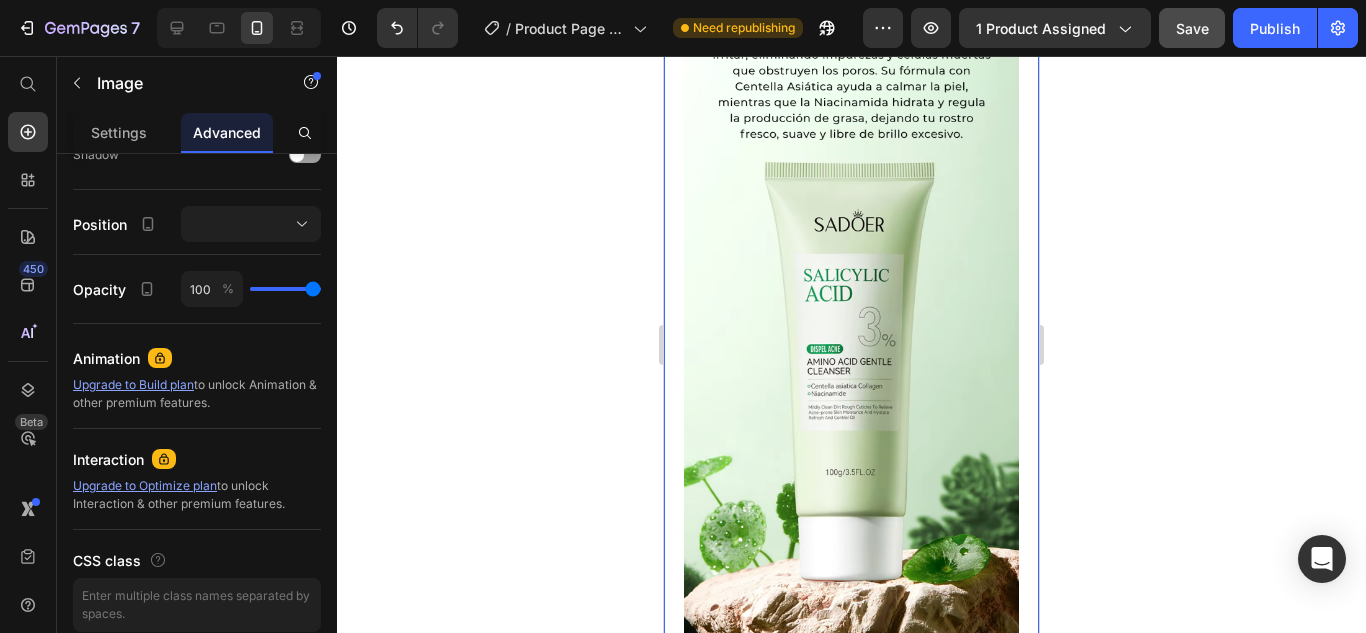 scroll, scrollTop: 1877, scrollLeft: 0, axis: vertical 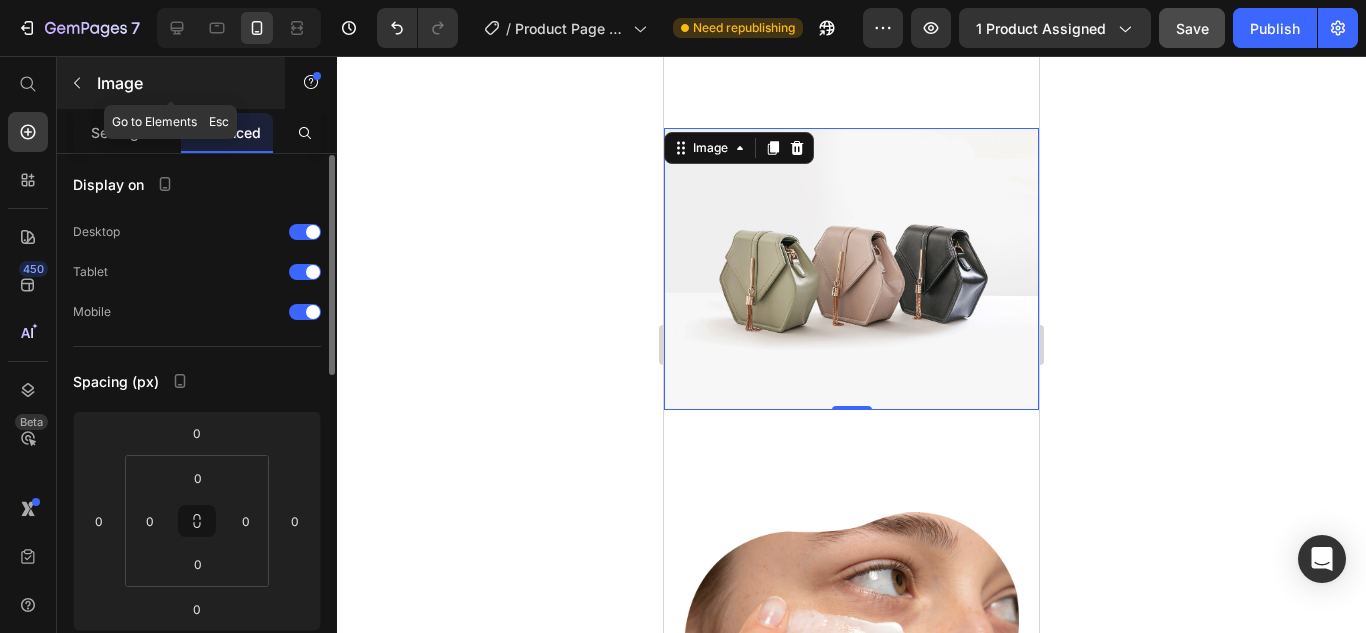click at bounding box center [77, 83] 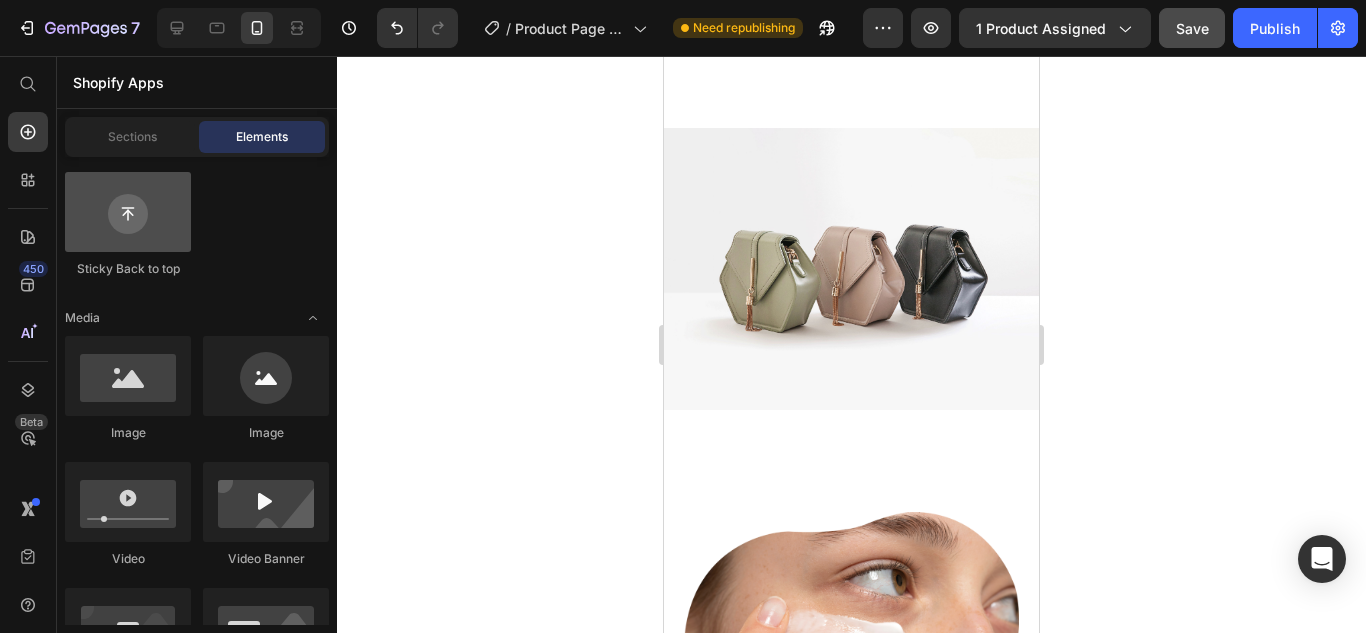 scroll, scrollTop: 0, scrollLeft: 0, axis: both 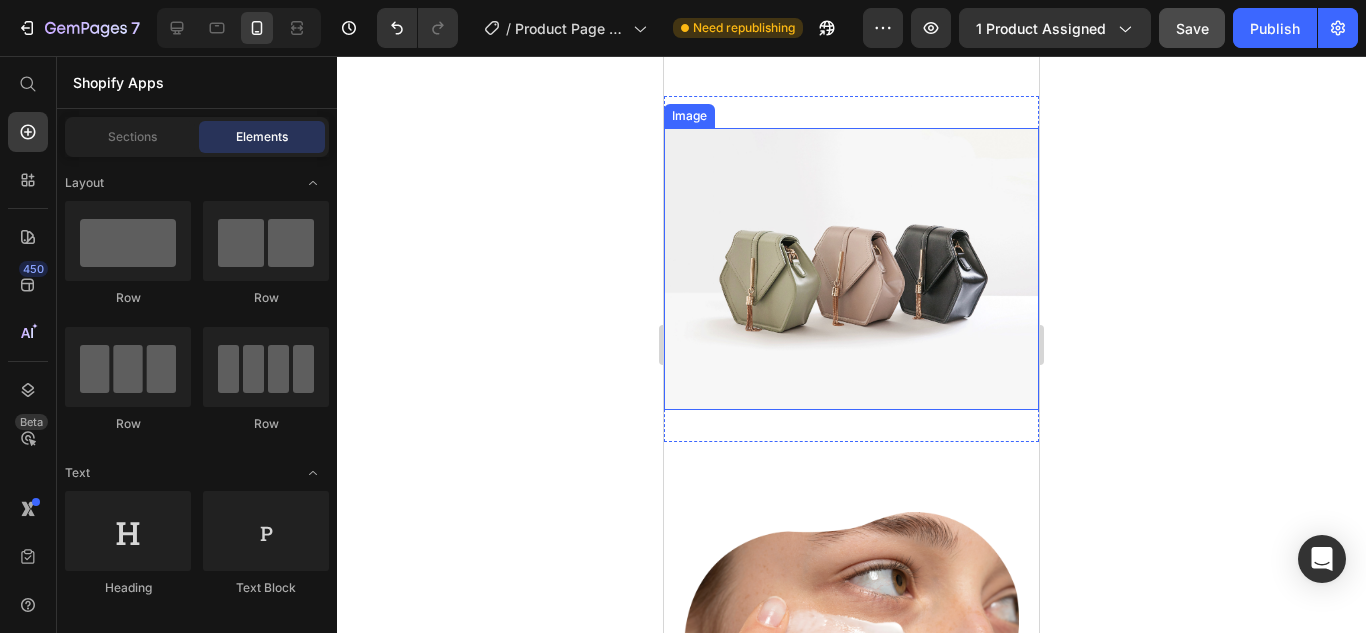 click at bounding box center (851, 268) 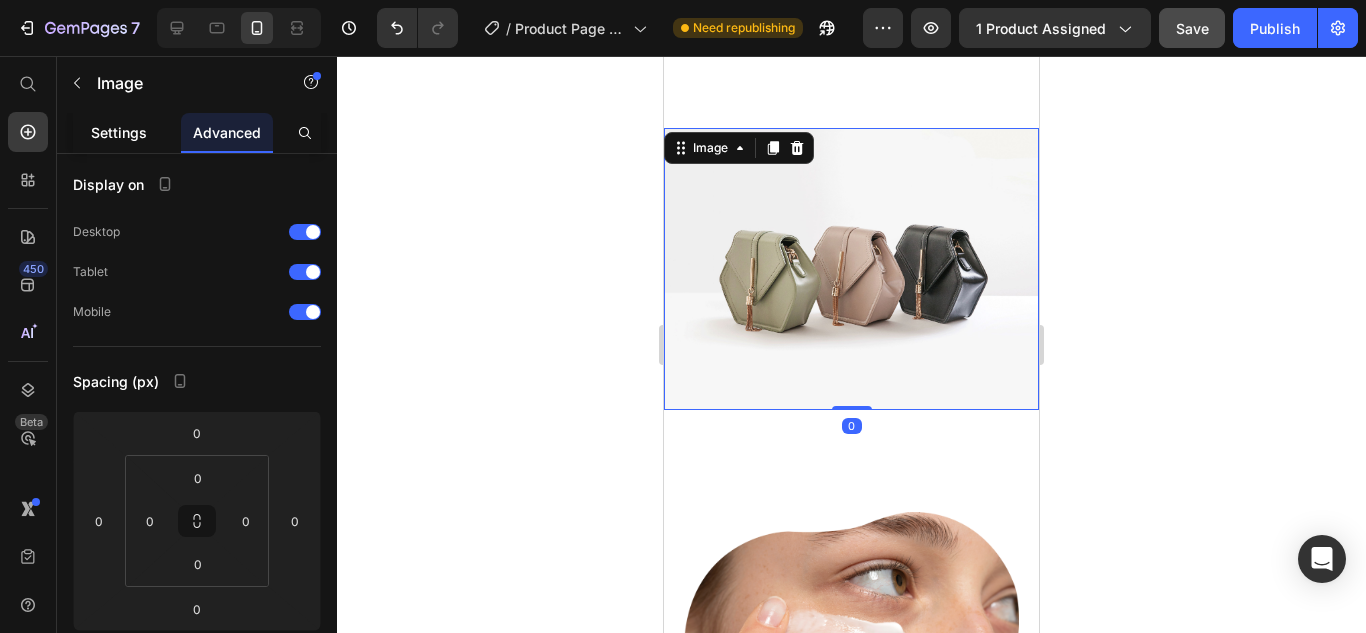 click on "Settings" at bounding box center (119, 132) 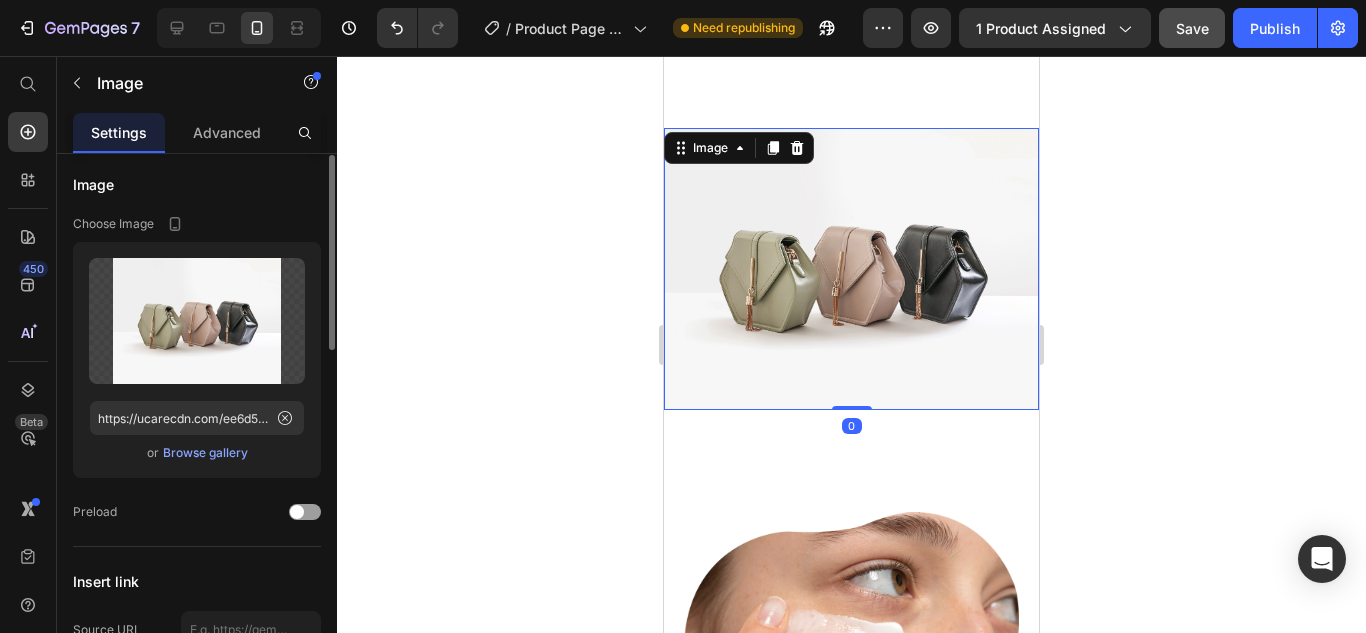 scroll, scrollTop: 0, scrollLeft: 0, axis: both 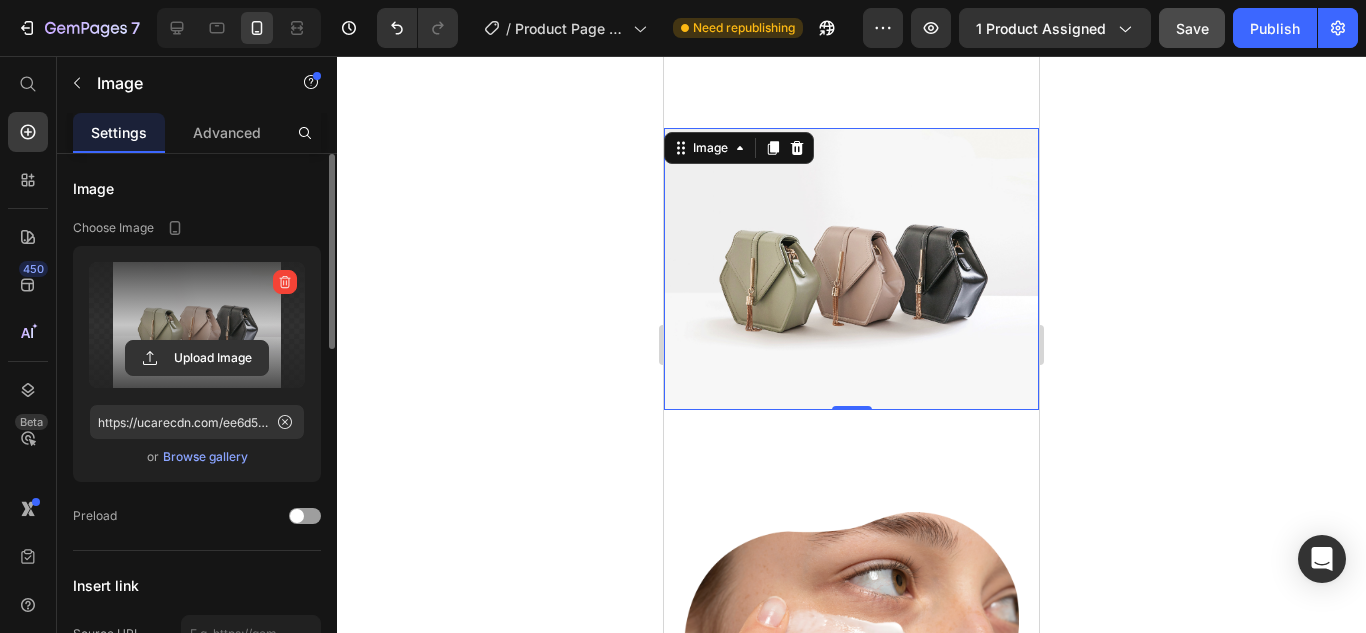 click at bounding box center (197, 325) 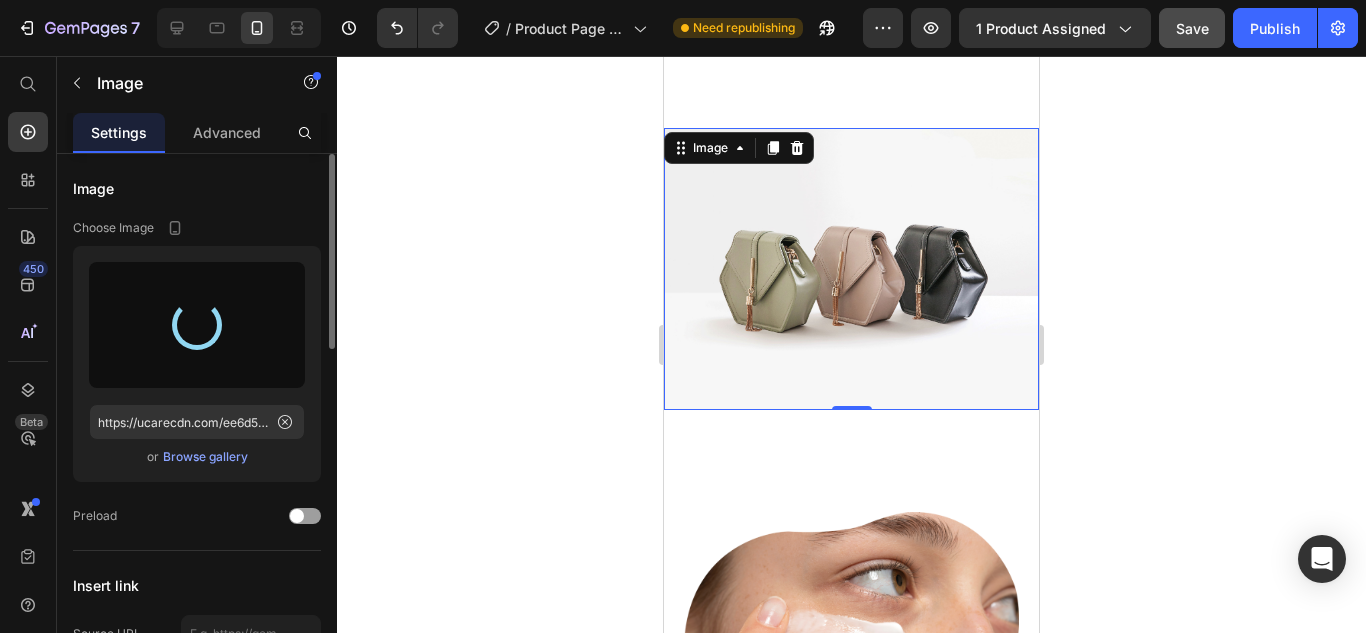 type on "https://cdn.shopify.com/s/files/1/0636/4882/5480/files/gempages_574864107237278949-d6aa9e25-3447-48dc-a39d-f464df676c5c.png" 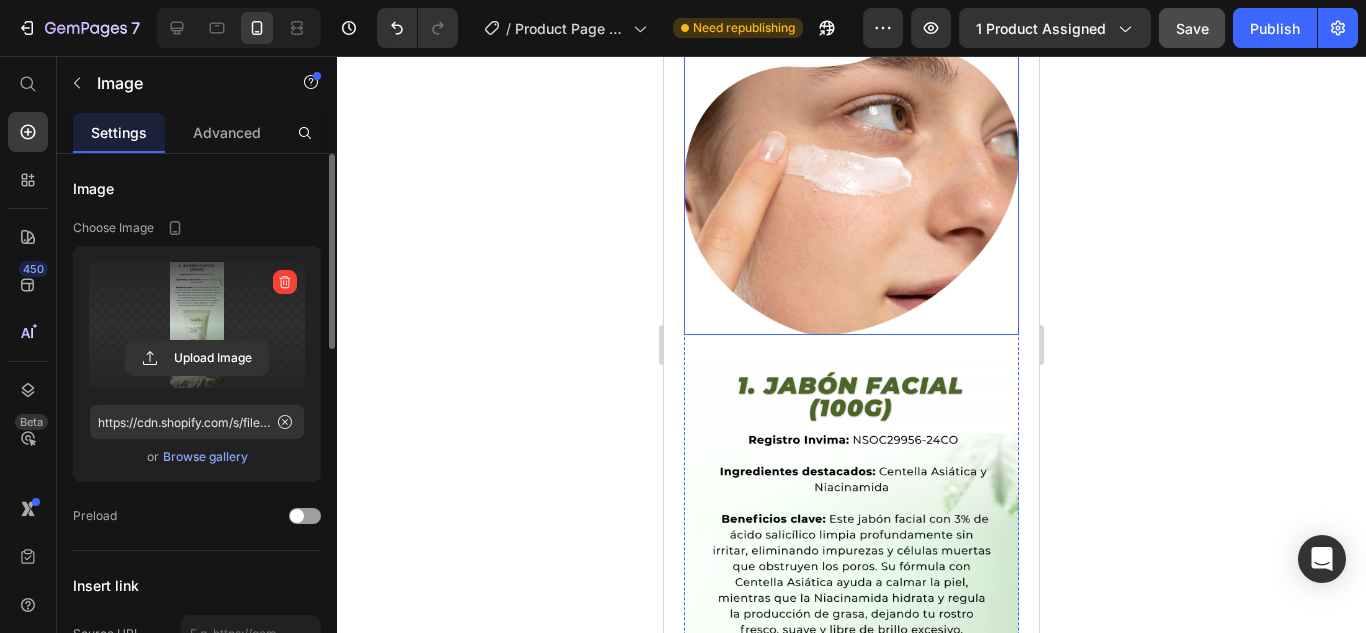 scroll, scrollTop: 3170, scrollLeft: 0, axis: vertical 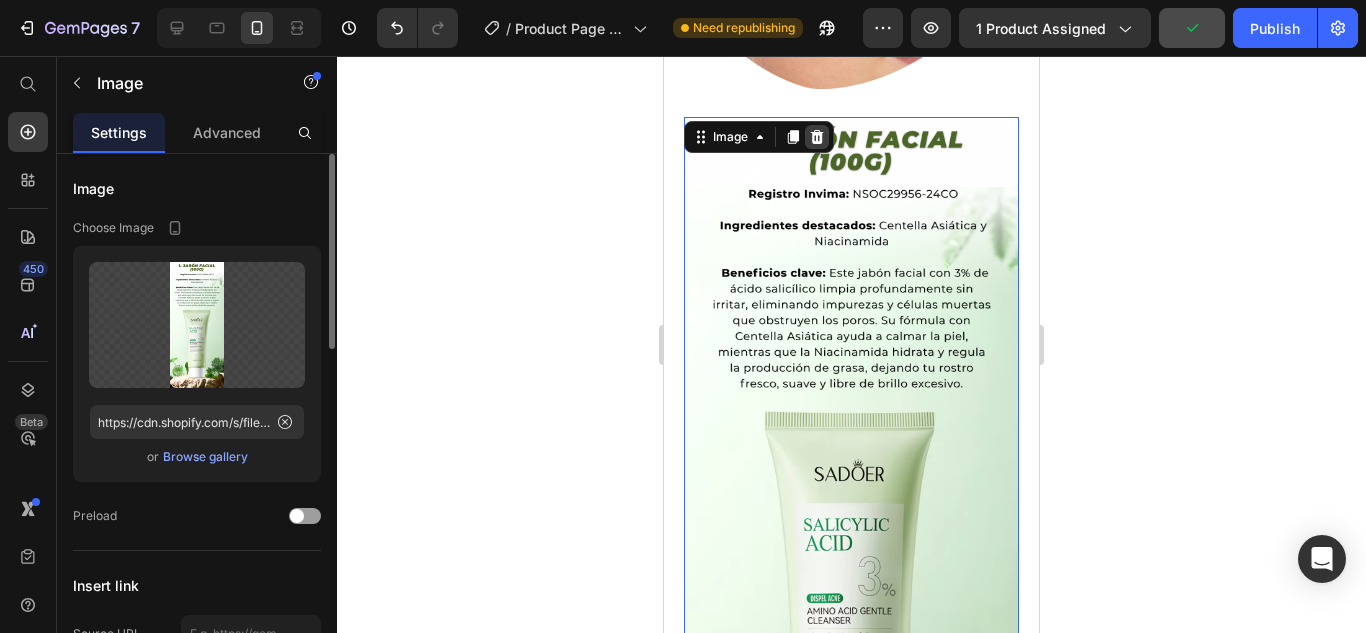 click 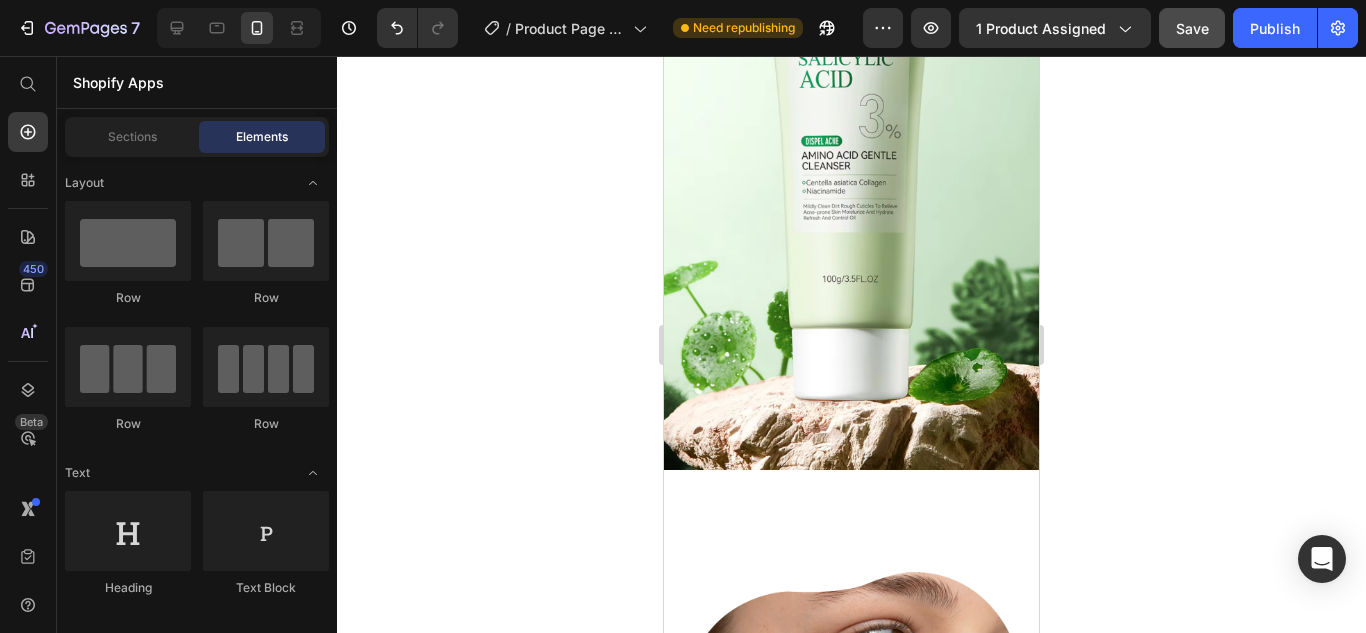 scroll, scrollTop: 1834, scrollLeft: 0, axis: vertical 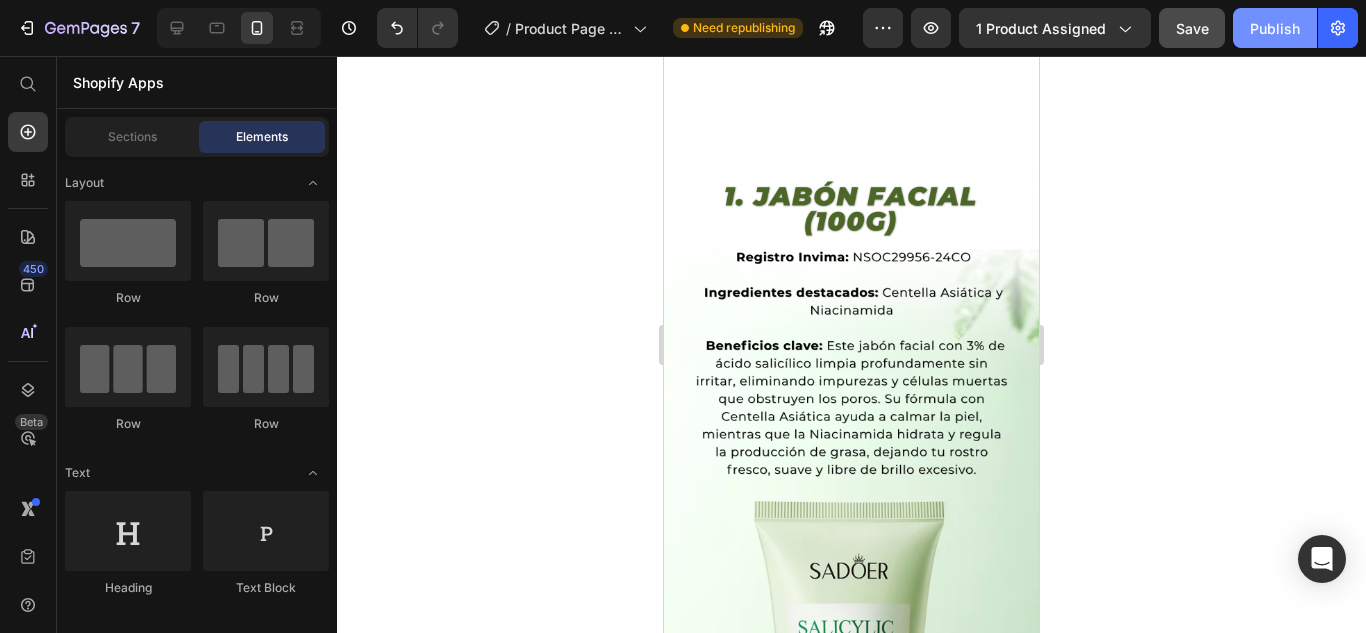 click on "Publish" 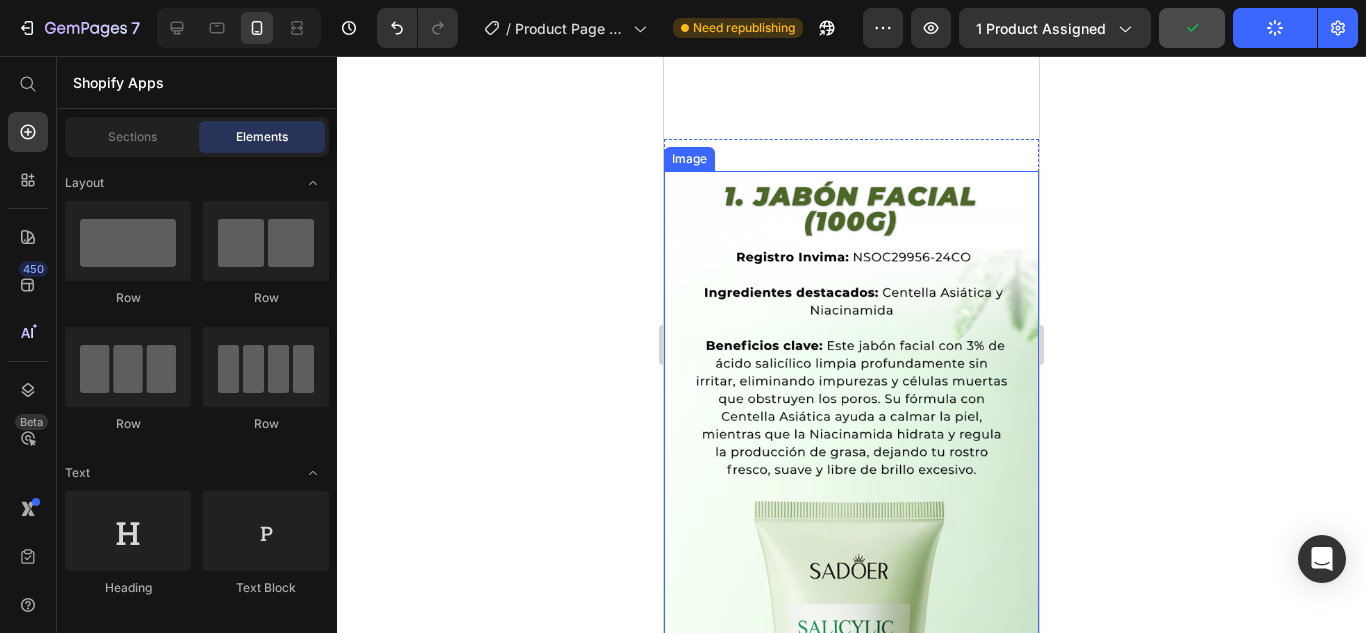 scroll, scrollTop: 1601, scrollLeft: 0, axis: vertical 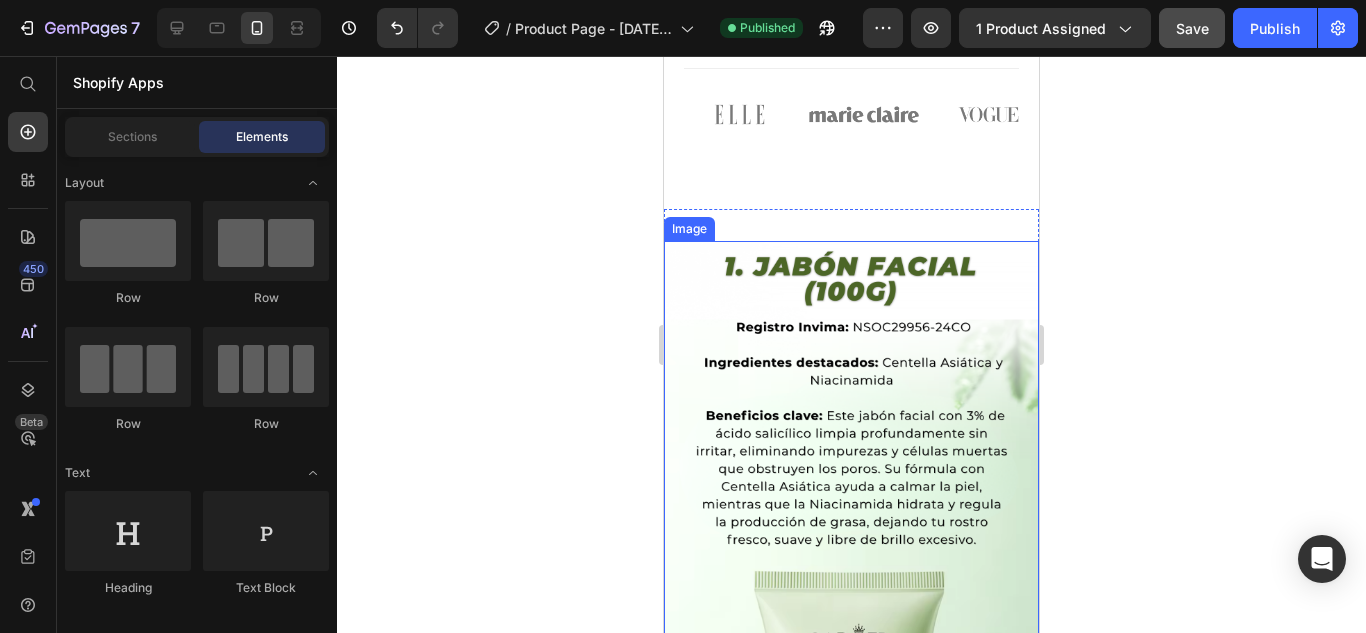 click at bounding box center [851, 675] 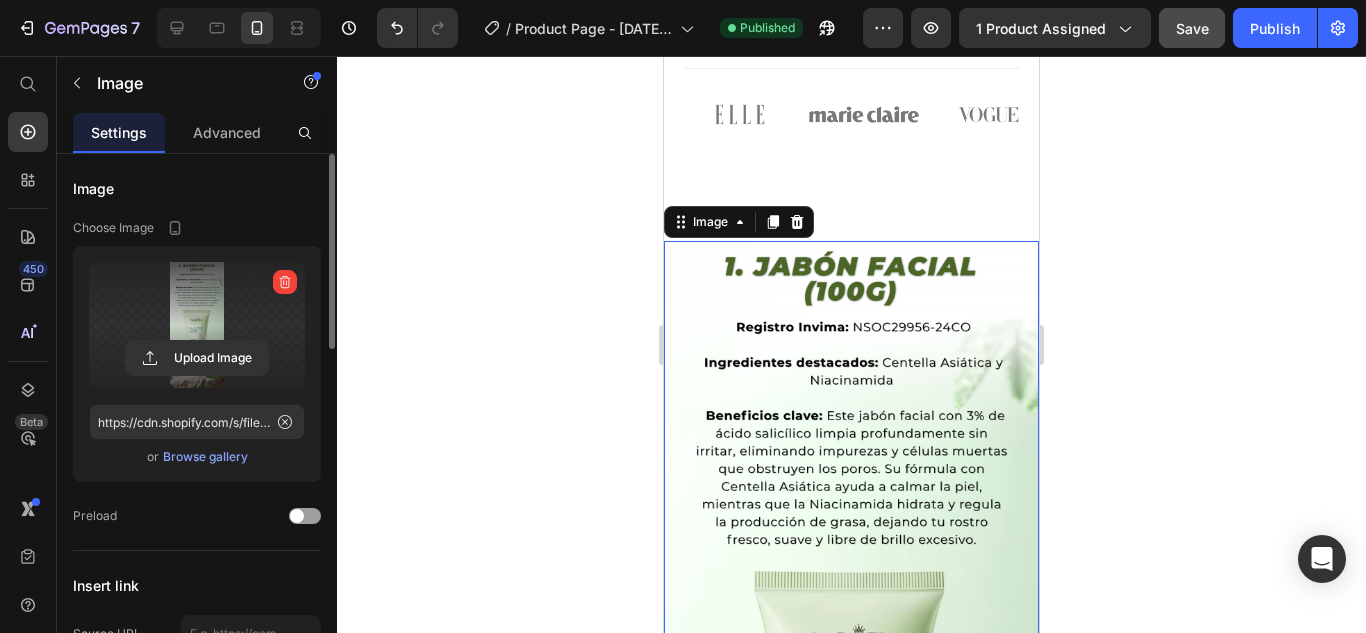 click at bounding box center (197, 325) 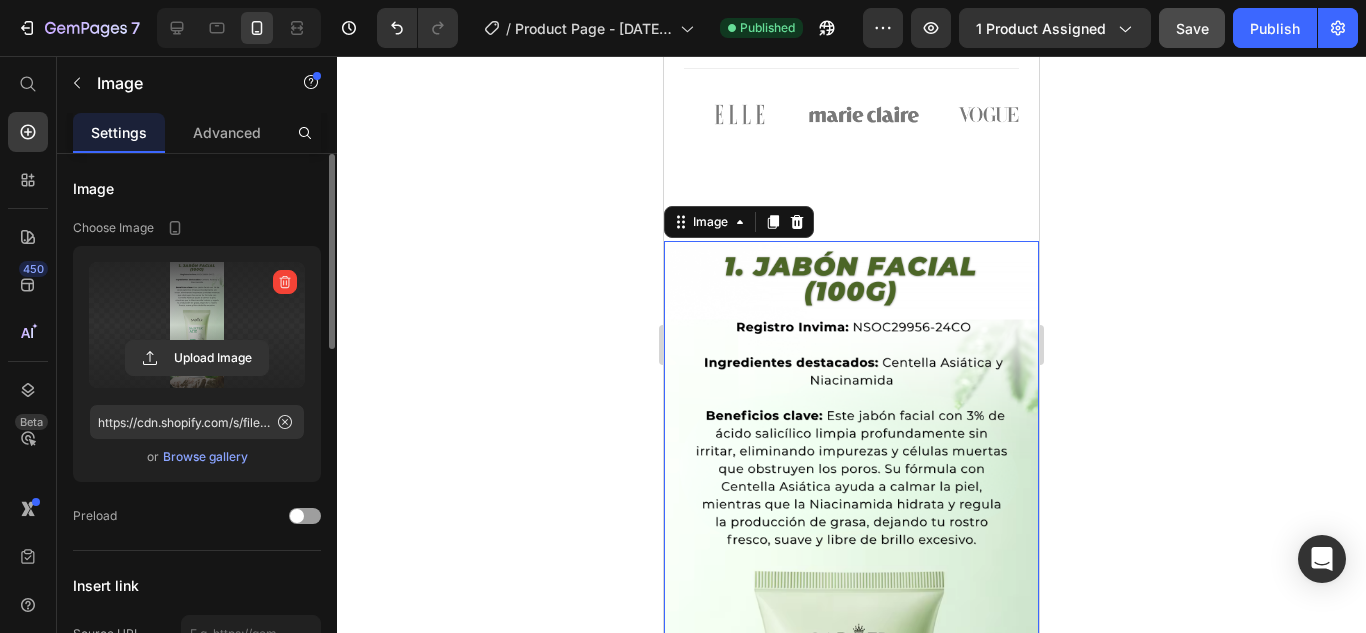 click 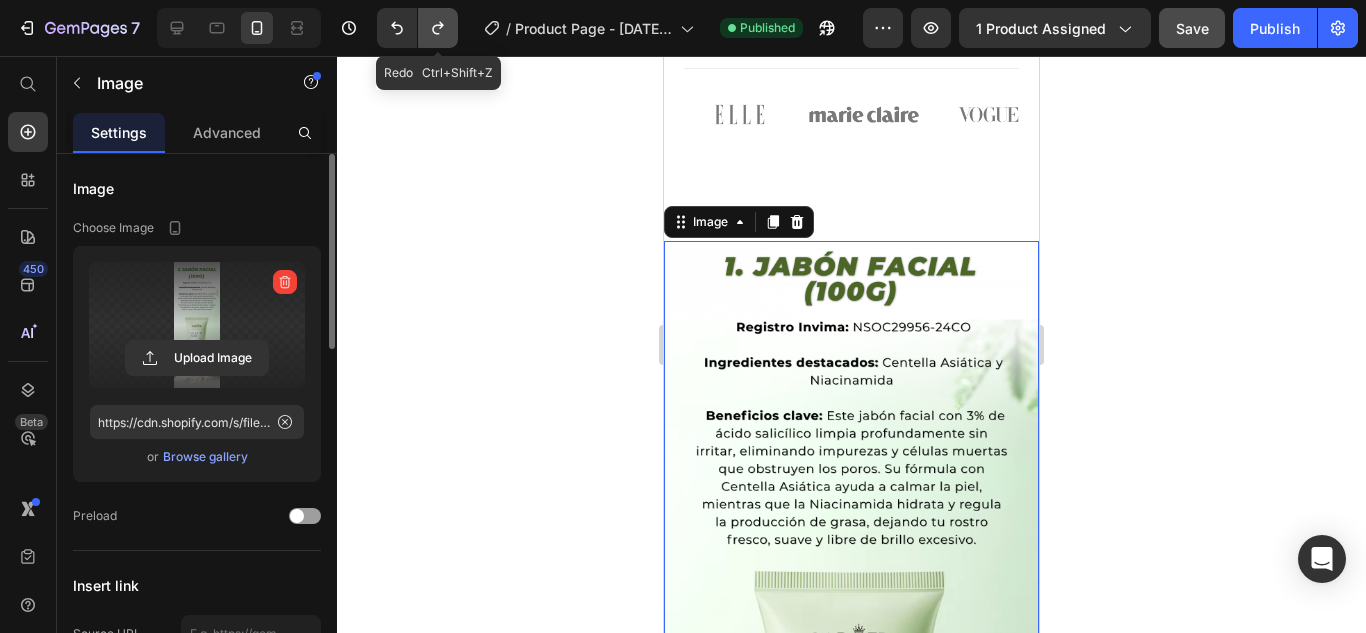 click 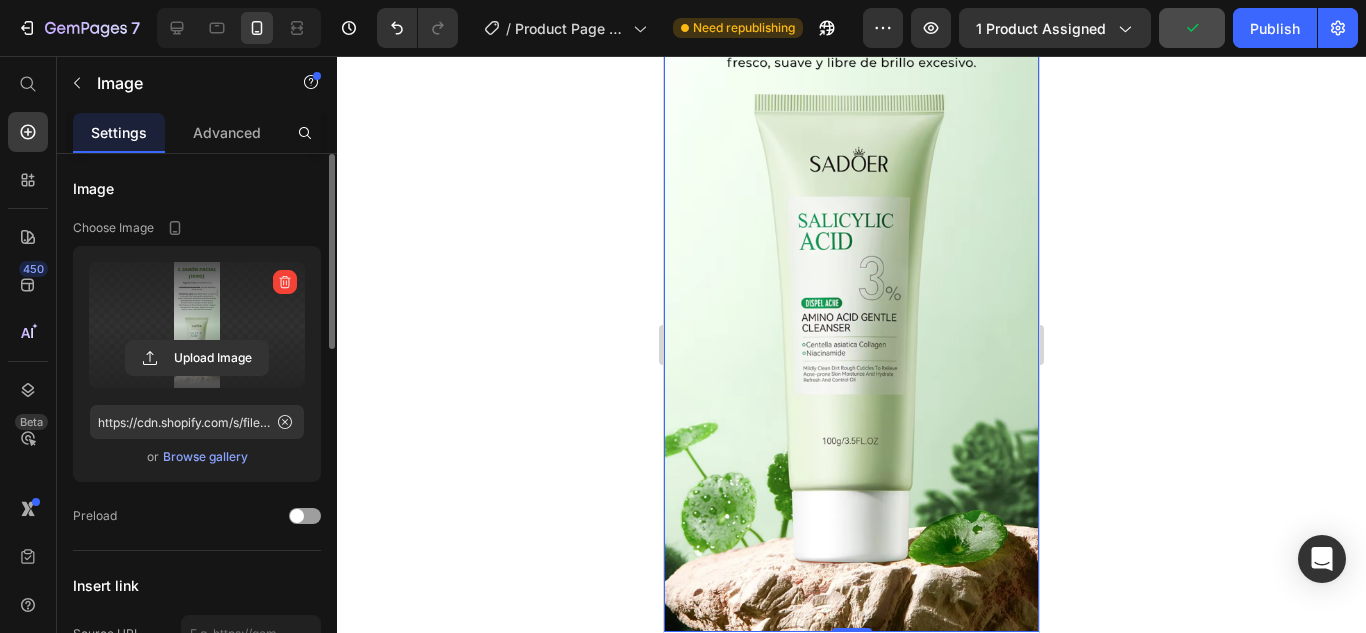 scroll, scrollTop: 1748, scrollLeft: 0, axis: vertical 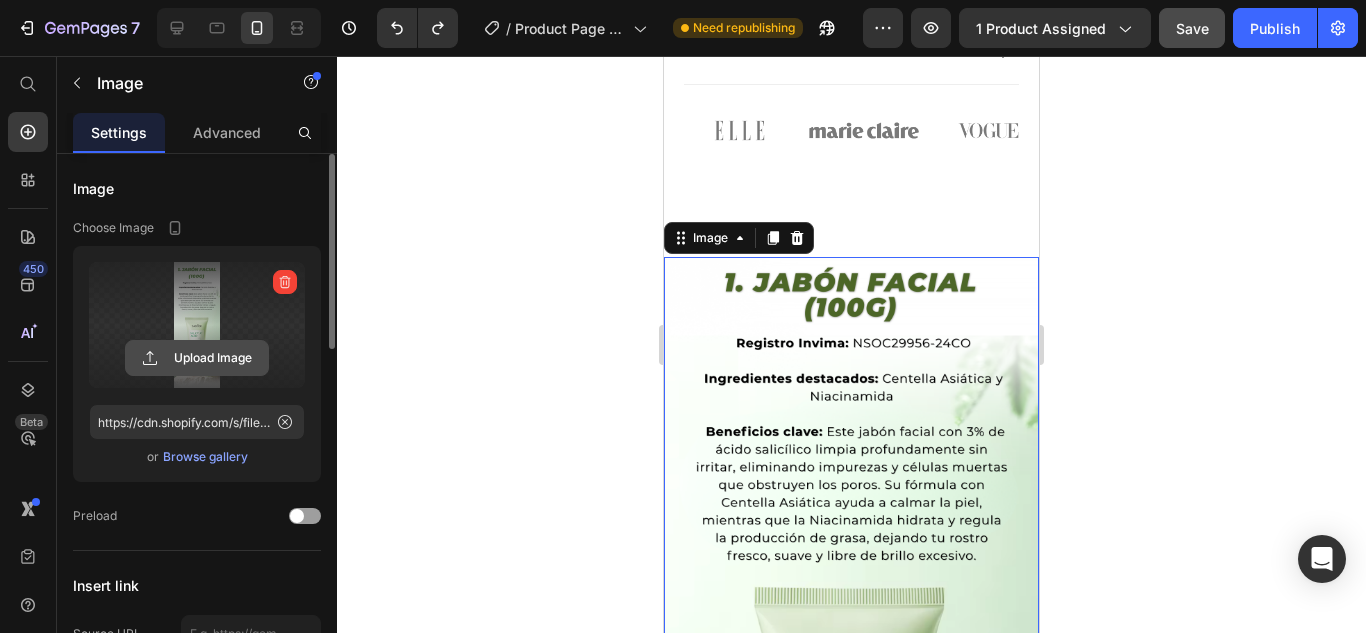 click 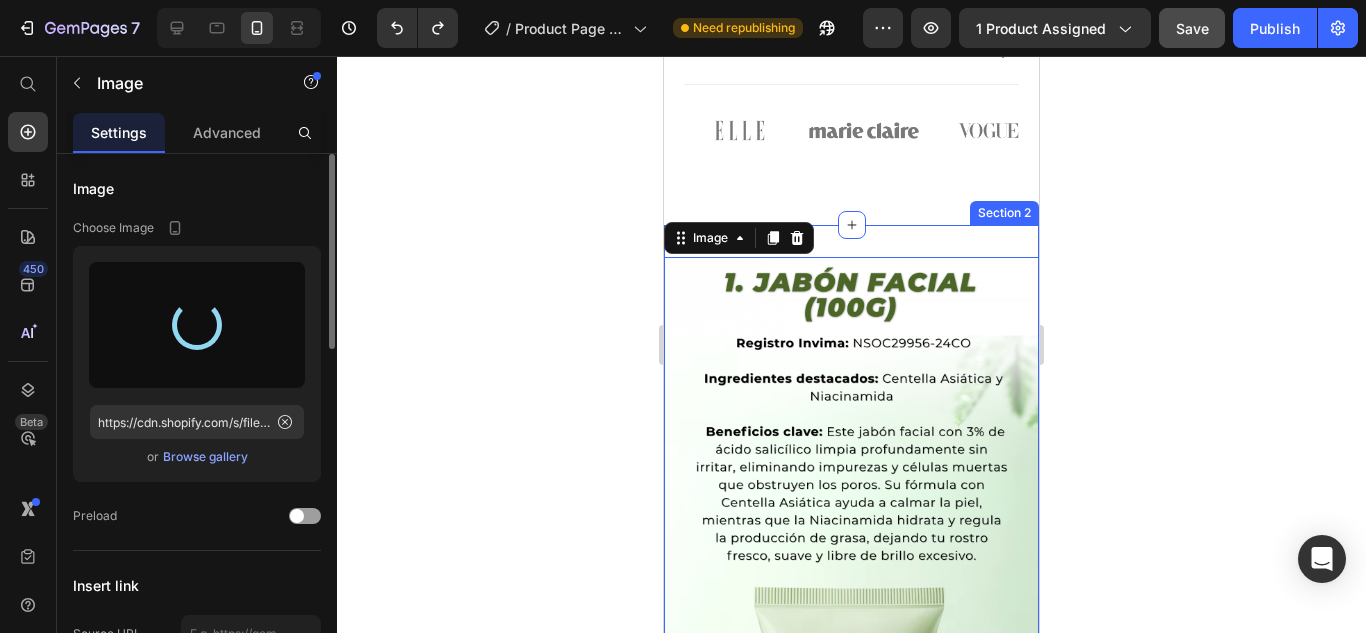 type on "https://cdn.shopify.com/s/files/1/0636/4882/5480/files/gempages_574864107237278949-924389d8-5a8b-4a97-81fc-83102bb7fd88.png" 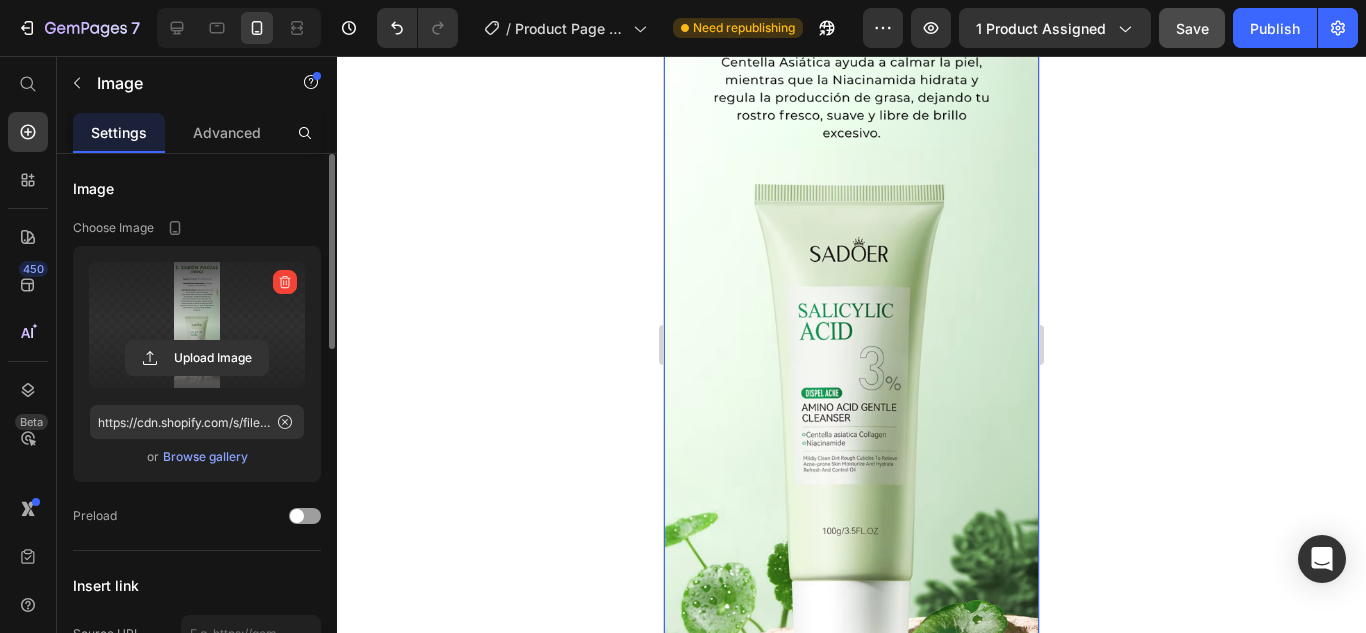 scroll, scrollTop: 2631, scrollLeft: 0, axis: vertical 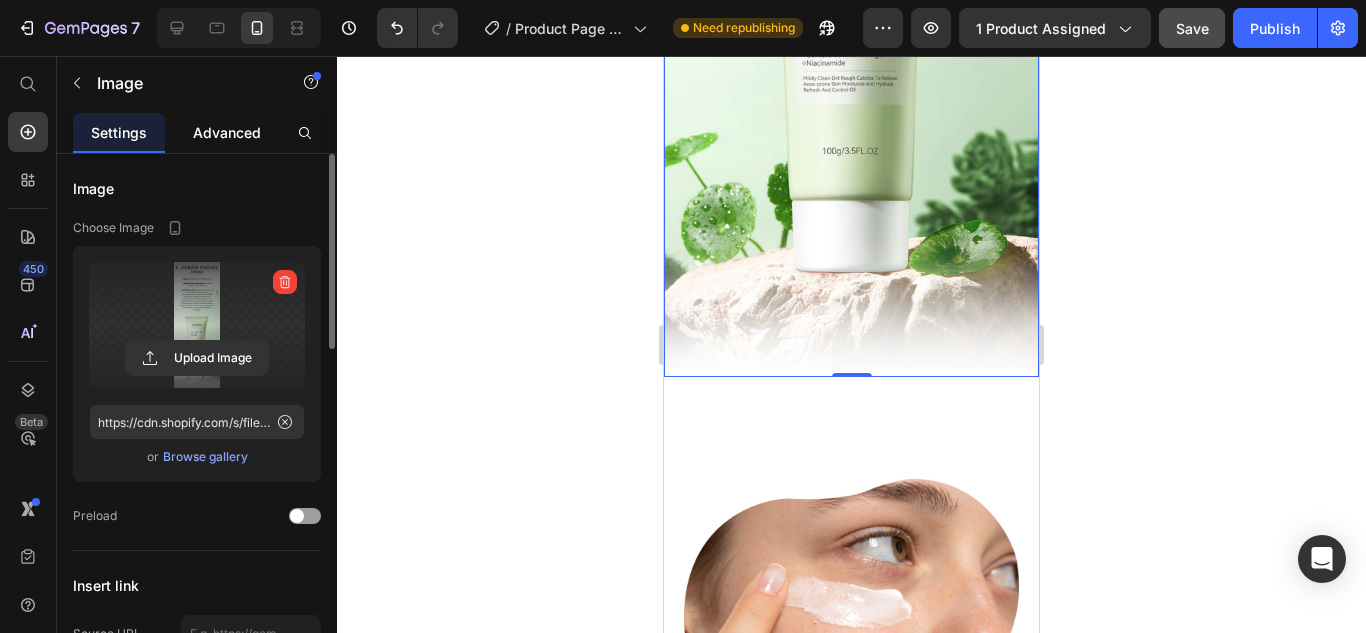 click on "Advanced" 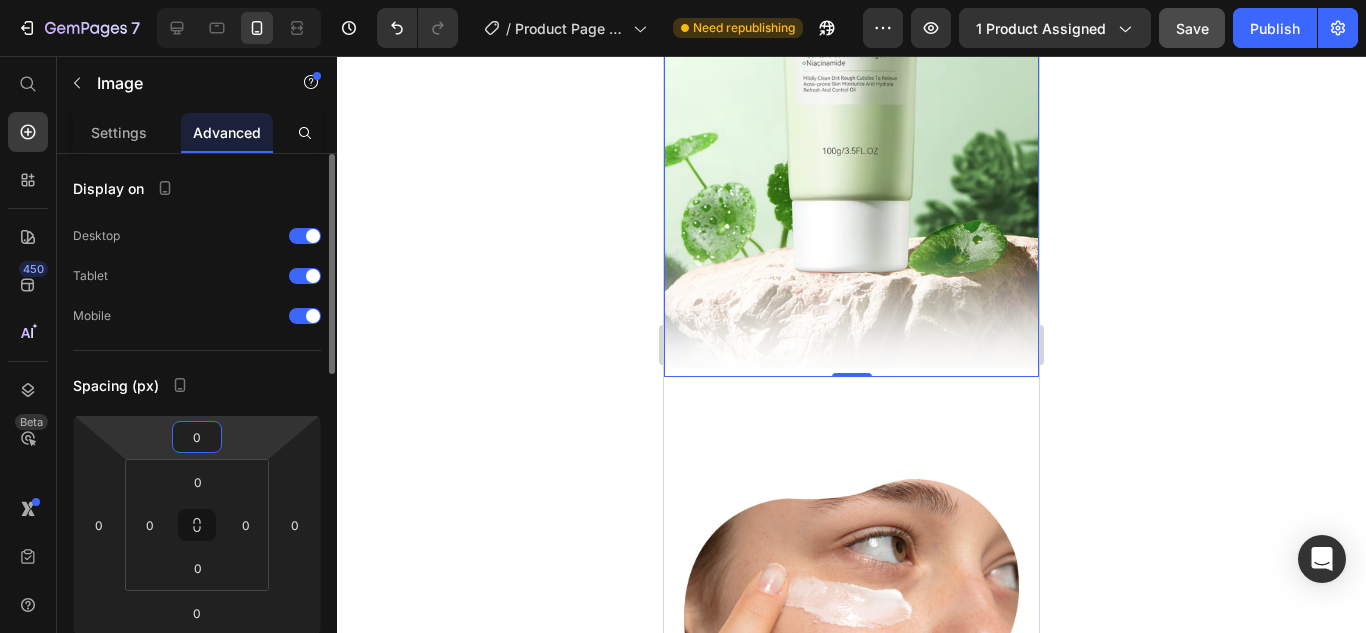 click on "0" at bounding box center [197, 437] 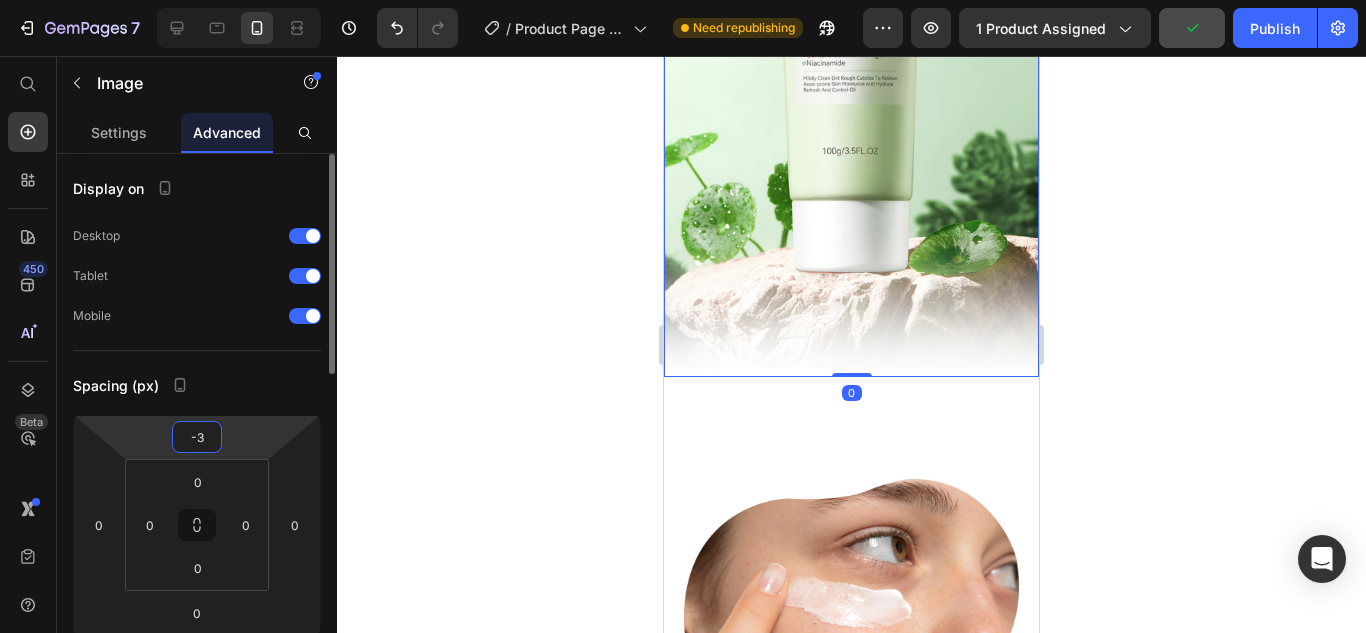 type on "-30" 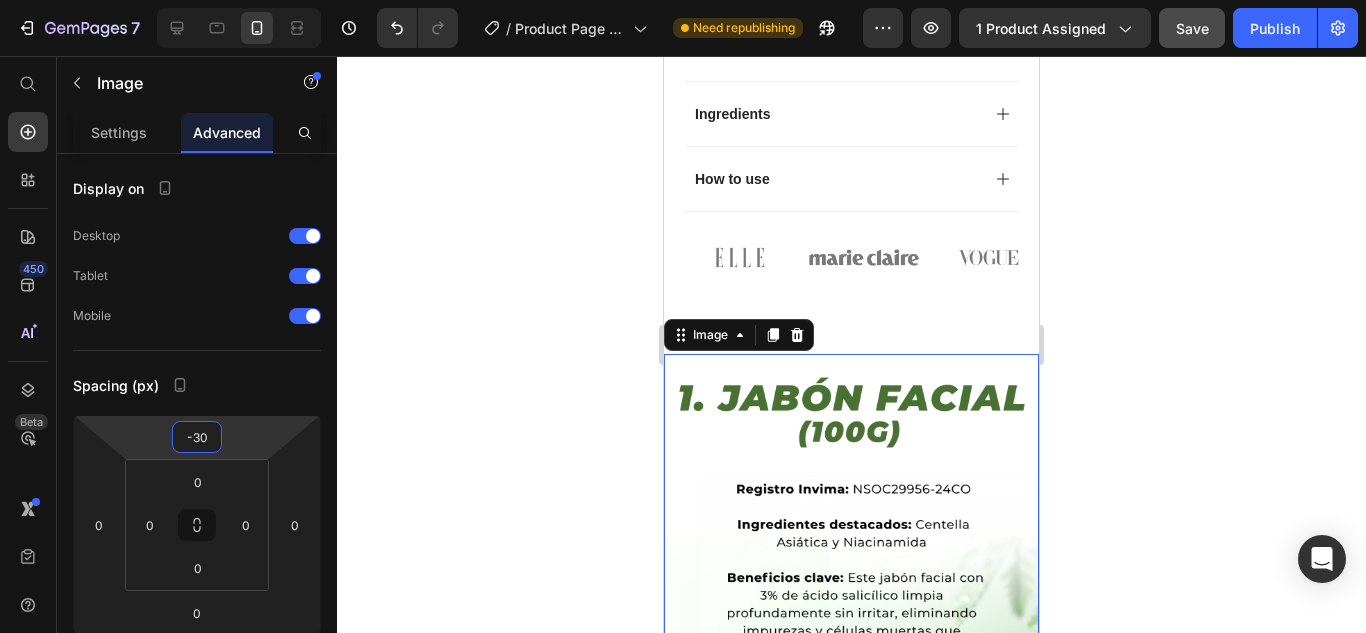 scroll, scrollTop: 1627, scrollLeft: 0, axis: vertical 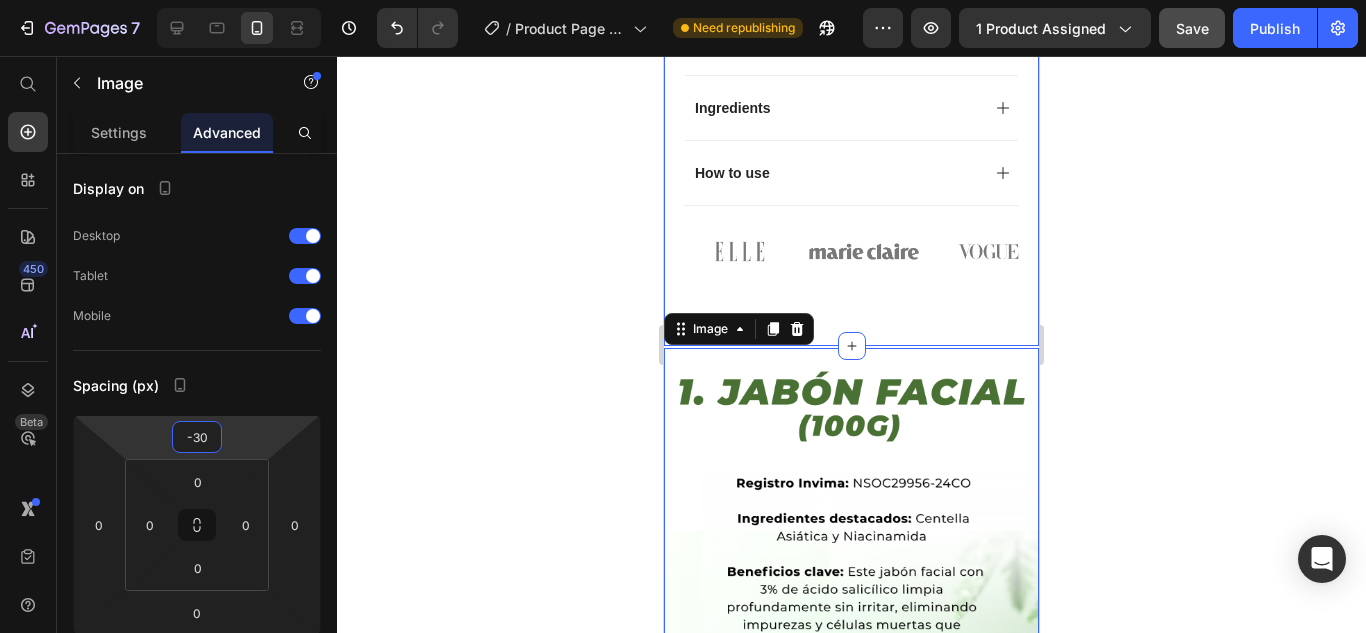 click on "Icon Free Shipping Today Only Text Block Row
Icon 84,000+ Happy Customer Text Block Row
Carousel Row Product Images Image Icon Icon Icon Icon Icon Icon List “This skin cream is a game-changer! It has transformed my dry, lackluster skin into a hydrated and radiant complexion. I love how it absorbs quickly and leaves no greasy residue. Highly recommend” Text Block
Icon [FIRST] [LAST]. ([CITY], [COUNTRY]) Text Block Row Row Row Icon Icon Icon Icon Icon Icon List (1349 Reviews) Text Block Row KIT ÁCIDO SALICÍLICO SADOER Product Title NUESTRO KIT CON MEJORES RESULTADOS 2025 Text Block Hydrate, rejuvenate, and glow with our revolutionary cream. Unleash your skin's potential today. Text Block
Hidratación intensa
Amigable con el medio
Hecho en Rusia Item List Kaching Bundles Kaching Bundles
Icon   Fuera de stock Stock Counter Text Block Row" at bounding box center [851, -592] 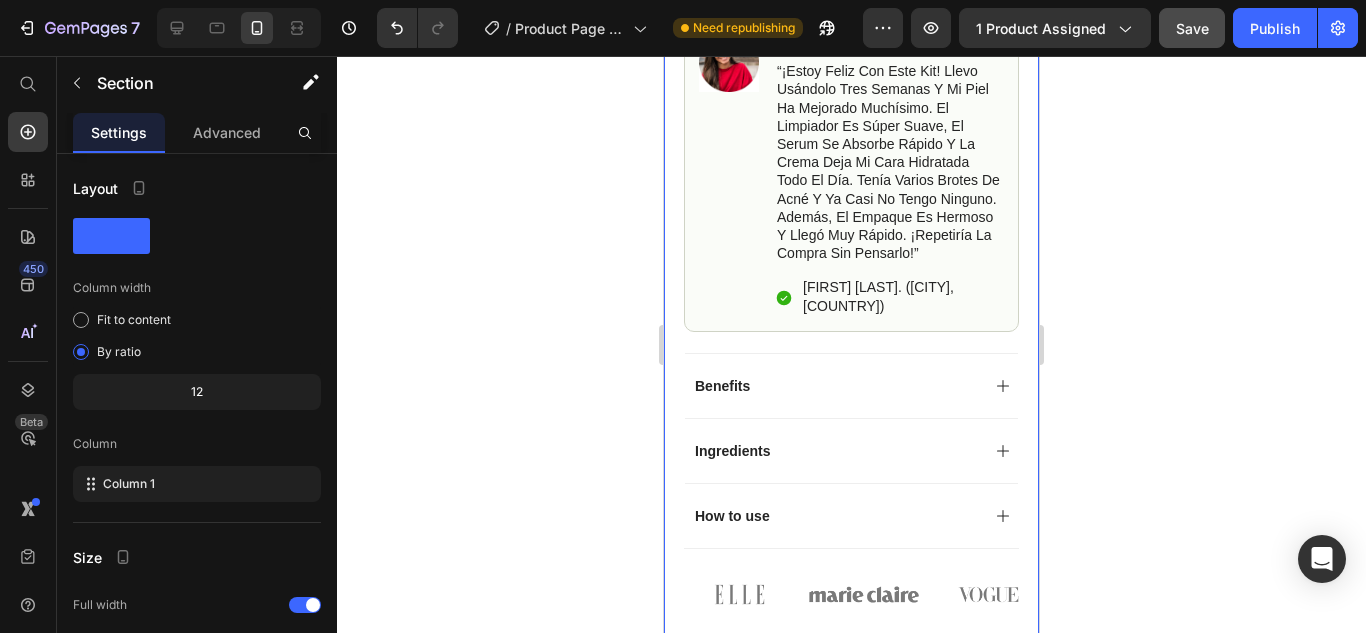 scroll, scrollTop: 1637, scrollLeft: 0, axis: vertical 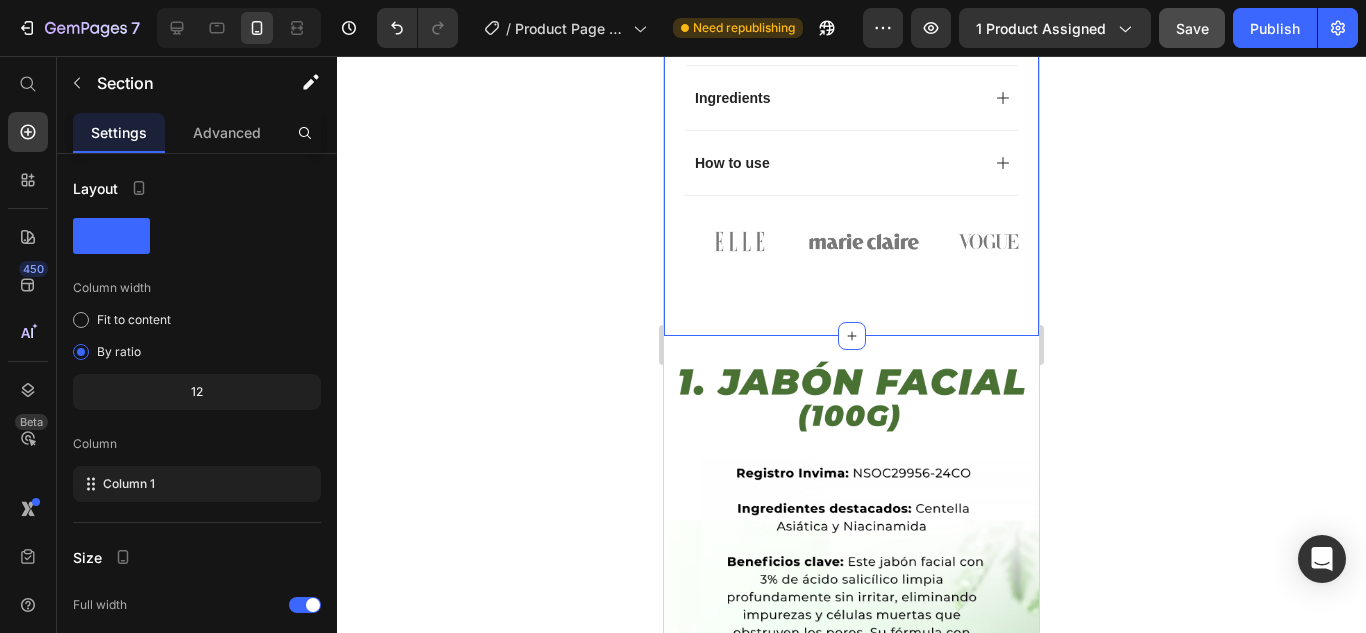 click 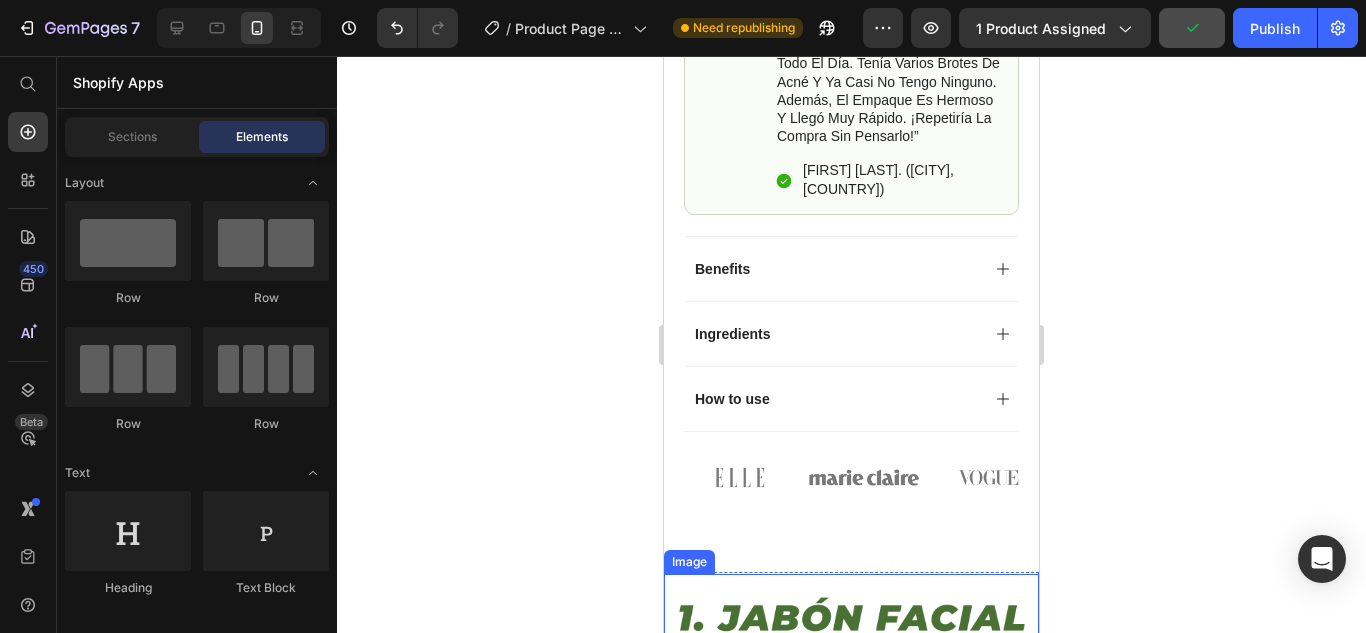 scroll, scrollTop: 1439, scrollLeft: 0, axis: vertical 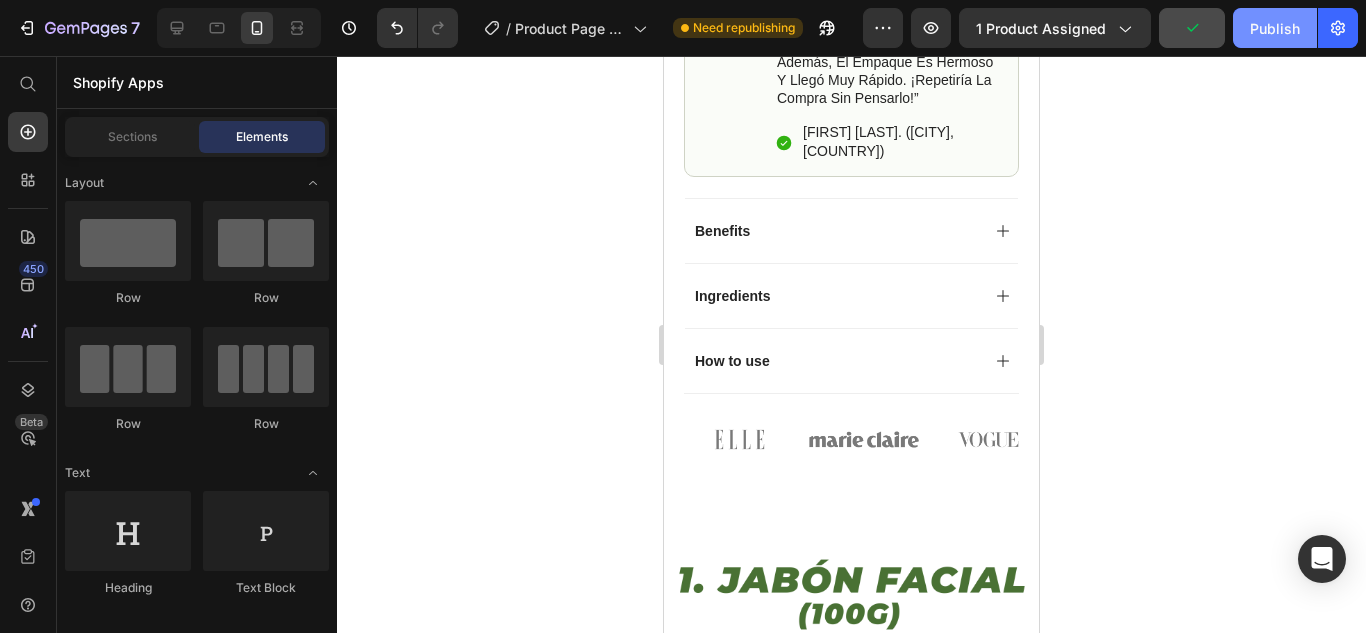 click on "Publish" at bounding box center [1275, 28] 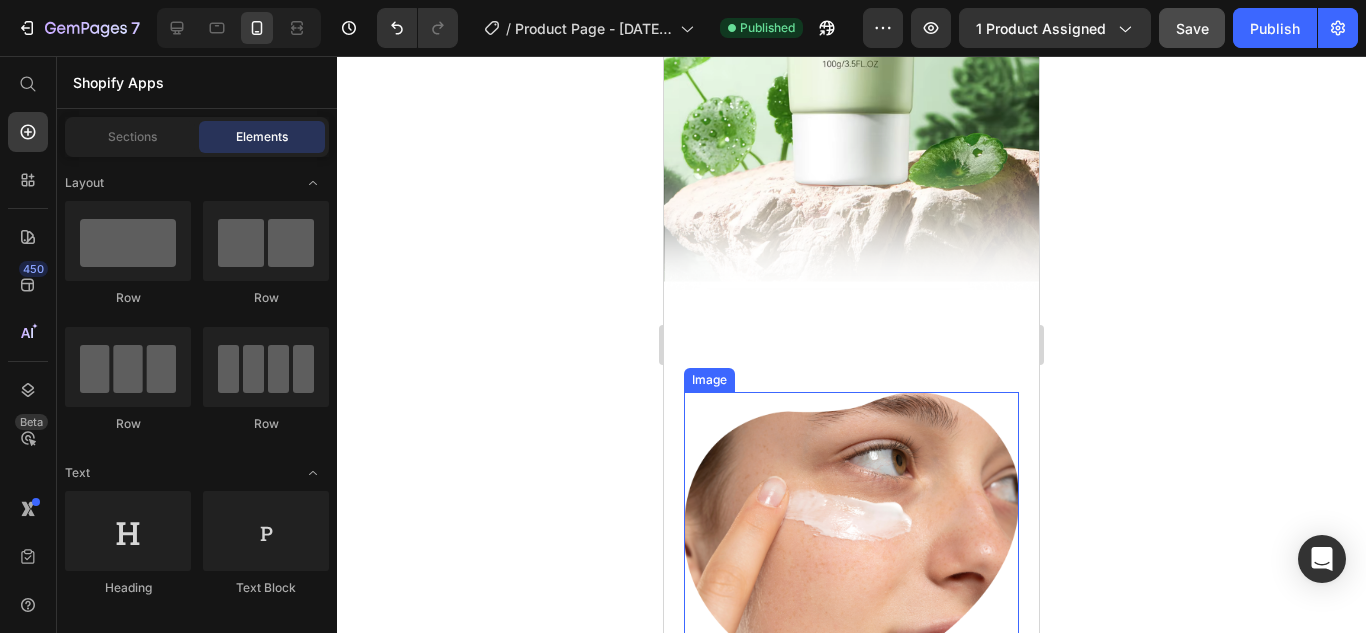 scroll, scrollTop: 2686, scrollLeft: 0, axis: vertical 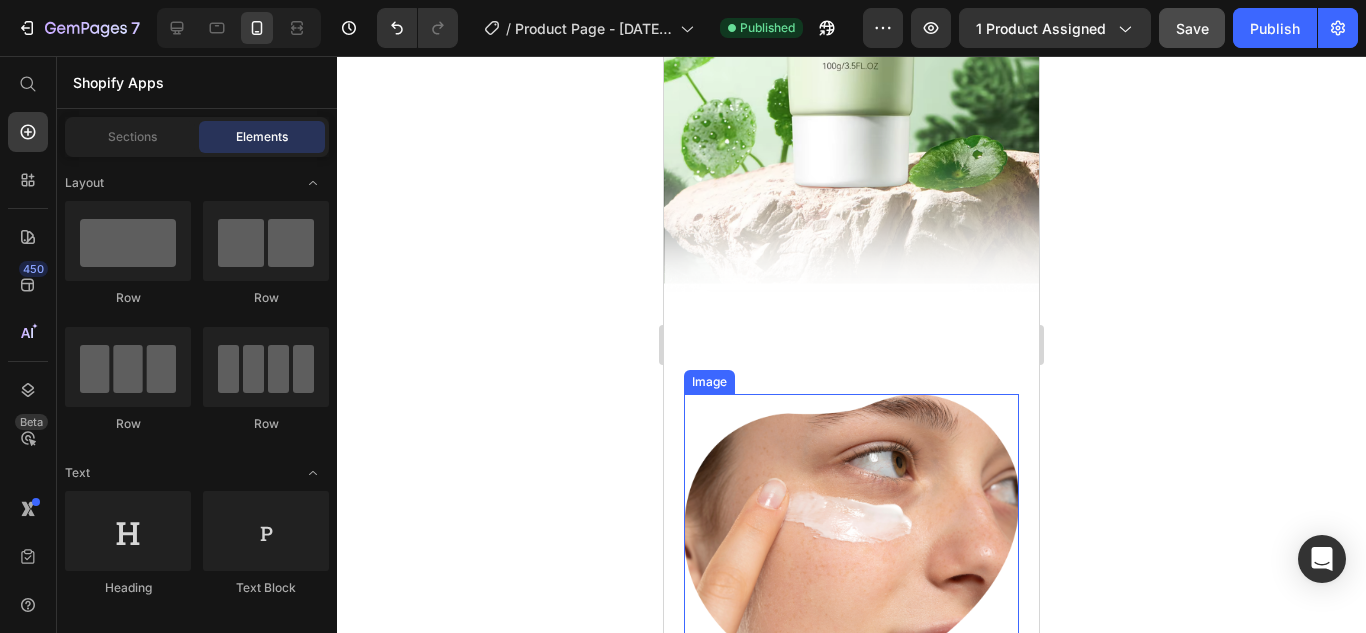 click at bounding box center [851, 538] 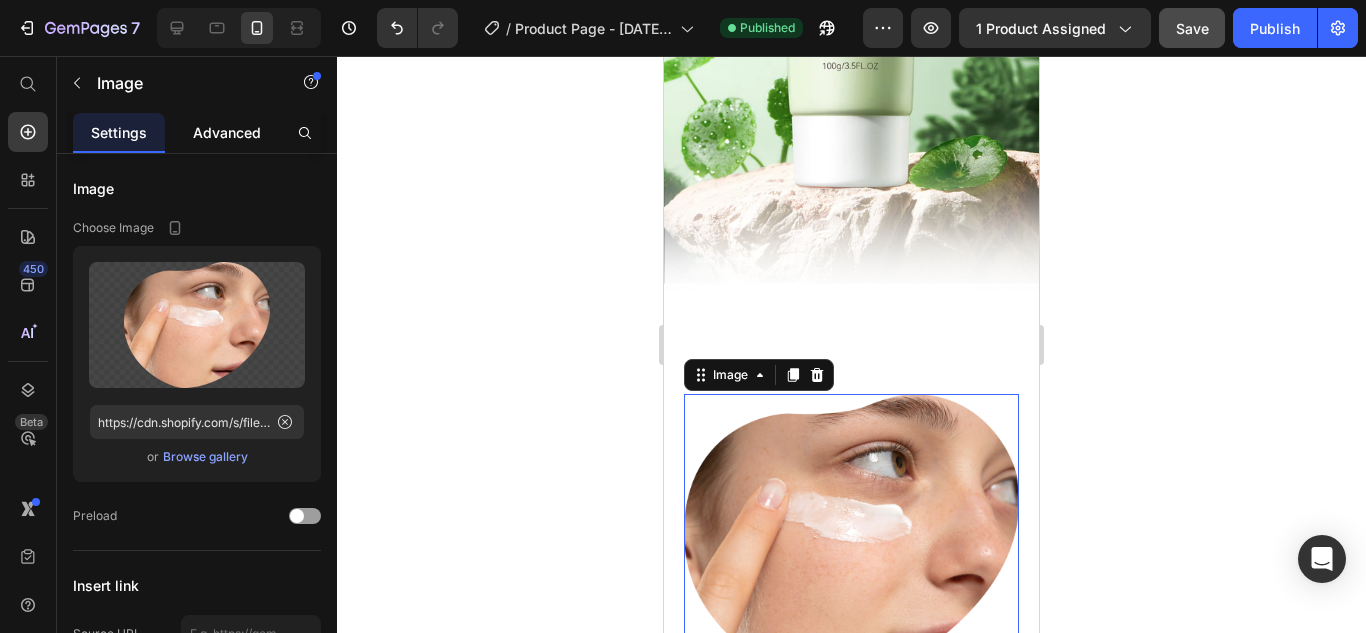 click on "Advanced" at bounding box center (227, 132) 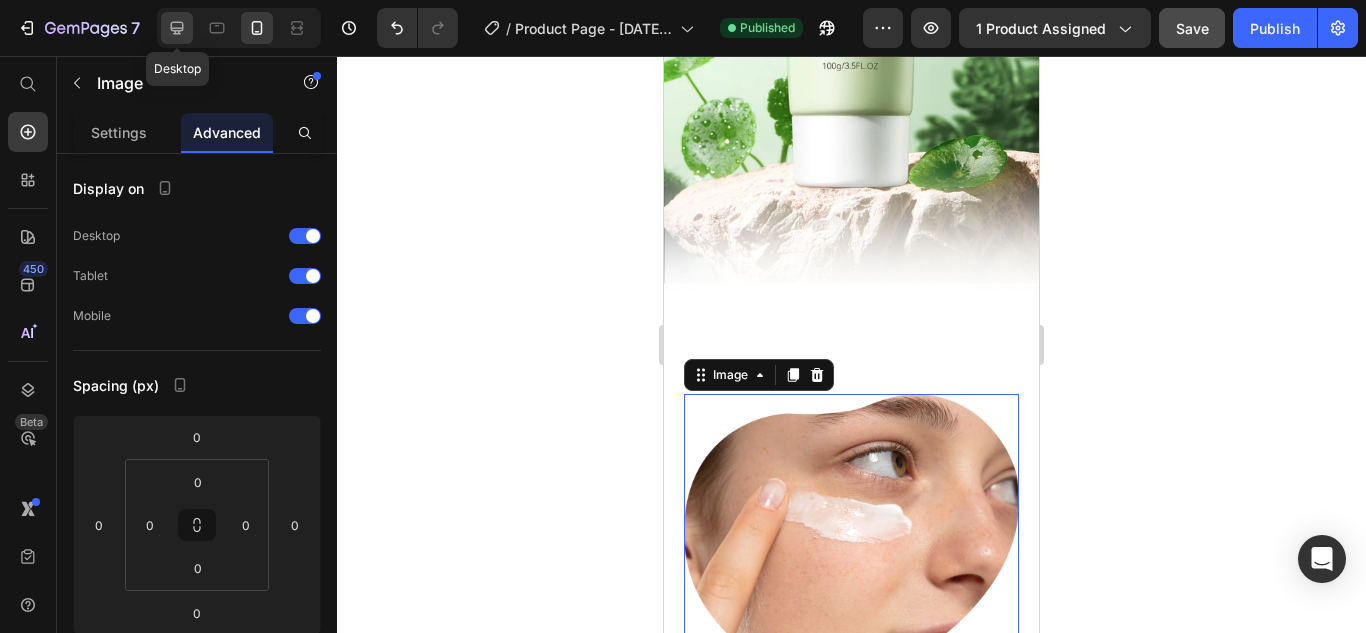 click 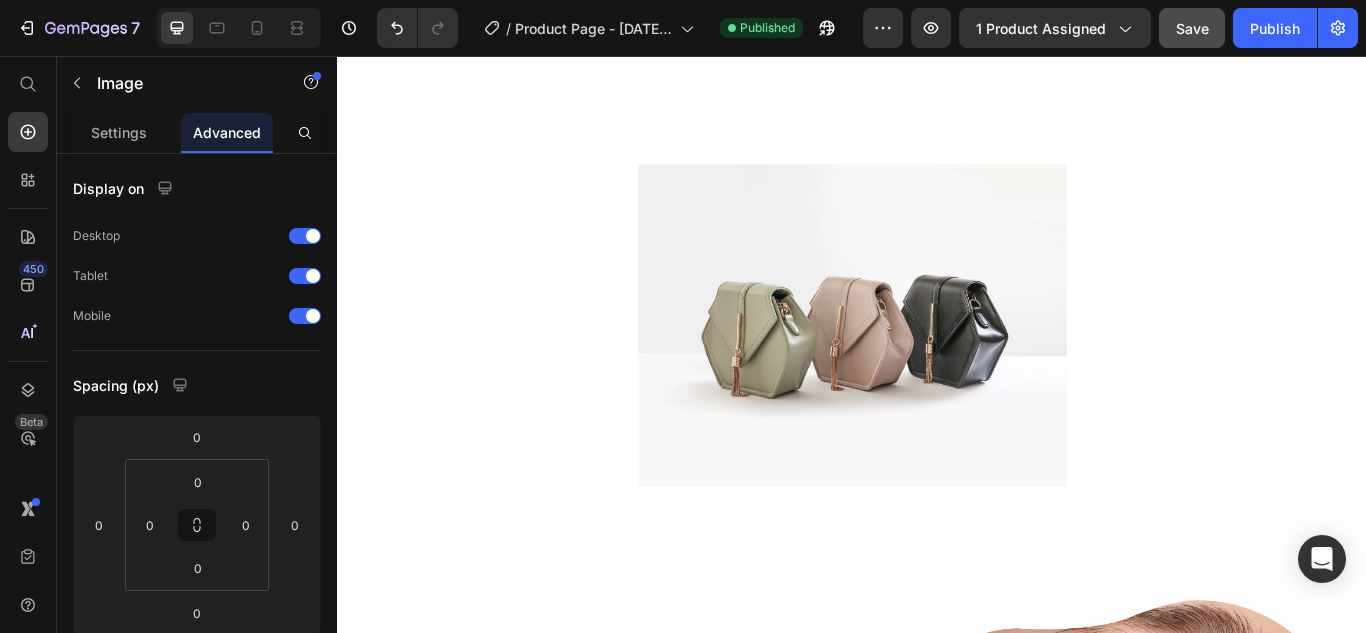 scroll, scrollTop: 1307, scrollLeft: 0, axis: vertical 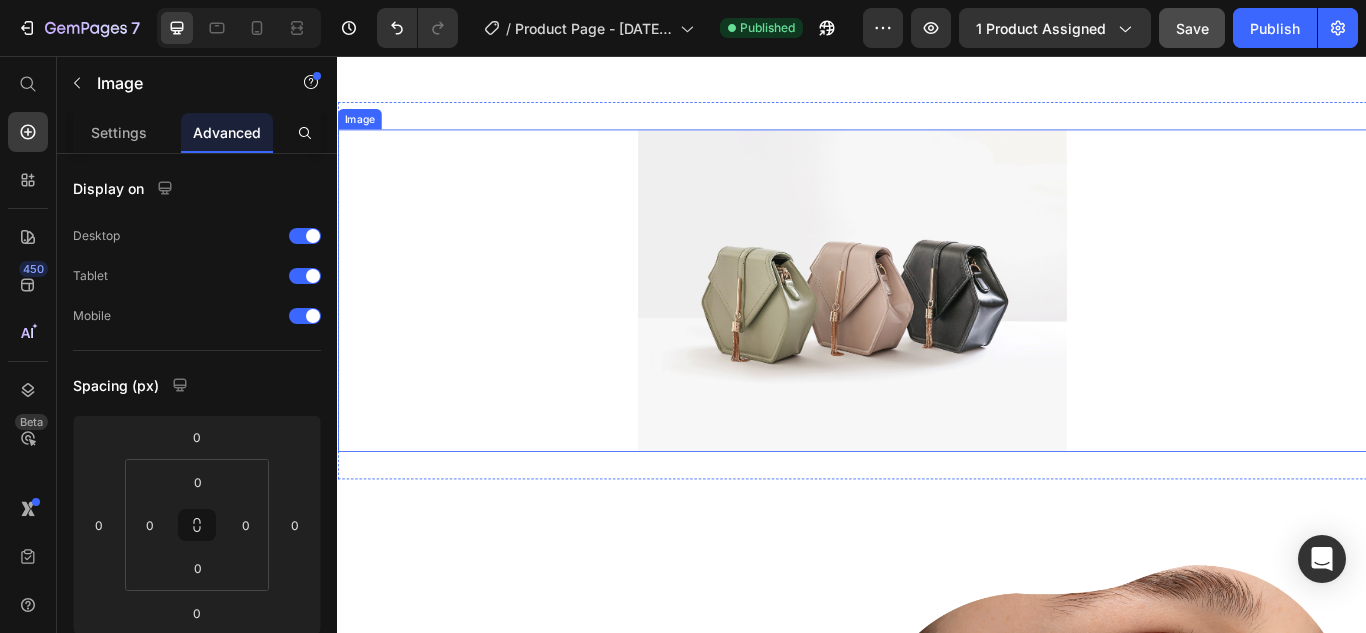 click at bounding box center [937, 329] 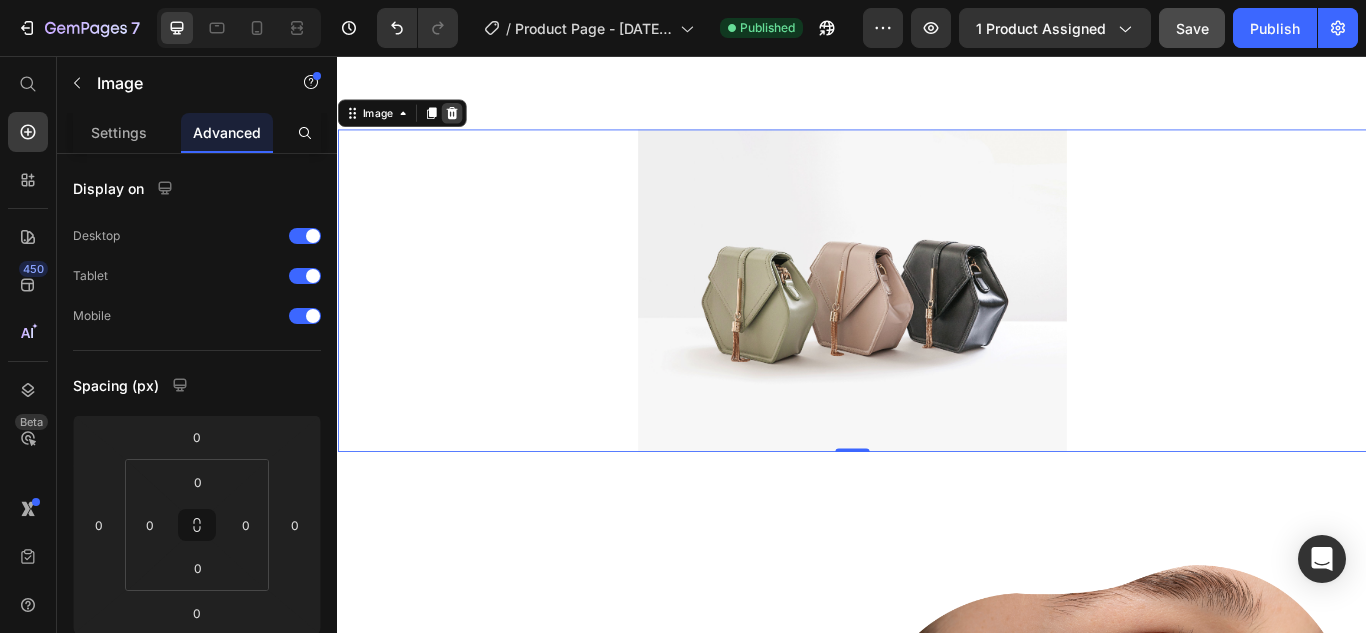 click 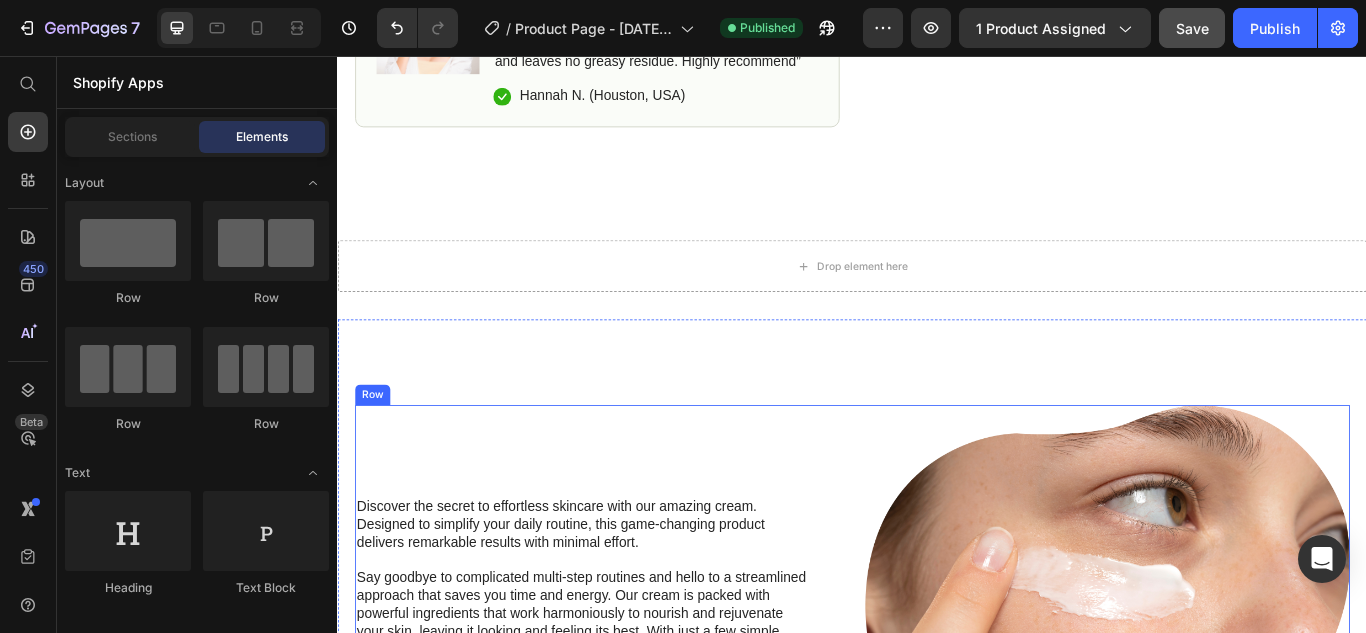scroll, scrollTop: 1133, scrollLeft: 0, axis: vertical 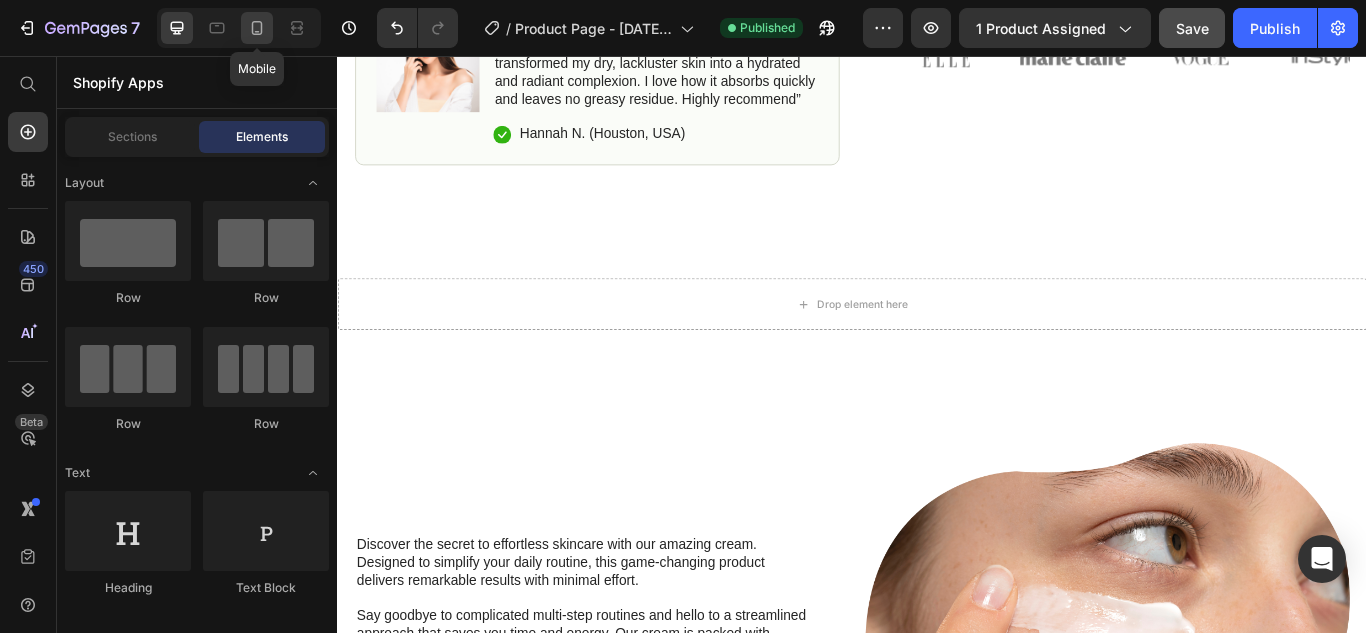 click 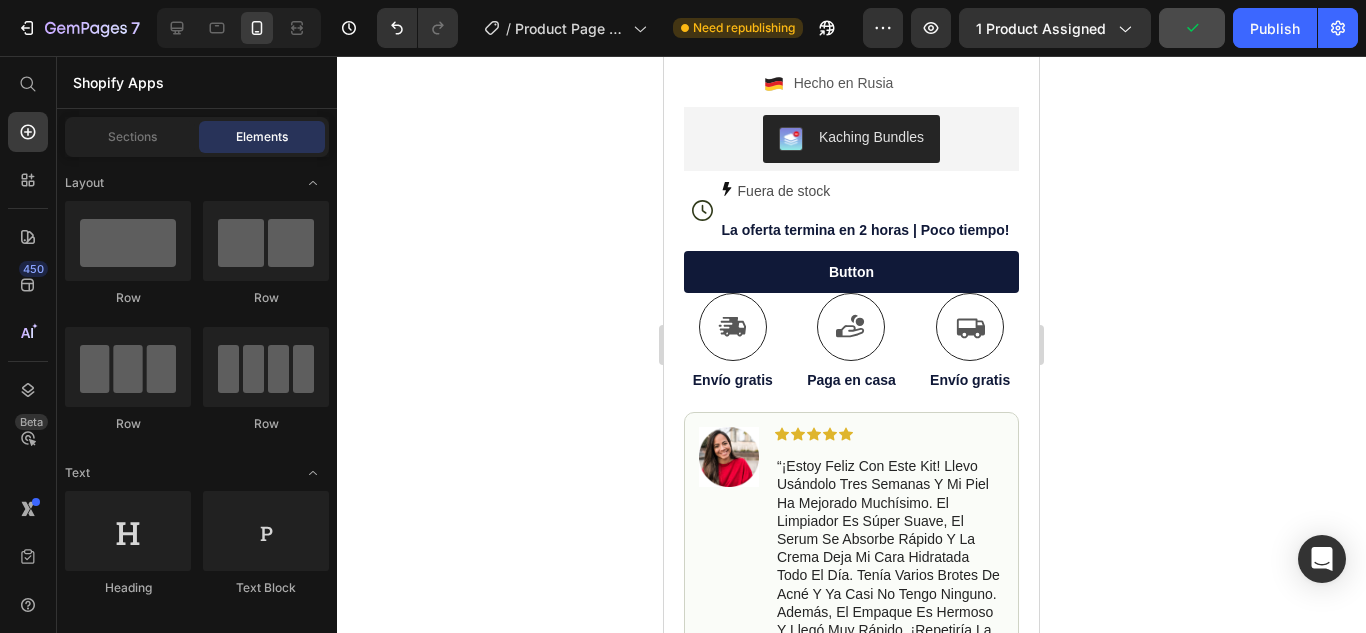 scroll, scrollTop: 1012, scrollLeft: 0, axis: vertical 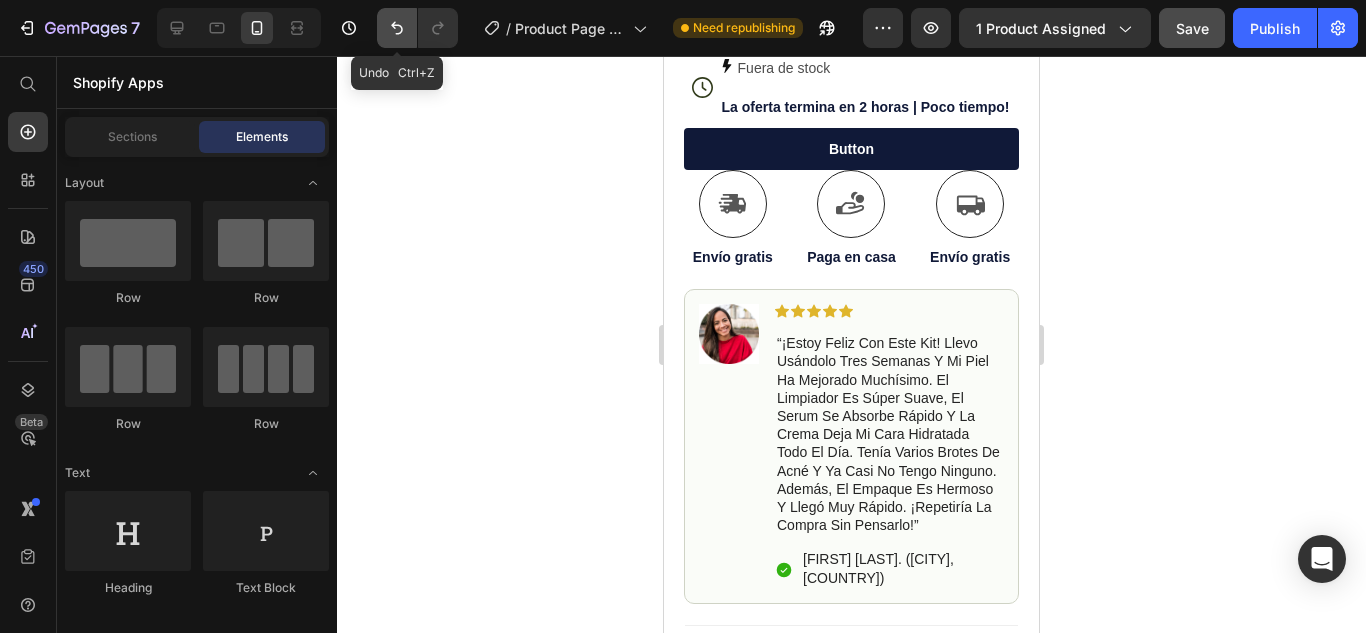 click 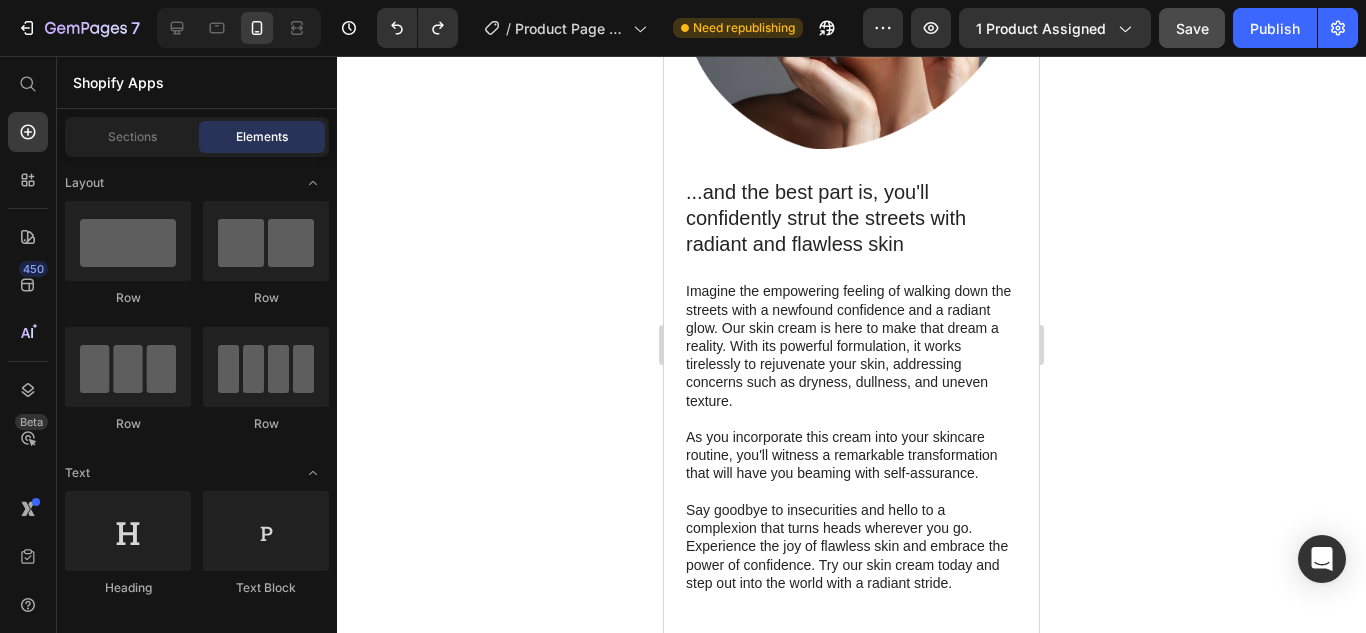 scroll, scrollTop: 2918, scrollLeft: 0, axis: vertical 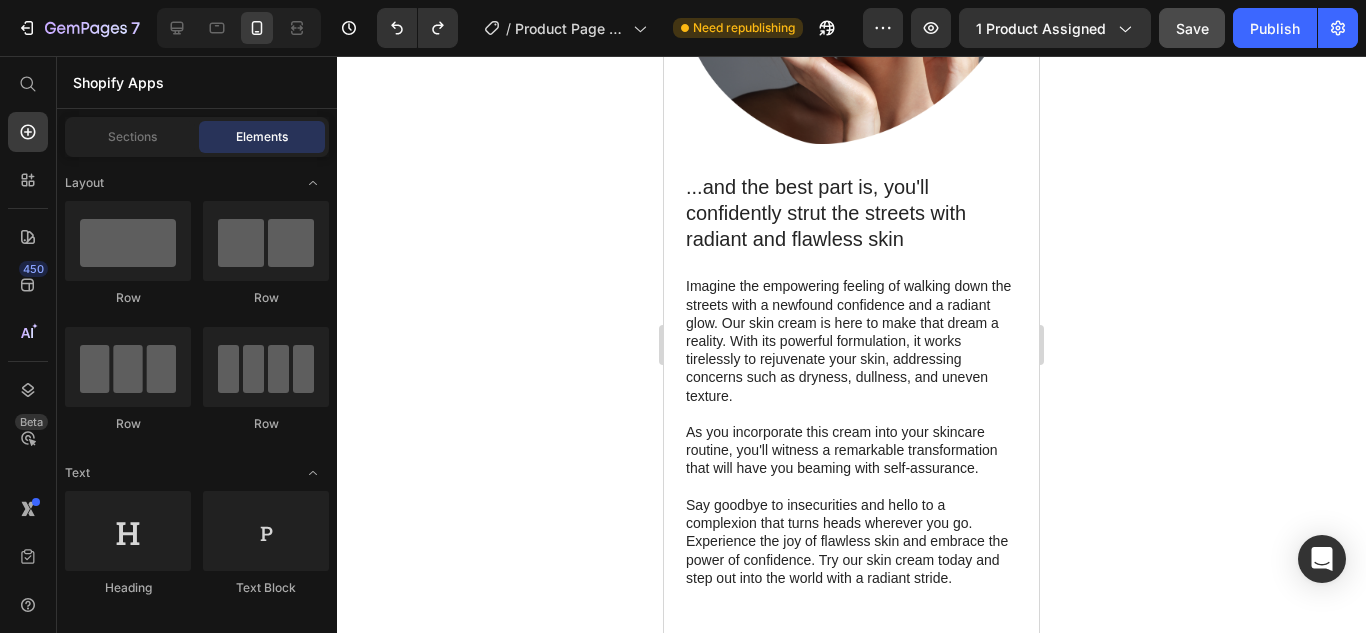 click at bounding box center [851, -671] 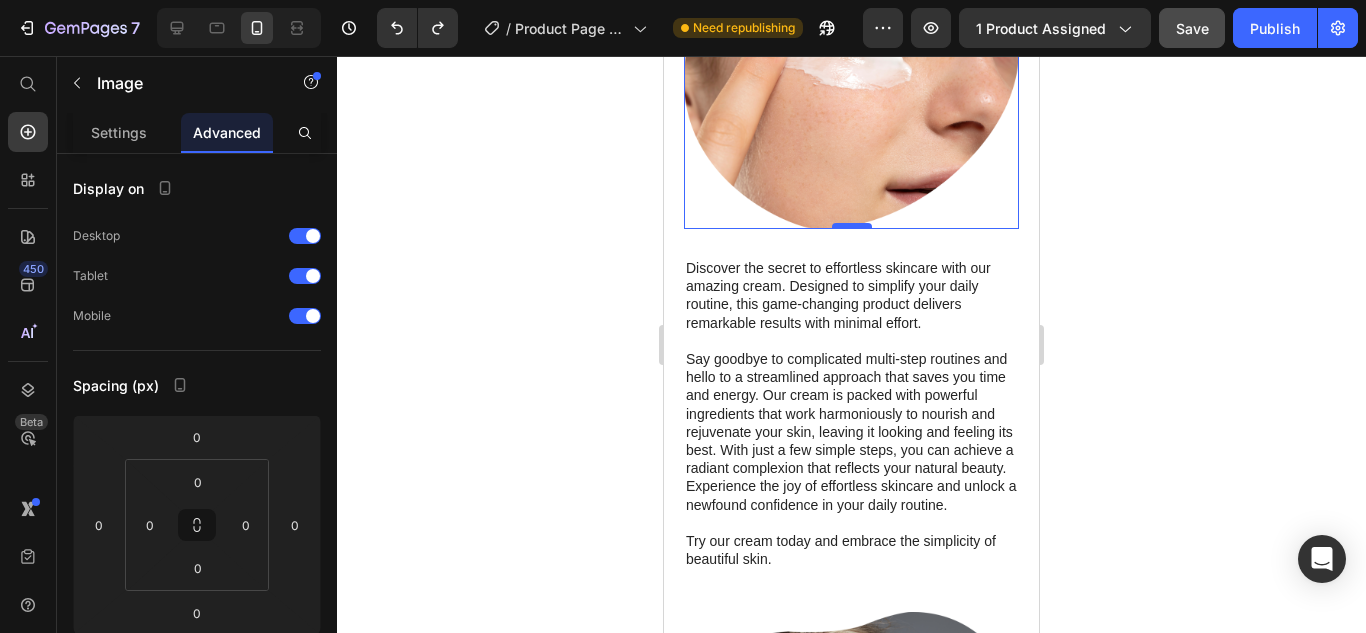 scroll, scrollTop: 3273, scrollLeft: 0, axis: vertical 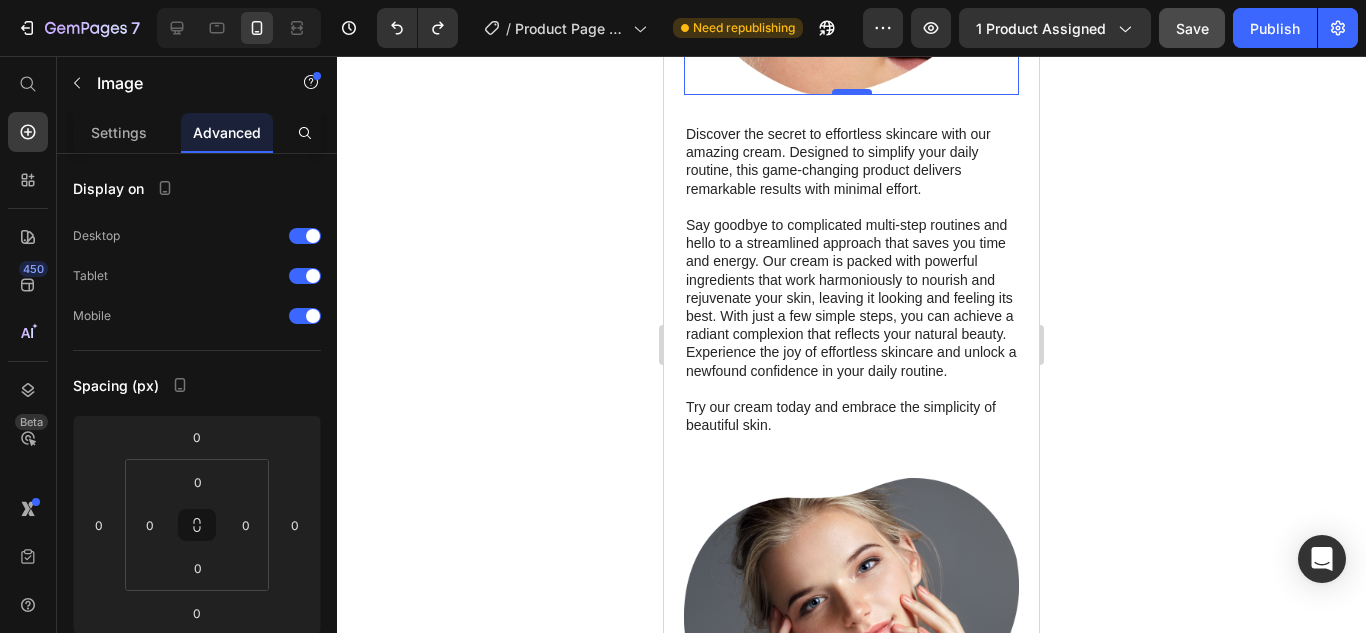 click on "Say goodbye to complicated multi-step routines and hello to a streamlined approach that saves you time and energy. Our cream is packed with powerful ingredients that work harmoniously to nourish and rejuvenate your skin, leaving it looking and feeling its best. With just a few simple steps, you can achieve a radiant complexion that reflects your natural beauty. Experience the joy of effortless skincare and unlock a newfound confidence in your daily routine." at bounding box center [851, 298] 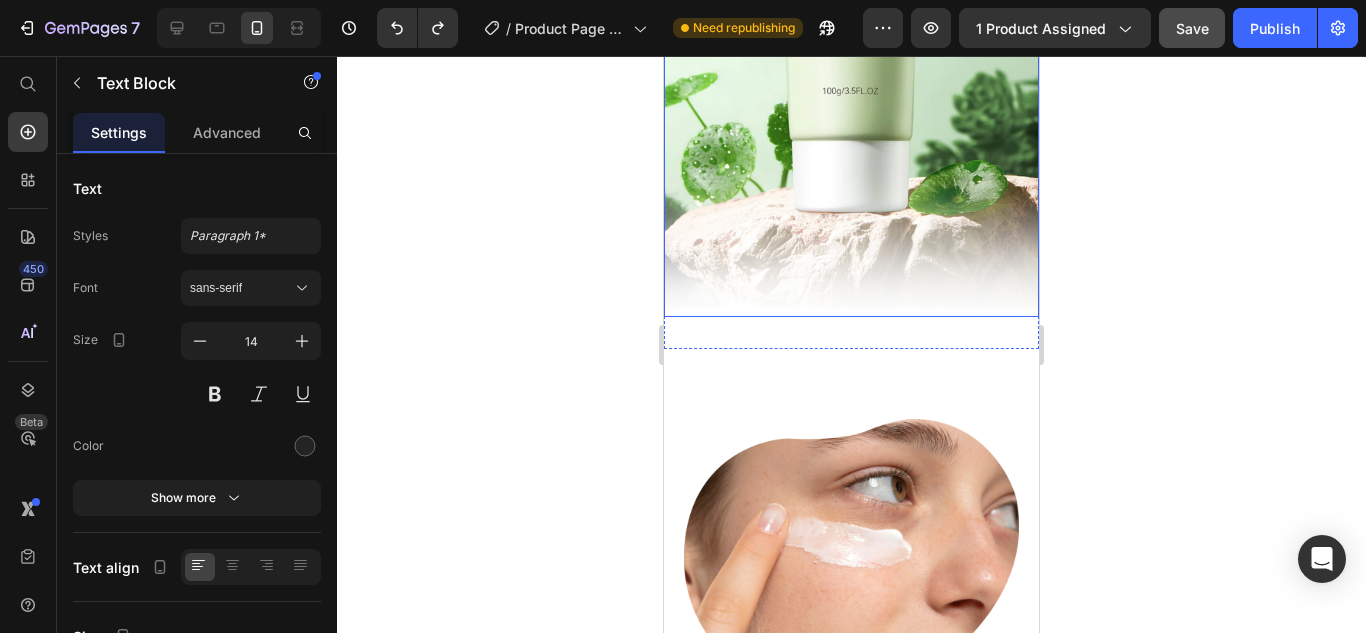 scroll, scrollTop: 2659, scrollLeft: 0, axis: vertical 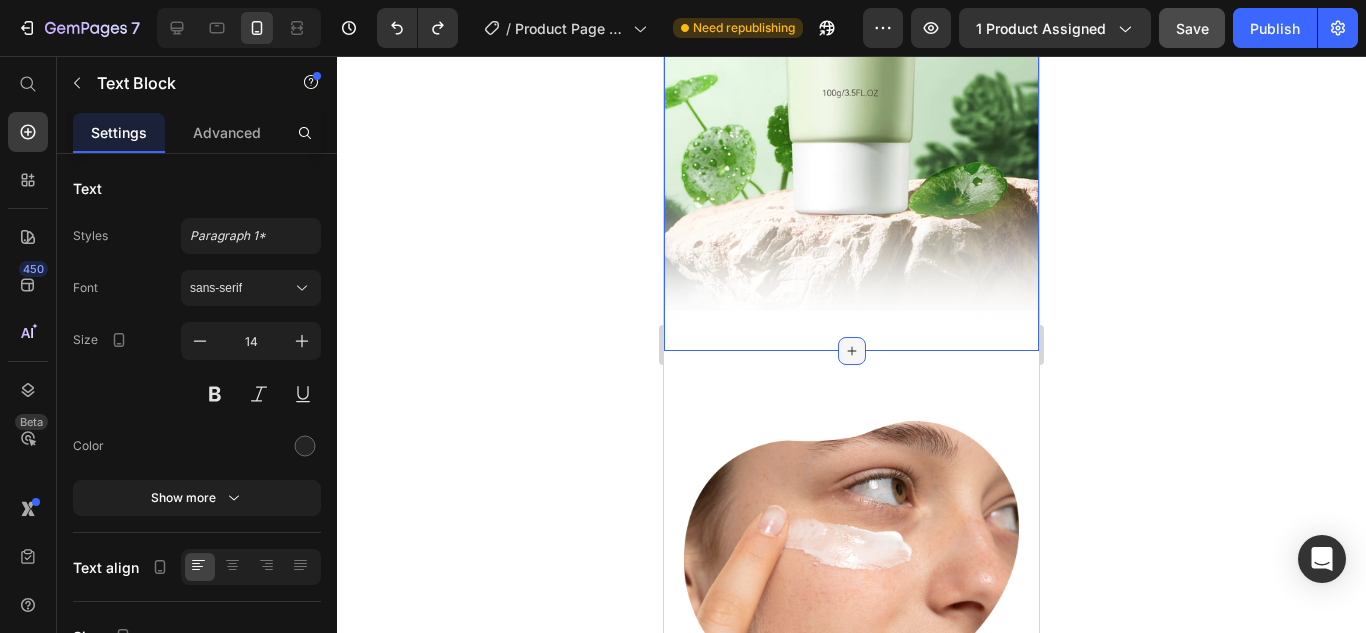 click 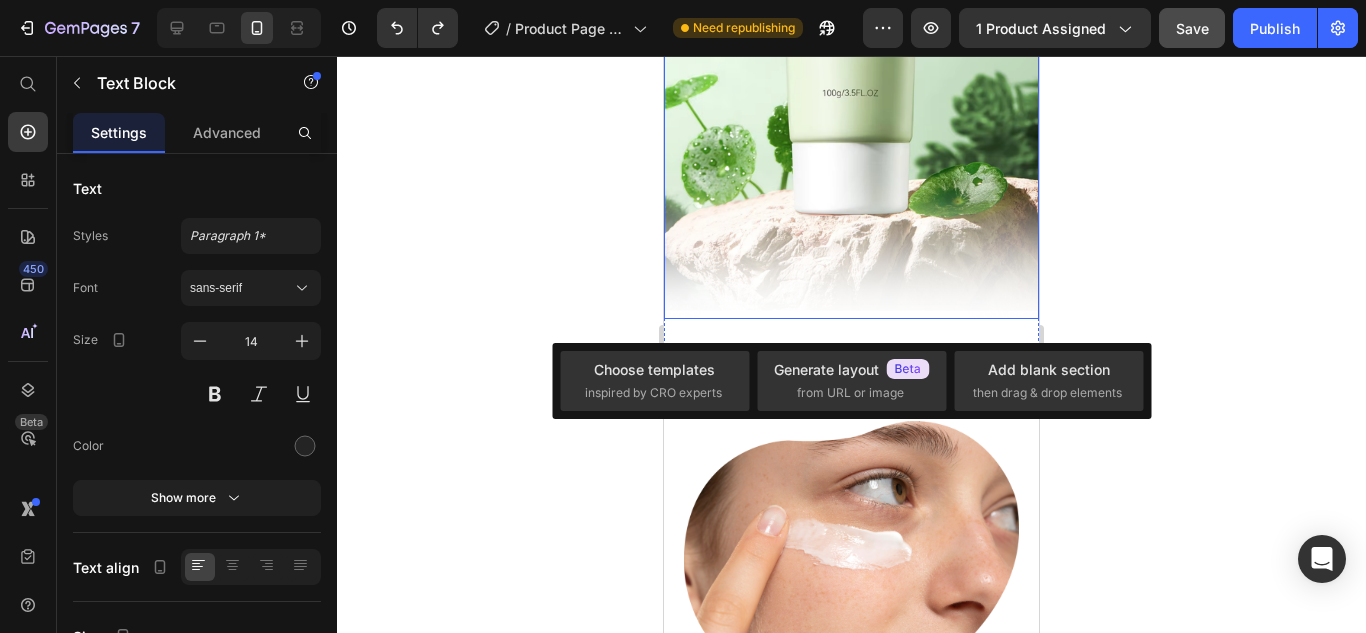 click at bounding box center (851, -185) 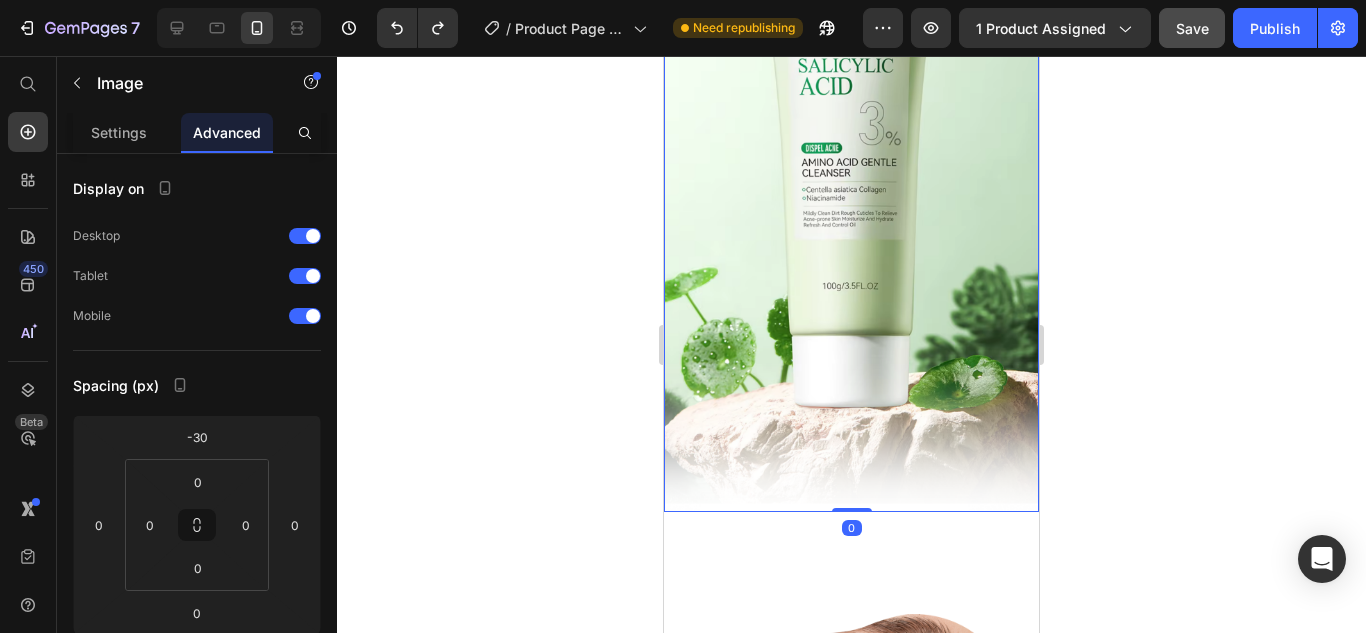 scroll, scrollTop: 1846, scrollLeft: 0, axis: vertical 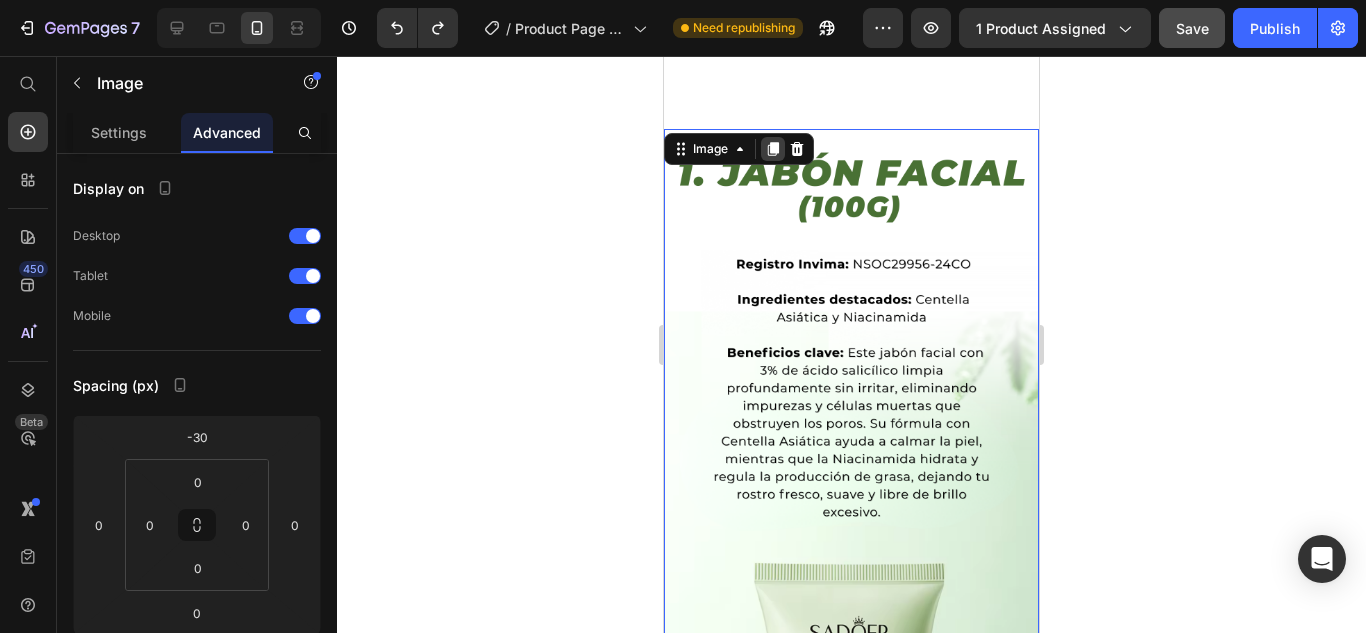 click 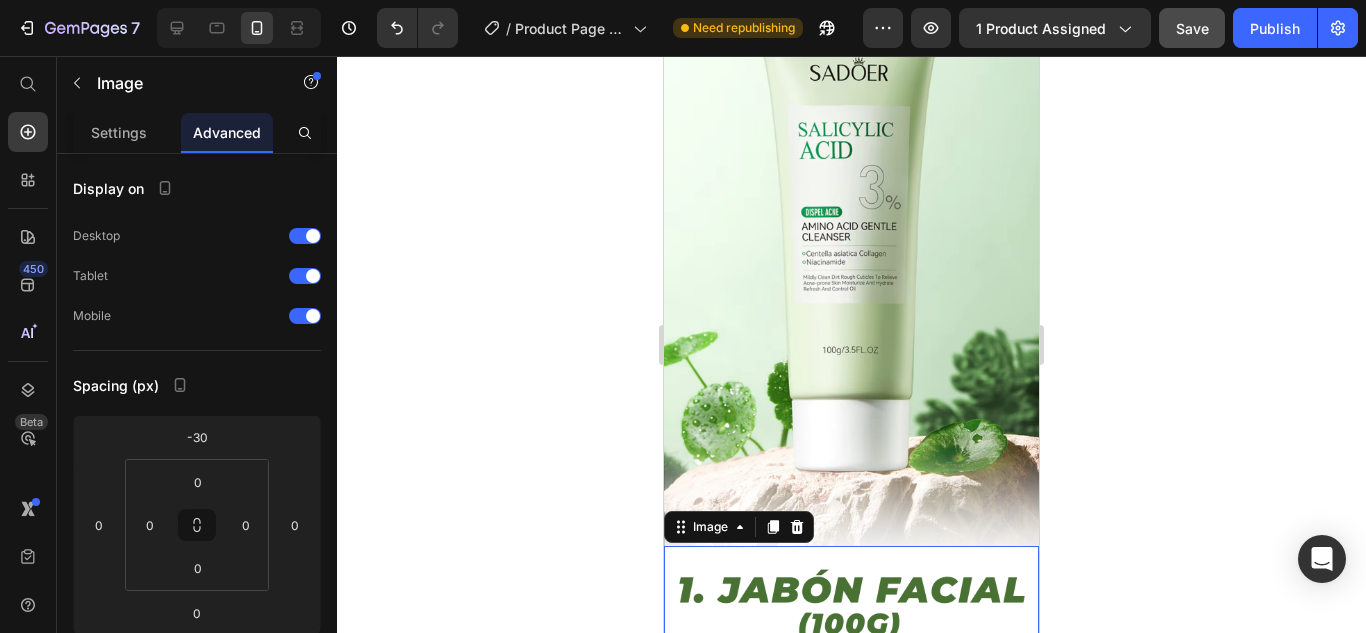 scroll, scrollTop: 2782, scrollLeft: 0, axis: vertical 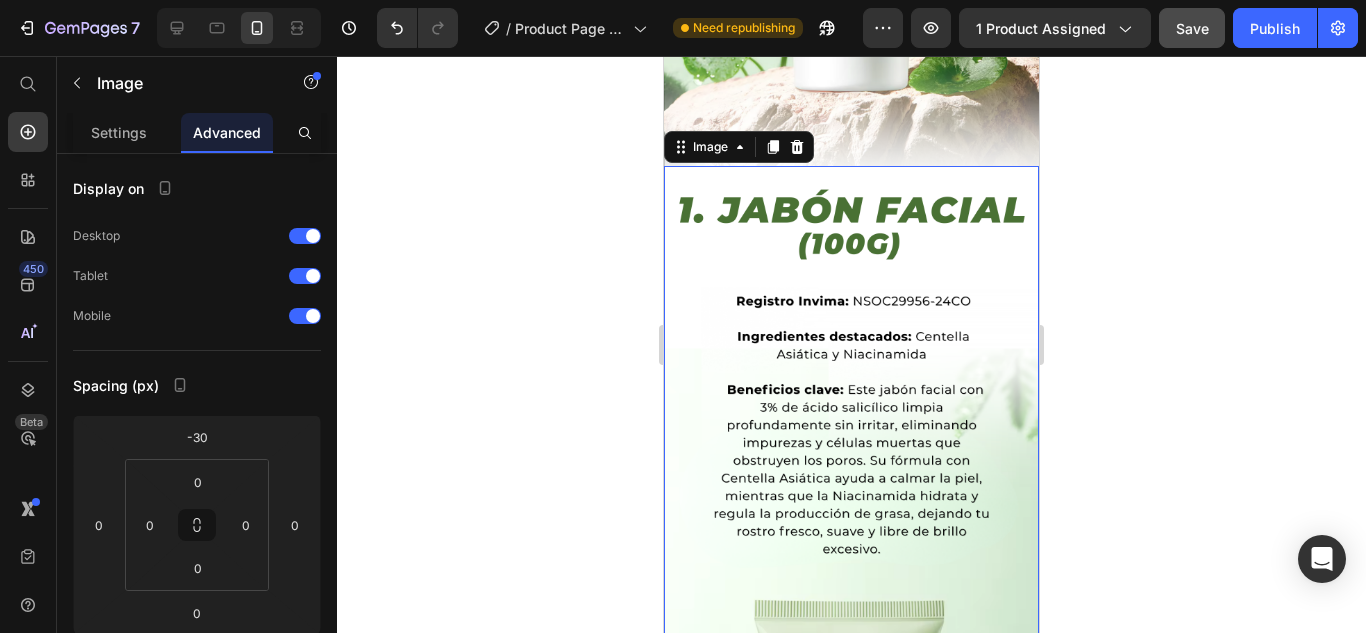 click at bounding box center (851, 669) 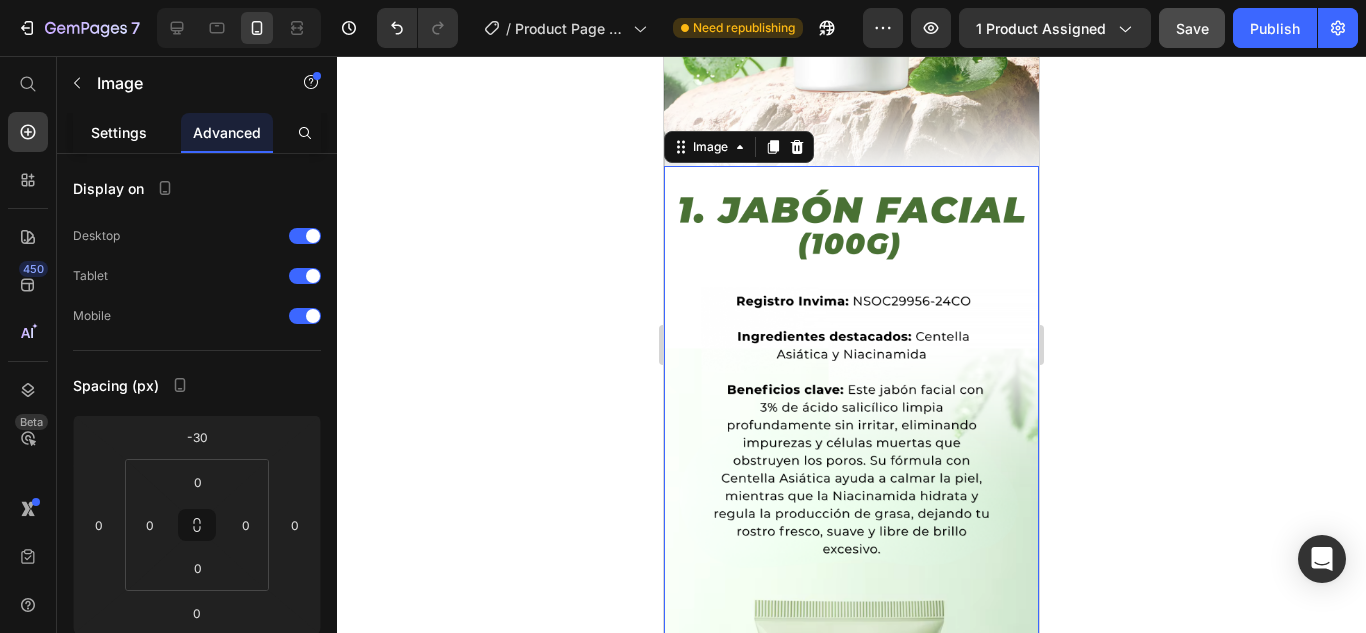 click on "Settings" at bounding box center (119, 132) 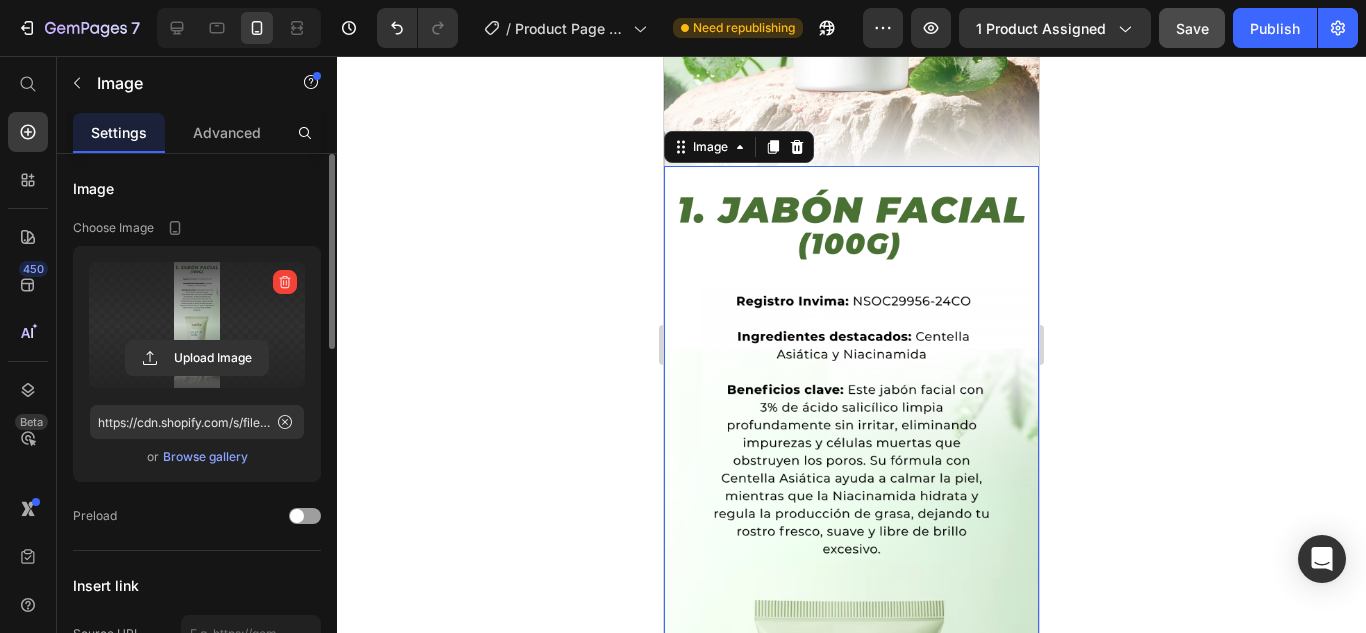 click at bounding box center (197, 325) 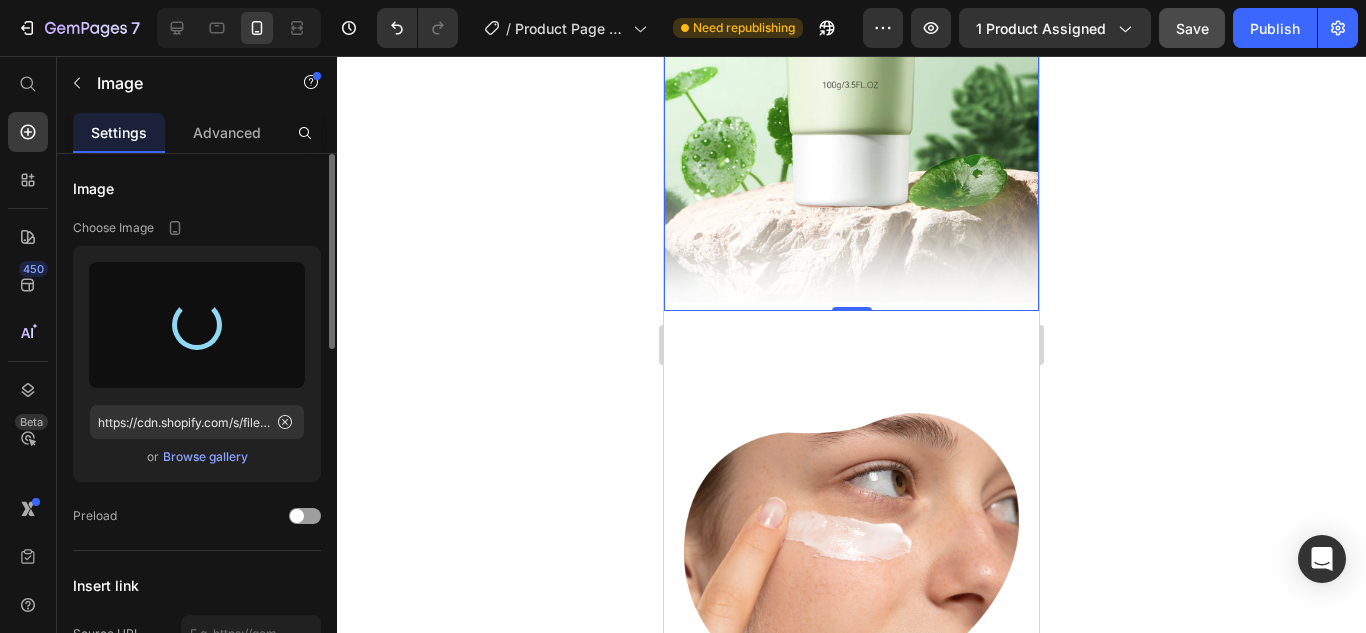 scroll, scrollTop: 3645, scrollLeft: 0, axis: vertical 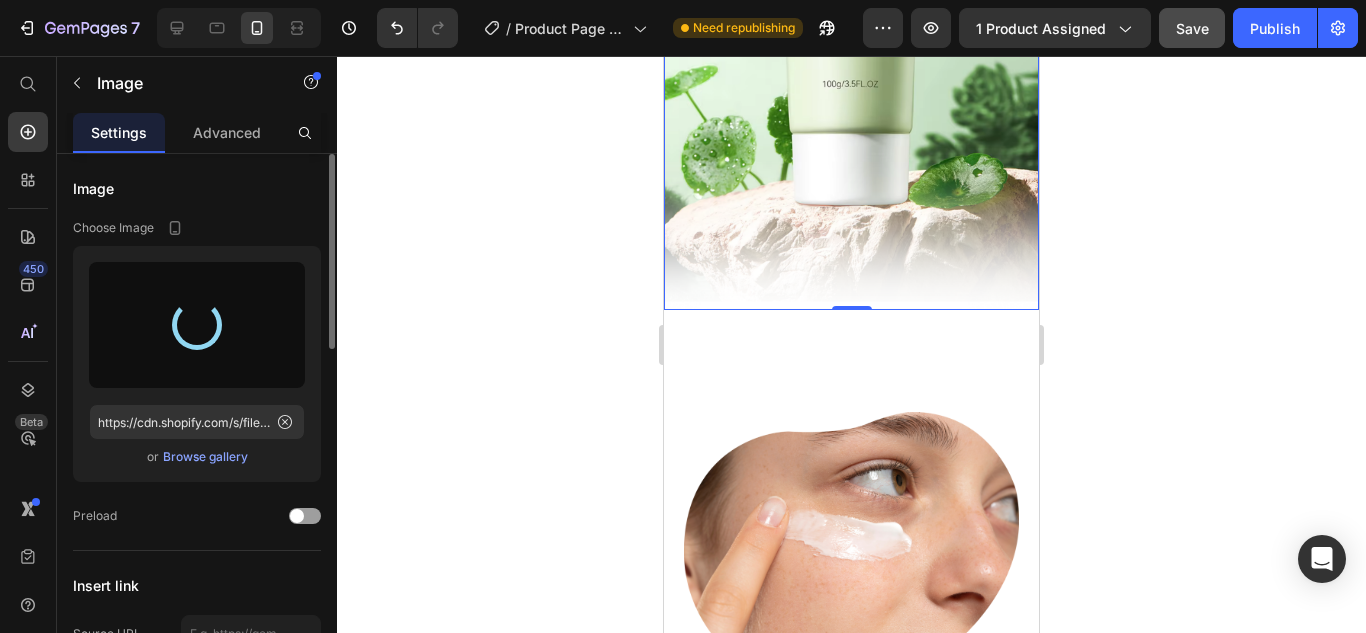 type on "https://cdn.shopify.com/s/files/1/0636/4882/5480/files/gempages_574864107237278949-27784b22-90ca-4b97-82ea-a38875bb4b6d.png" 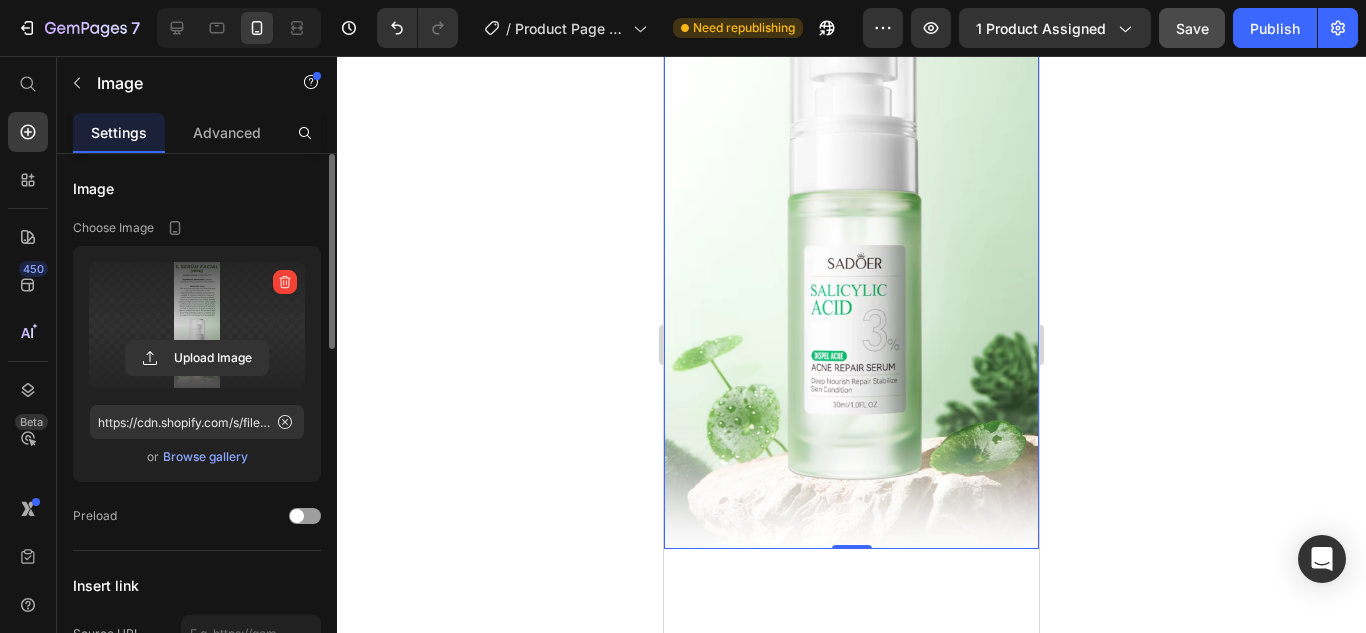 scroll, scrollTop: 3432, scrollLeft: 0, axis: vertical 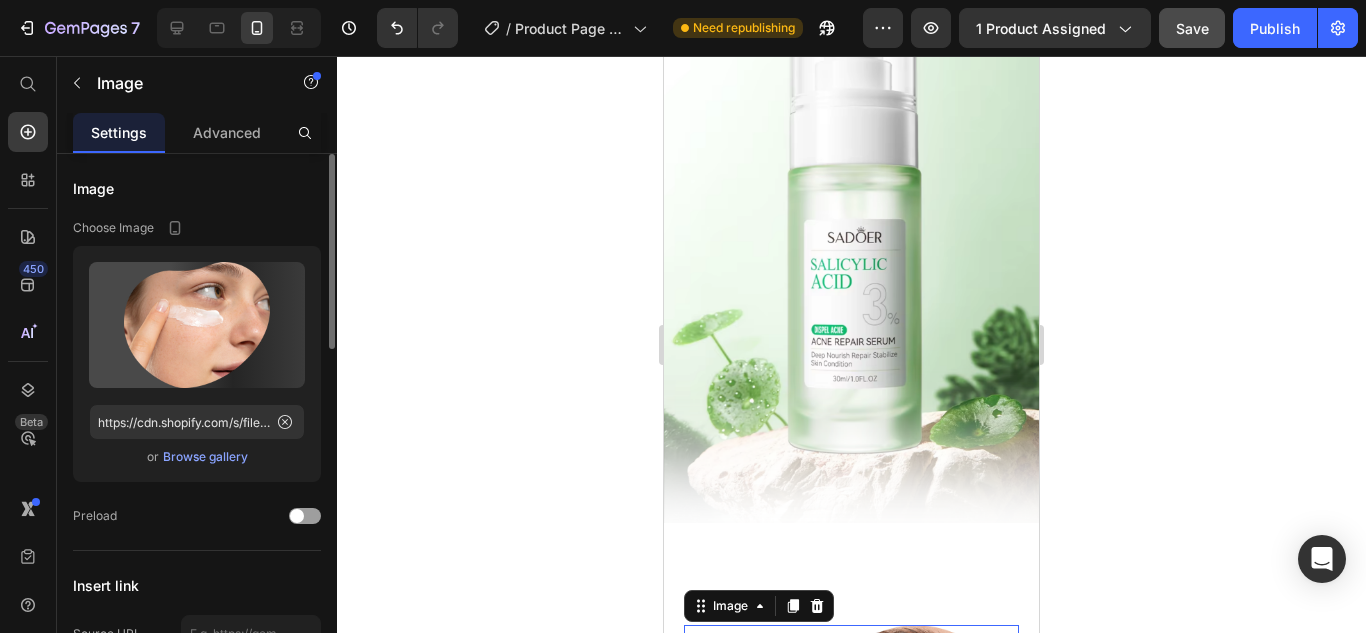 click at bounding box center (851, 769) 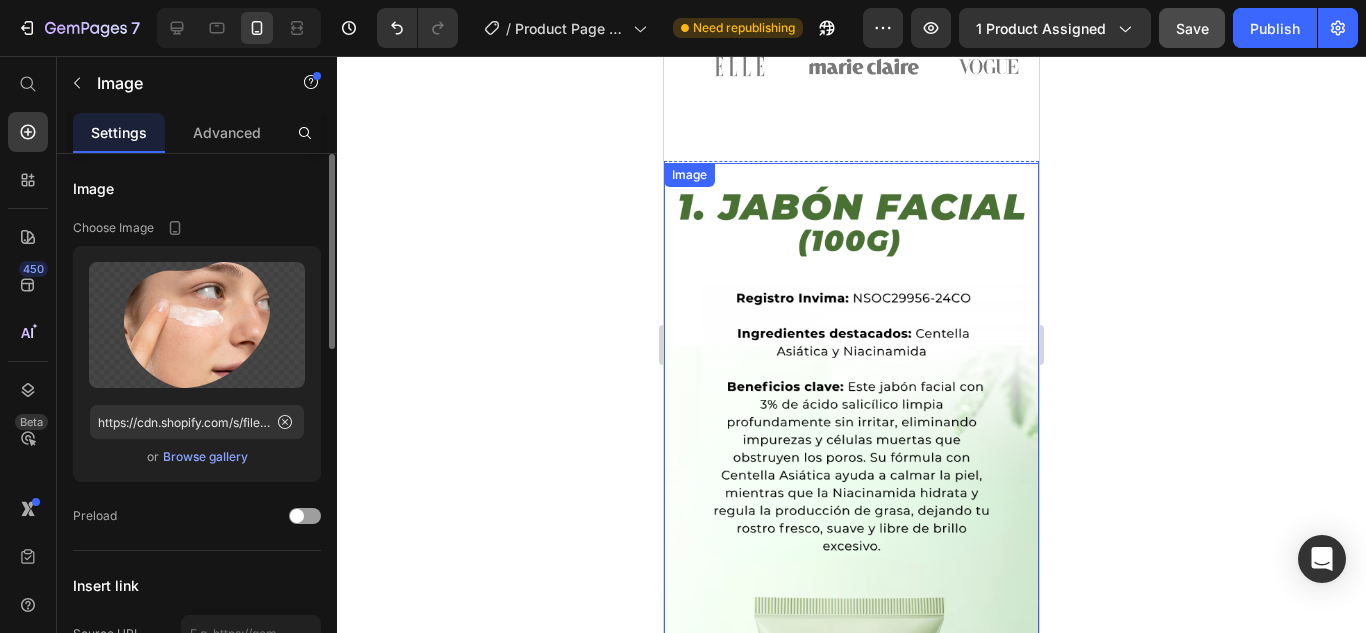 scroll, scrollTop: 2104, scrollLeft: 0, axis: vertical 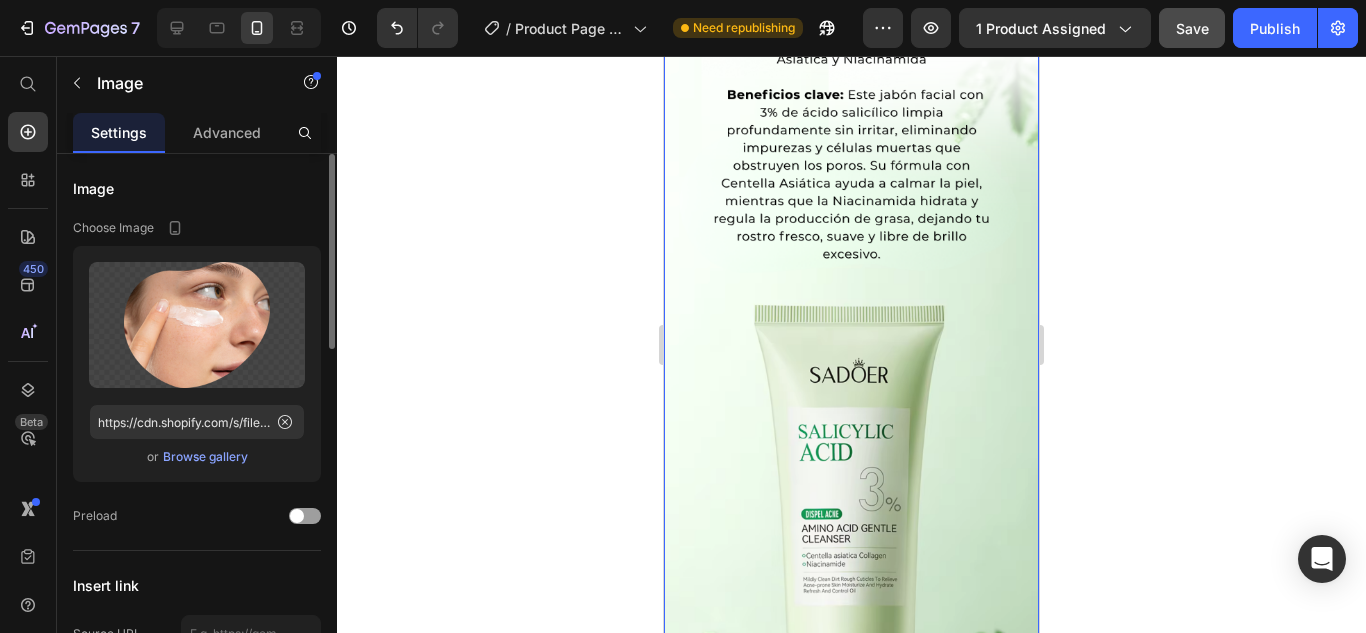 click at bounding box center (851, 374) 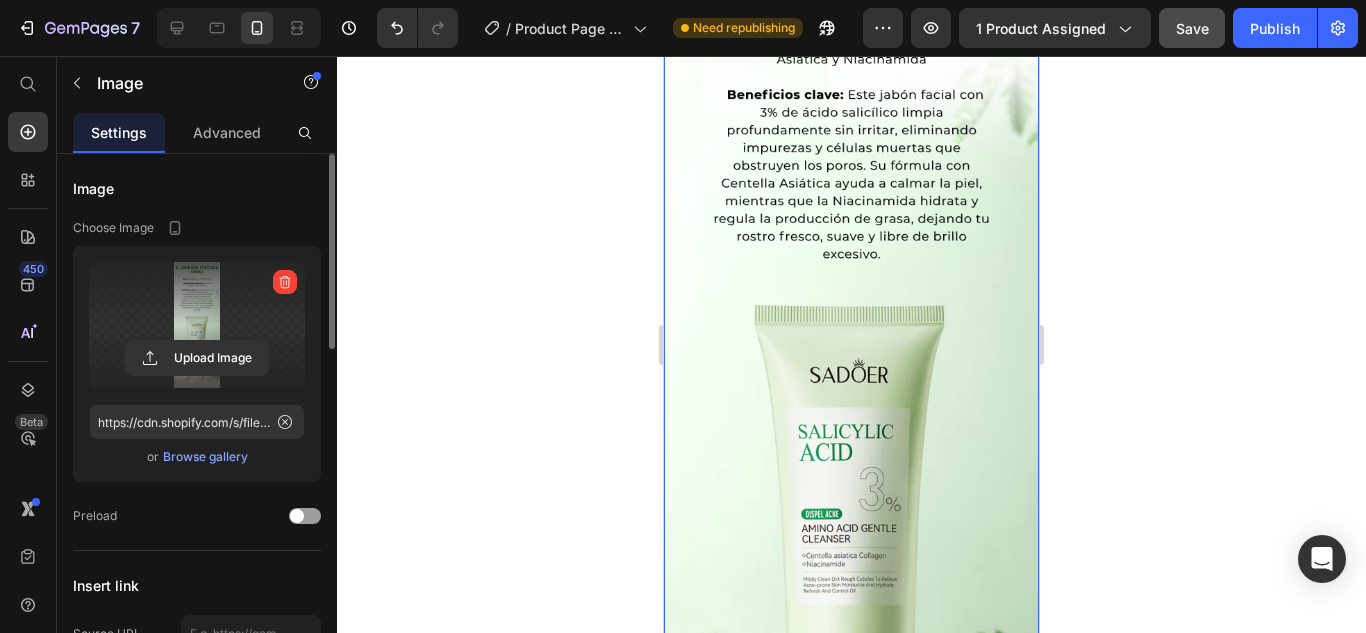 click at bounding box center (197, 325) 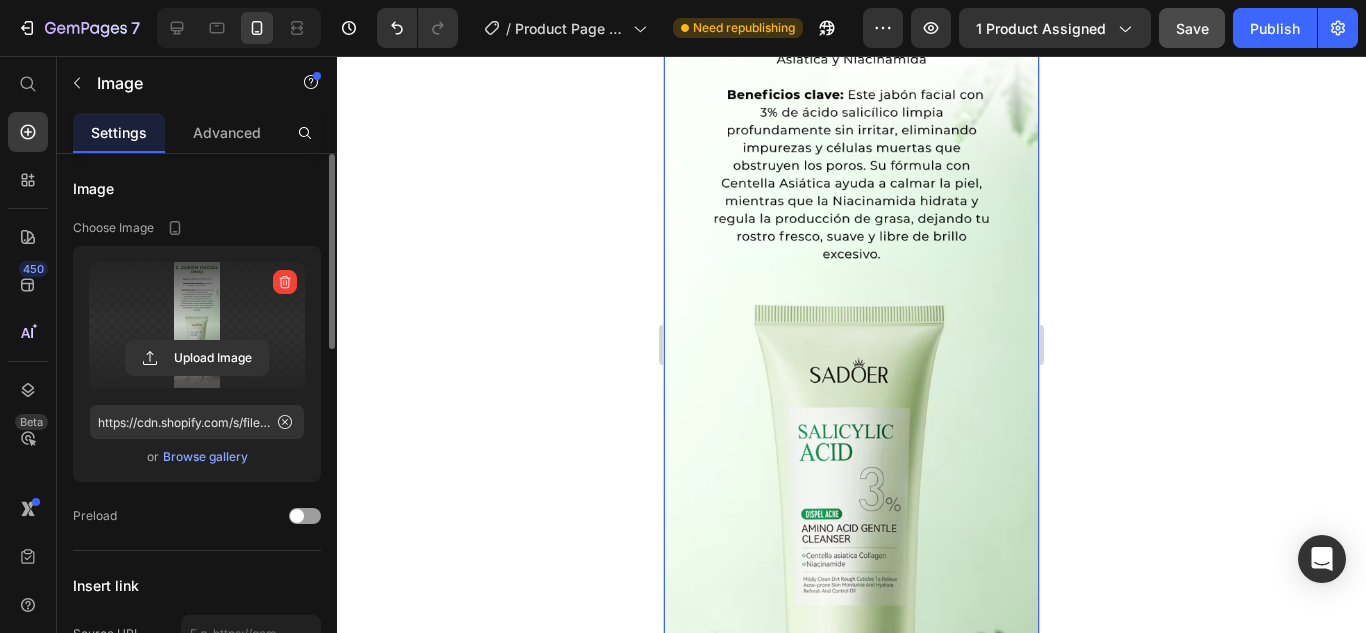 click at bounding box center (197, 325) 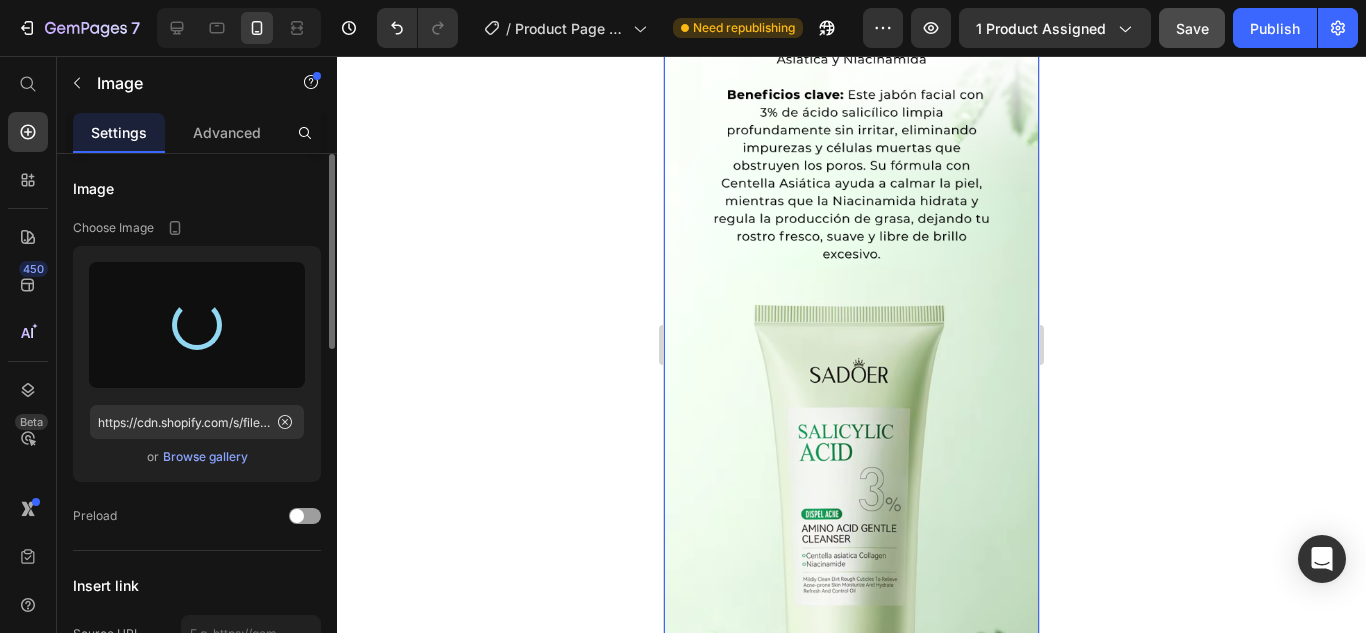 type on "https://cdn.shopify.com/s/files/1/0636/4882/5480/files/gempages_574864107237278949-d19c82d5-a8c7-43f7-a6bd-7c803b30c36e.png" 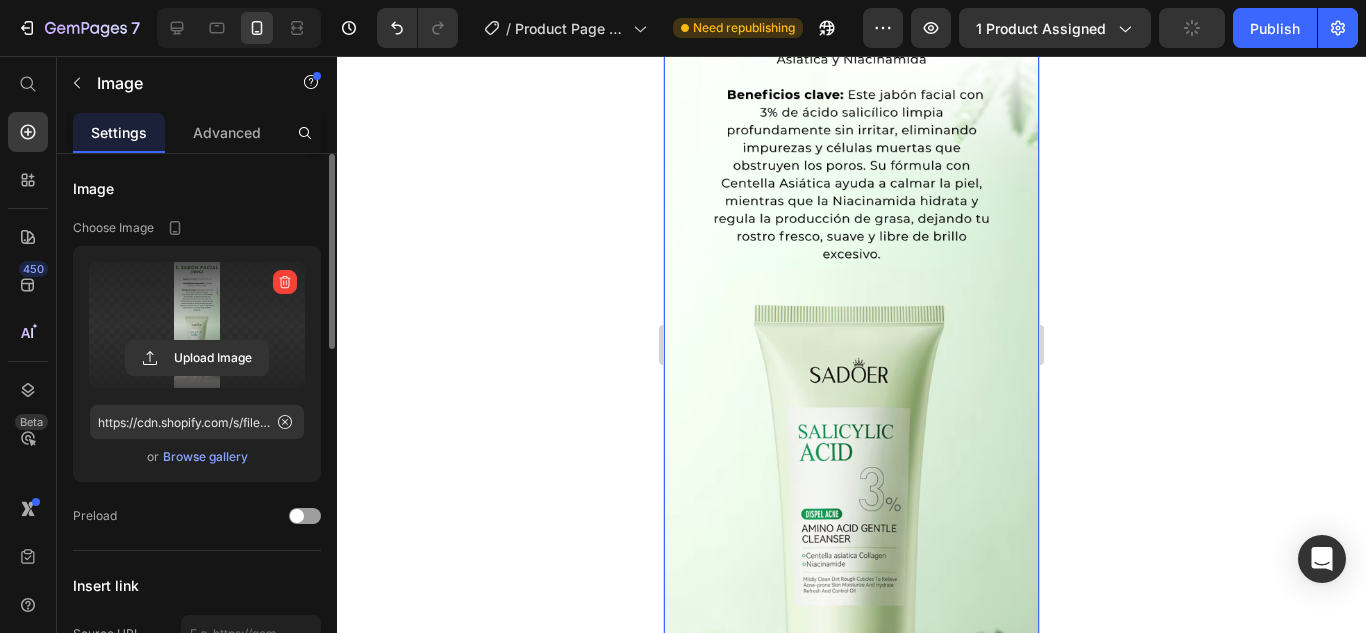 click 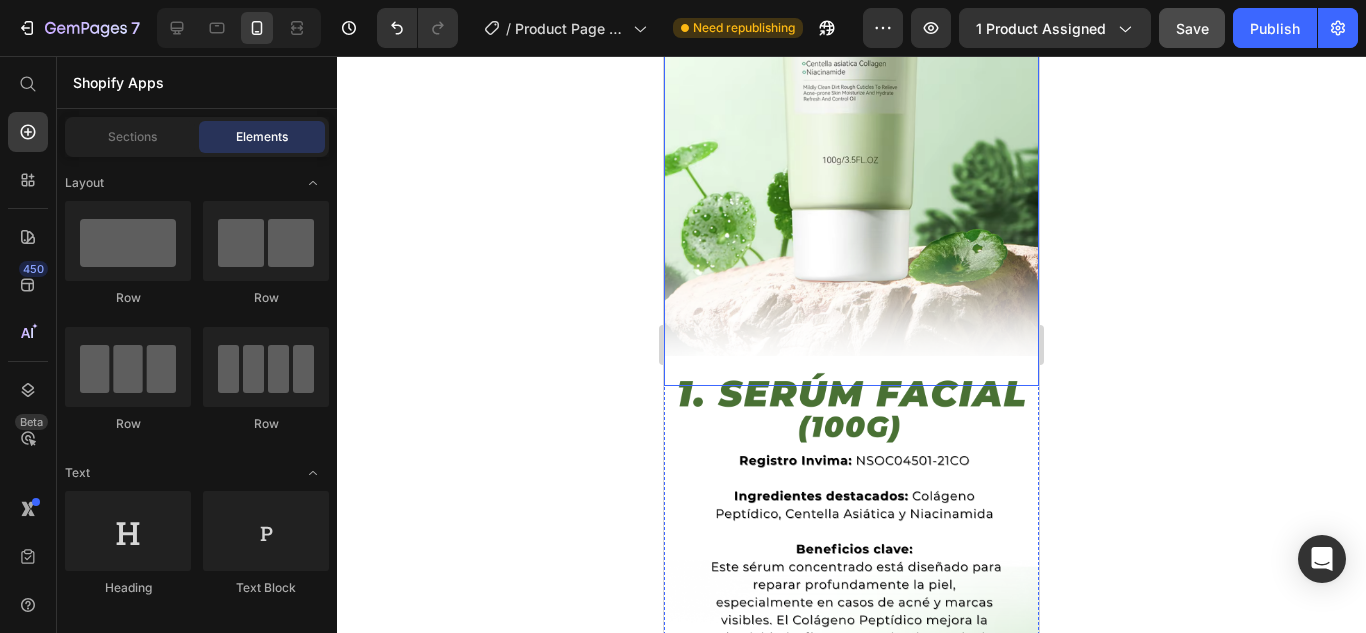 scroll, scrollTop: 2600, scrollLeft: 0, axis: vertical 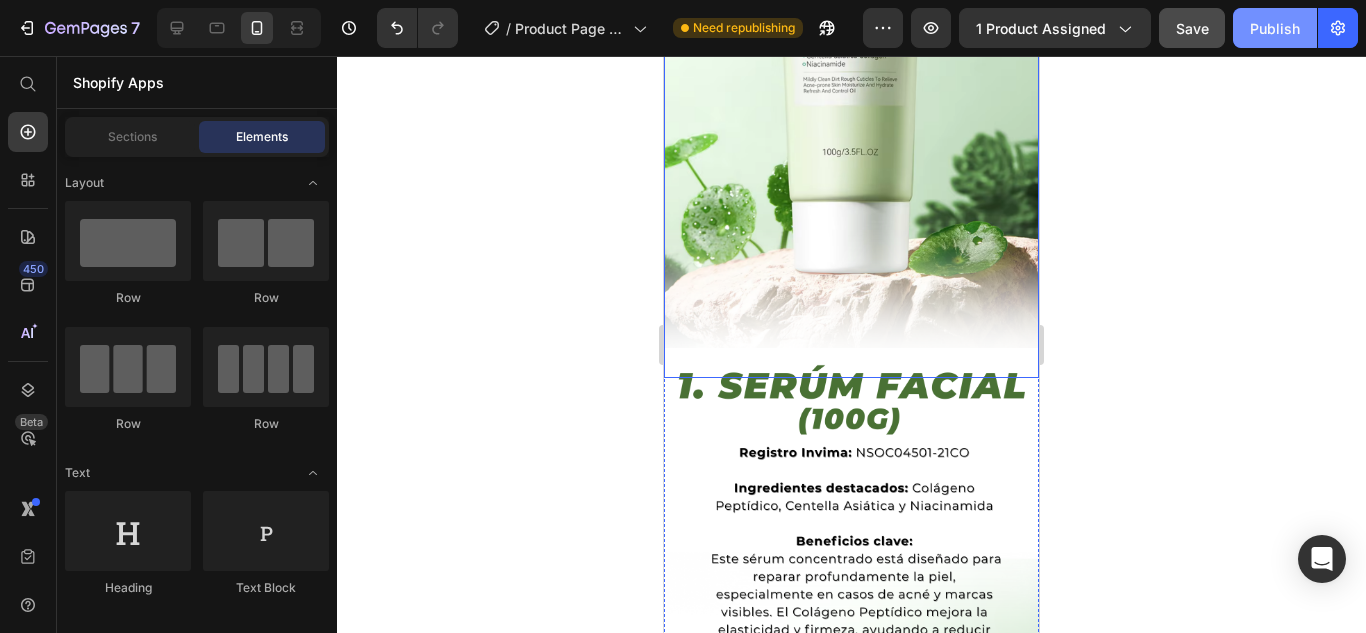 click on "Publish" at bounding box center [1275, 28] 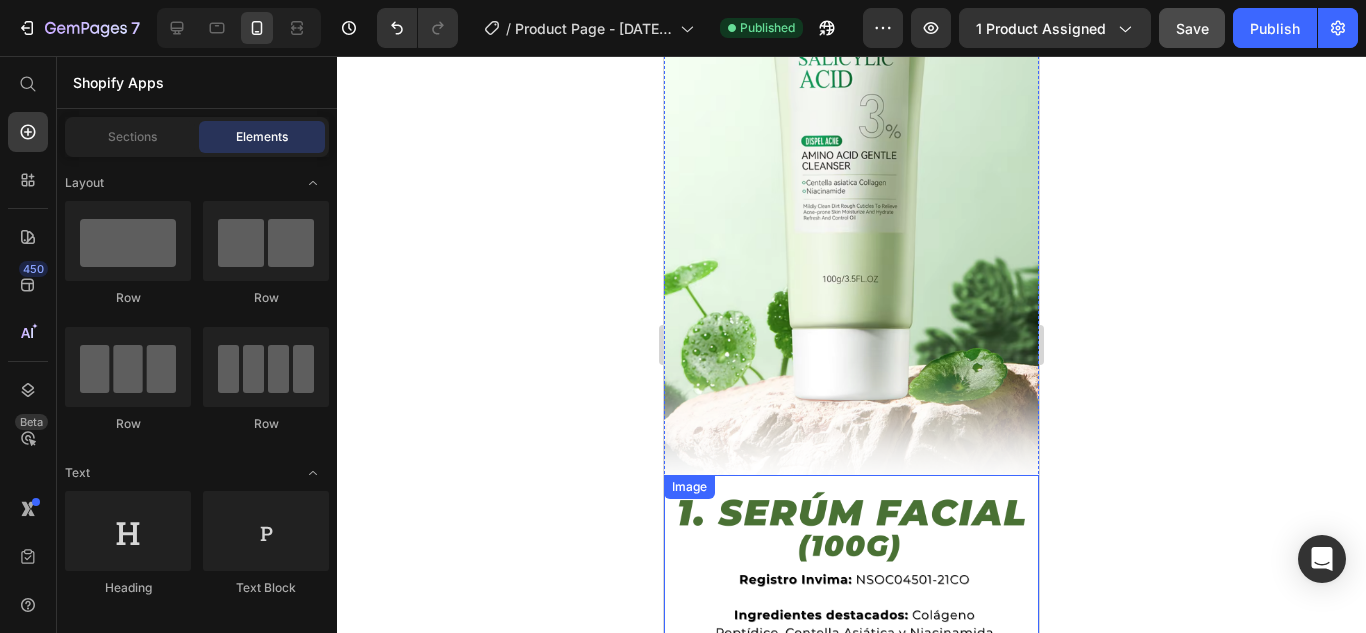 scroll, scrollTop: 2470, scrollLeft: 0, axis: vertical 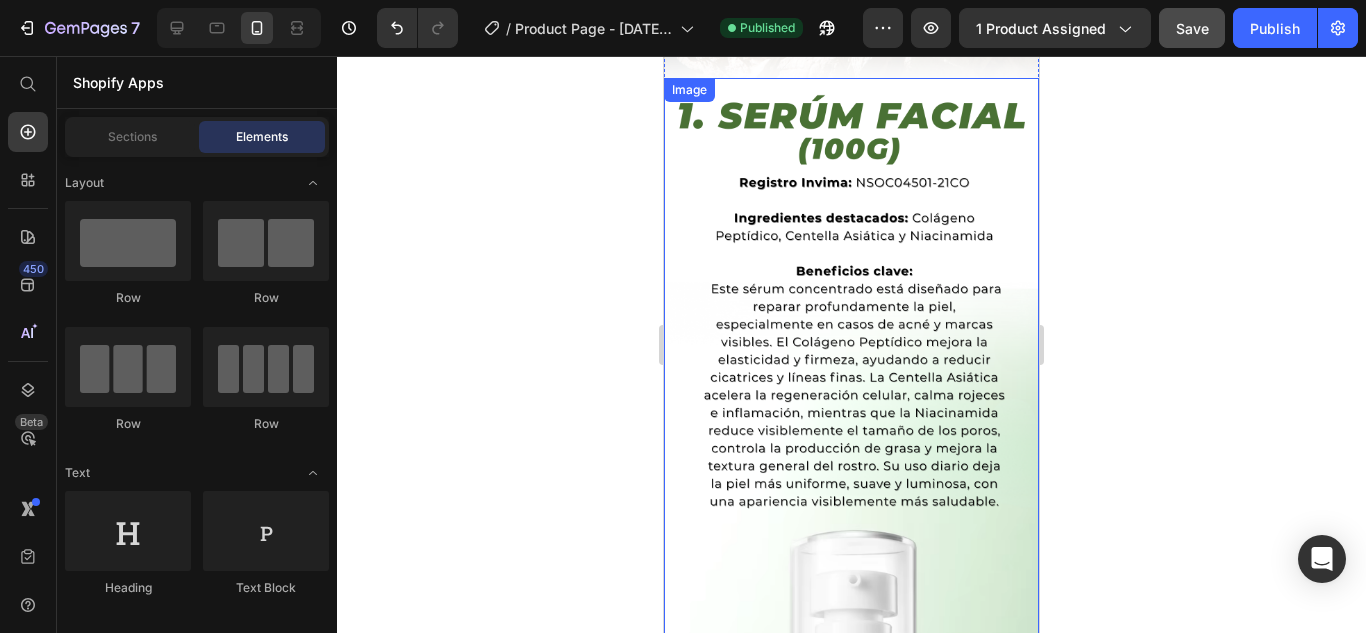click at bounding box center (851, 581) 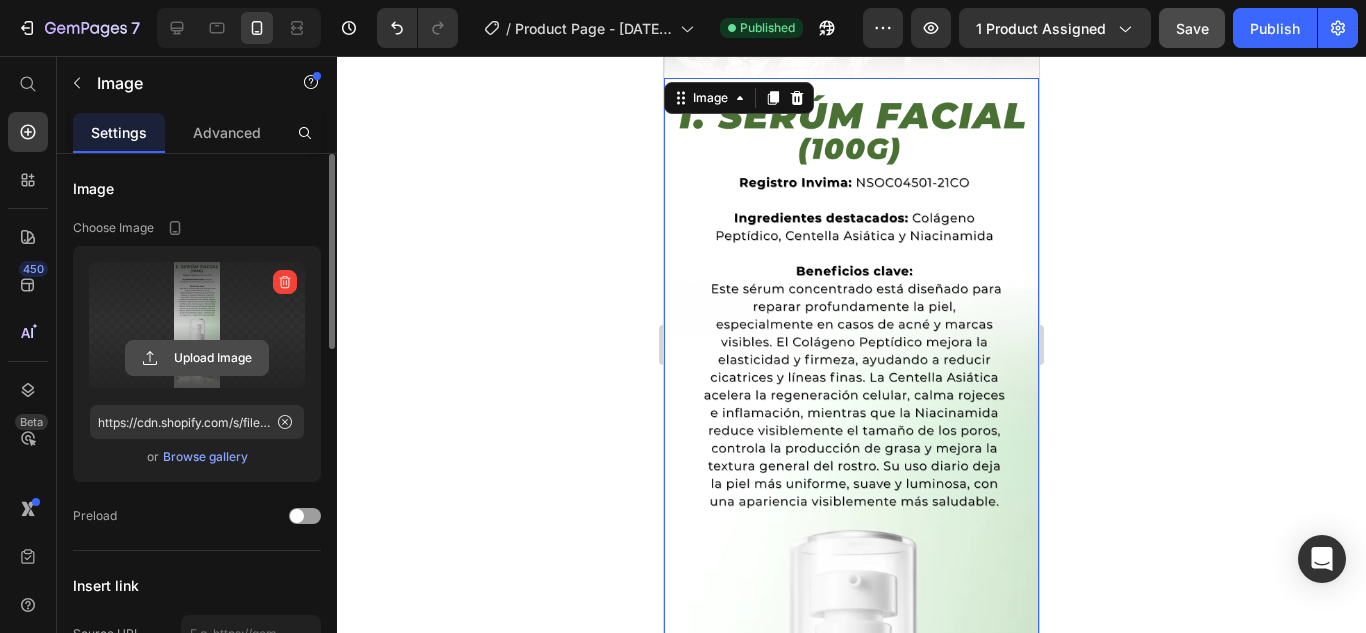 click on "Upload Image" at bounding box center (197, 358) 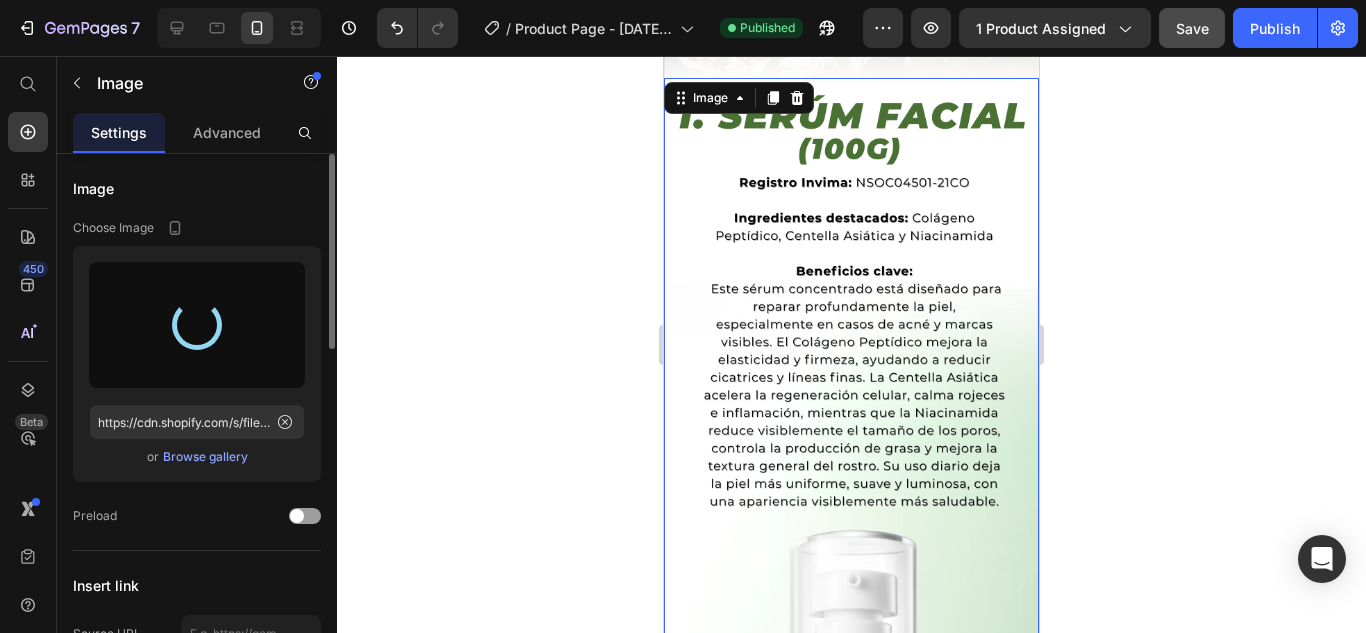type on "https://cdn.shopify.com/s/files/1/0636/4882/5480/files/gempages_574864107237278949-e30a0ebb-3d3f-43bb-9d0d-24410f103f37.png" 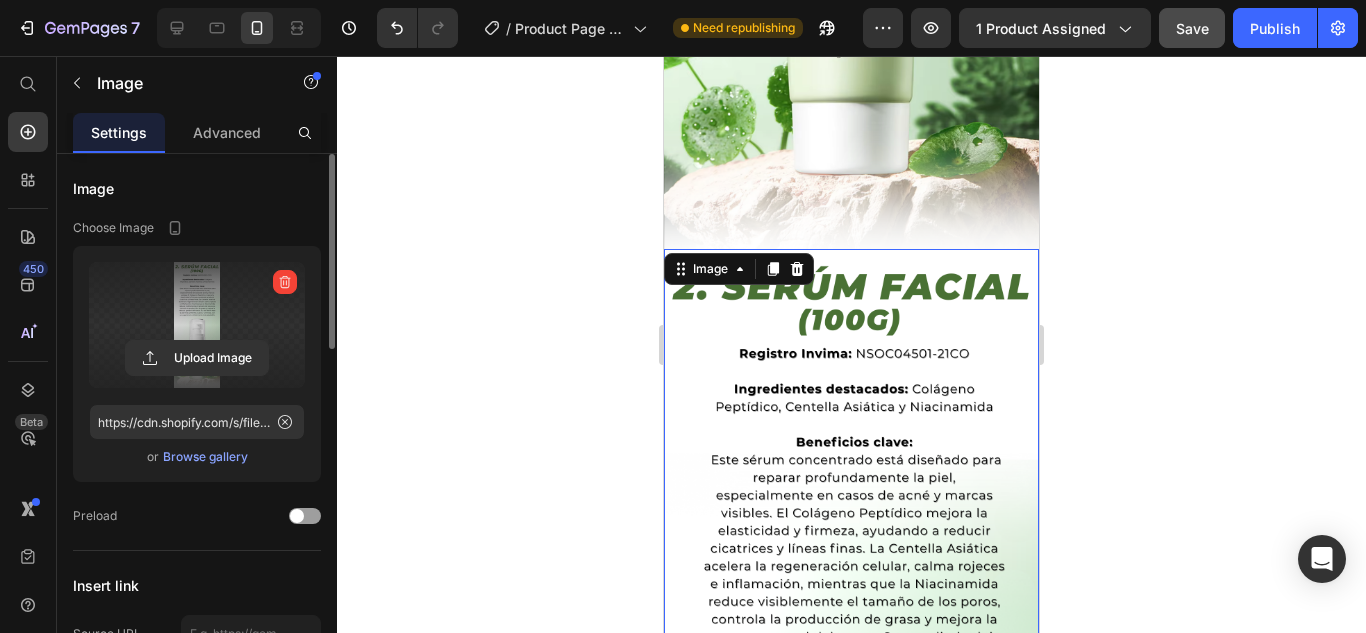 scroll, scrollTop: 2417, scrollLeft: 0, axis: vertical 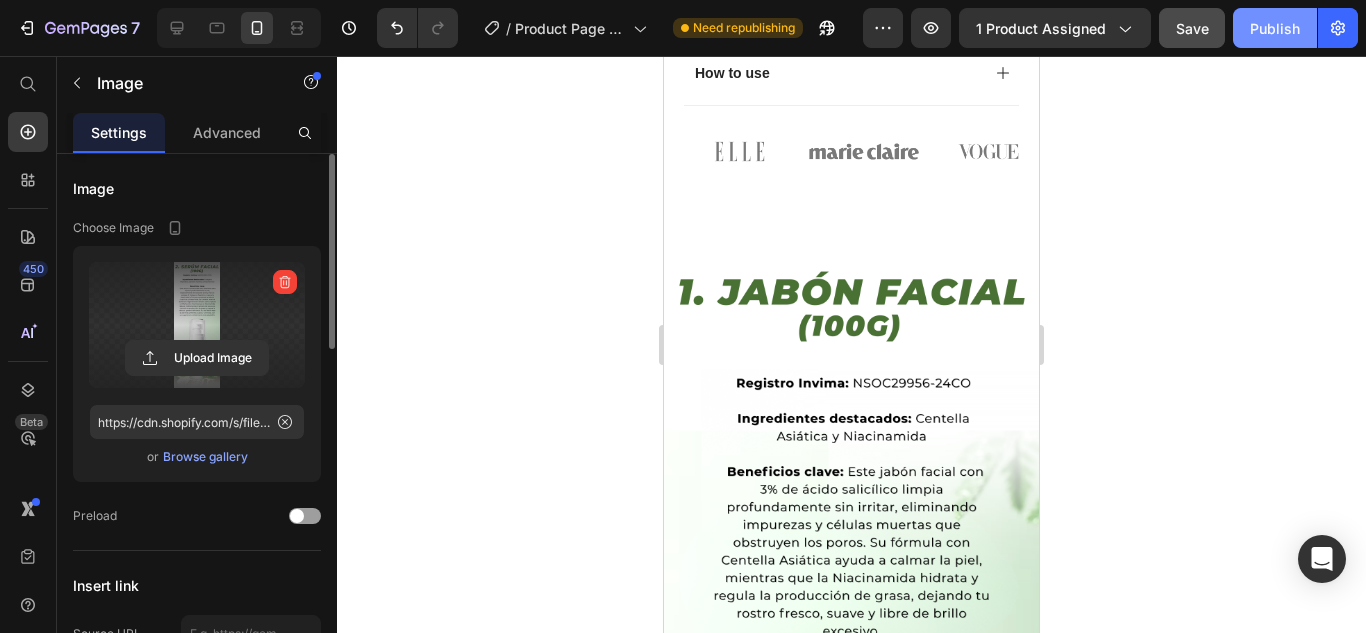 click on "Publish" at bounding box center (1275, 28) 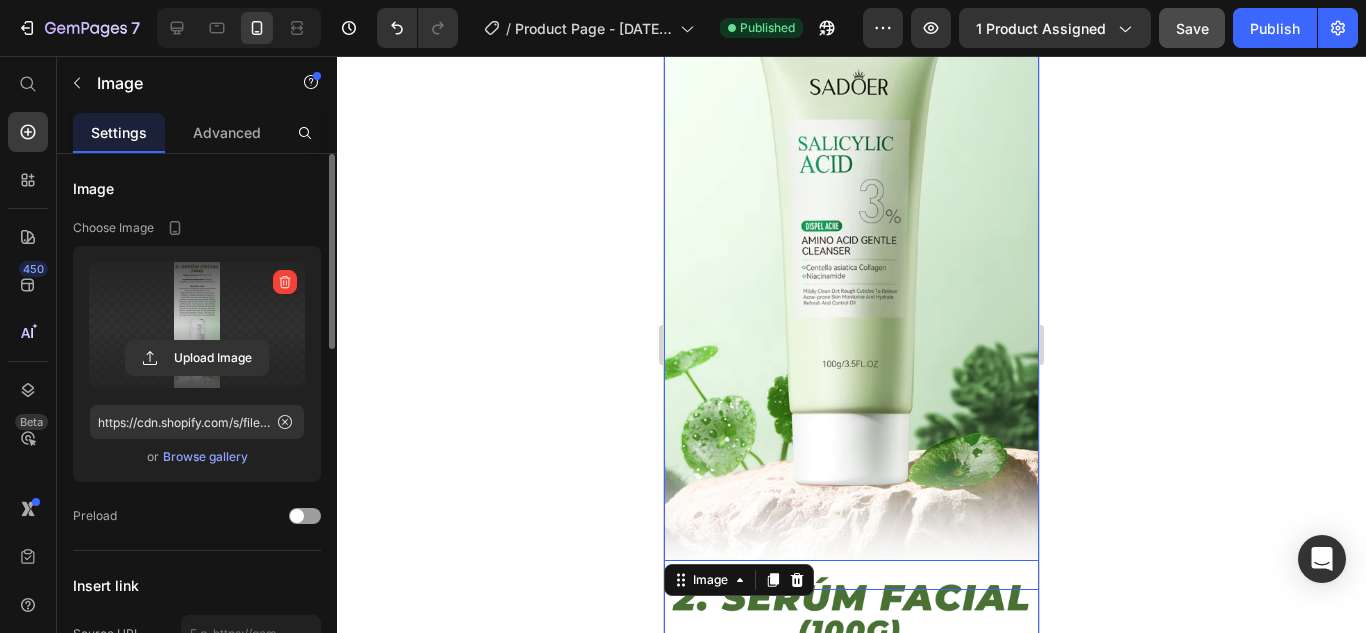 scroll, scrollTop: 2612, scrollLeft: 0, axis: vertical 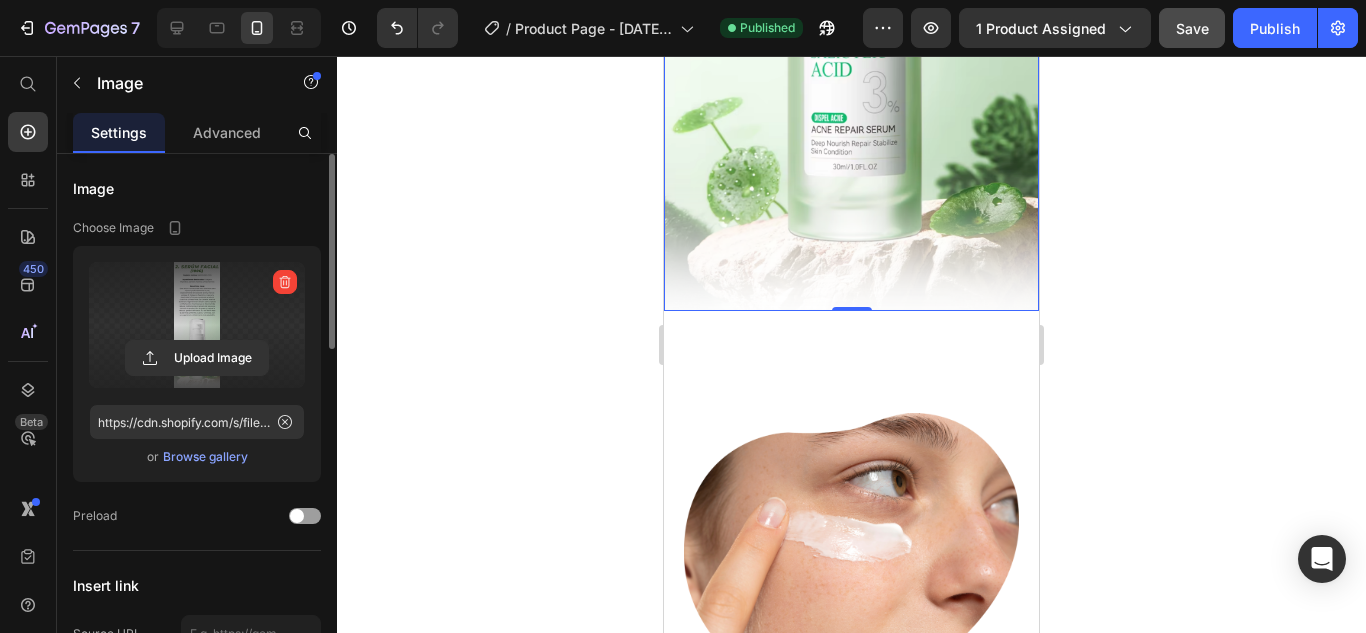 click at bounding box center (851, -193) 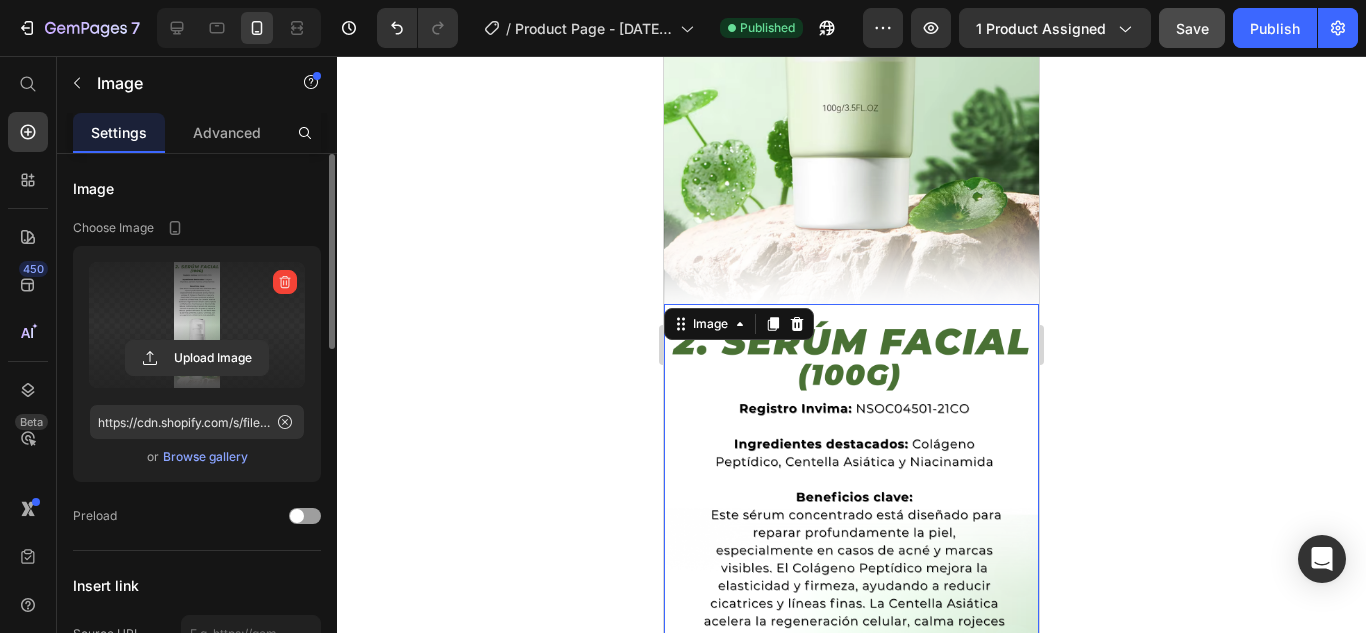 scroll, scrollTop: 2671, scrollLeft: 0, axis: vertical 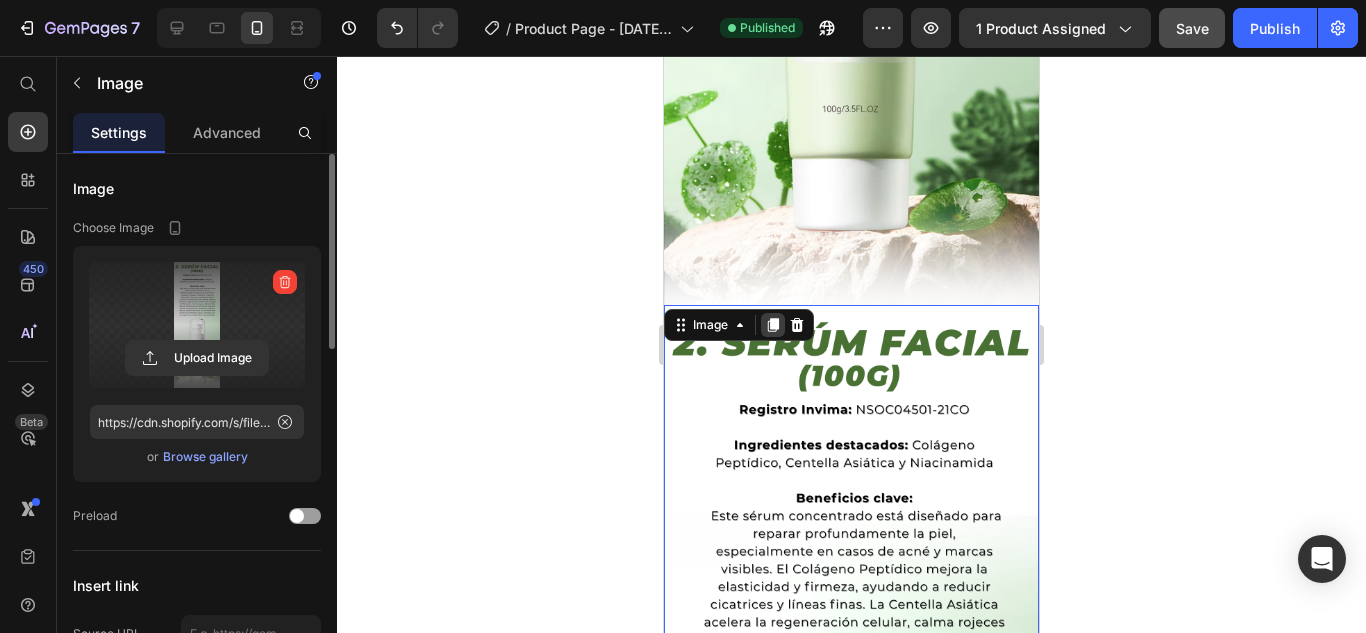 click 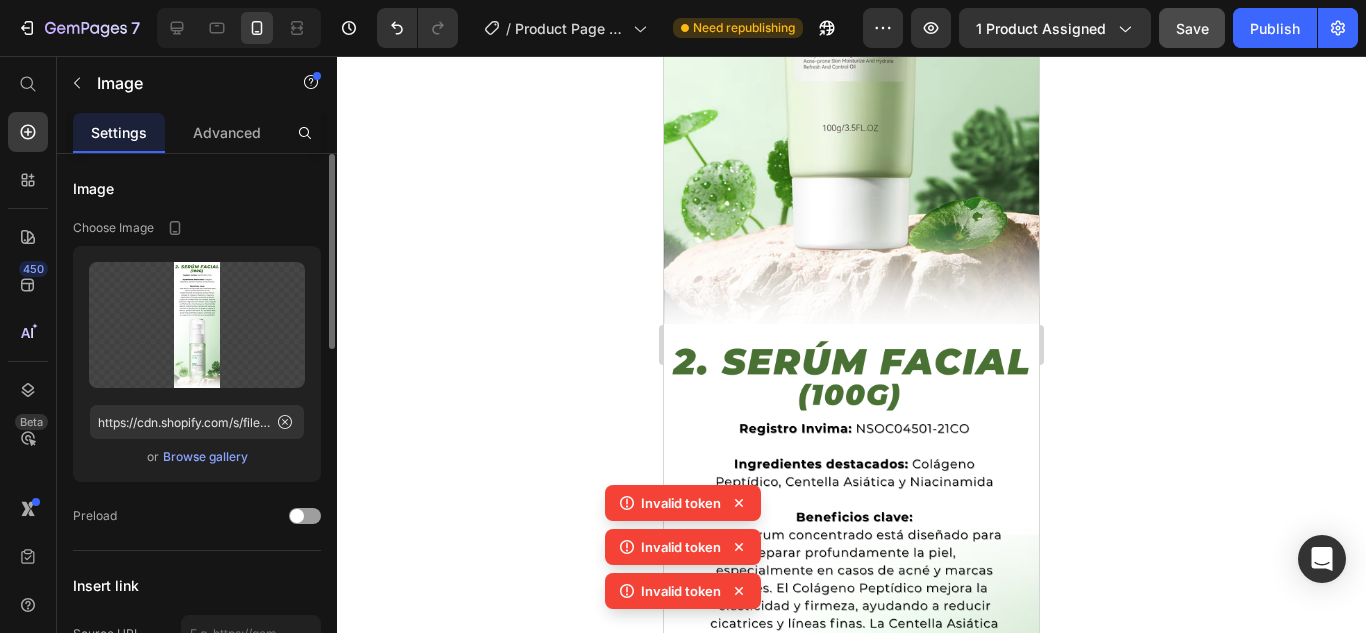 scroll, scrollTop: 3502, scrollLeft: 0, axis: vertical 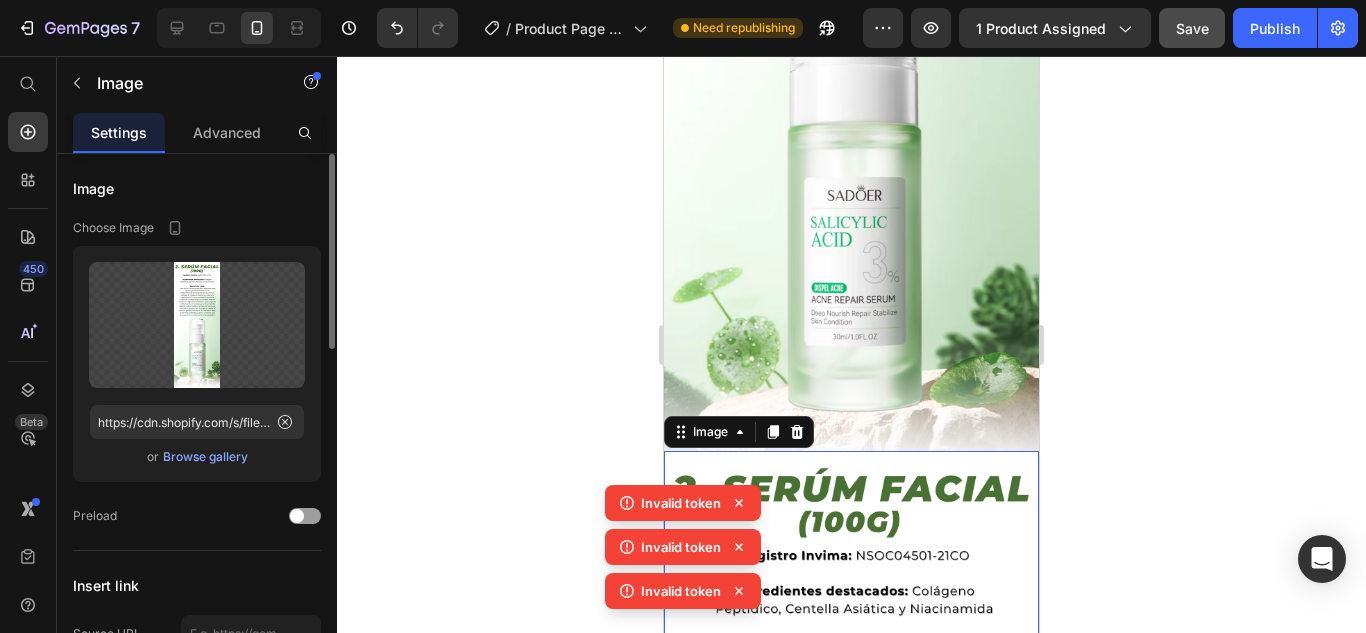 click at bounding box center [851, 954] 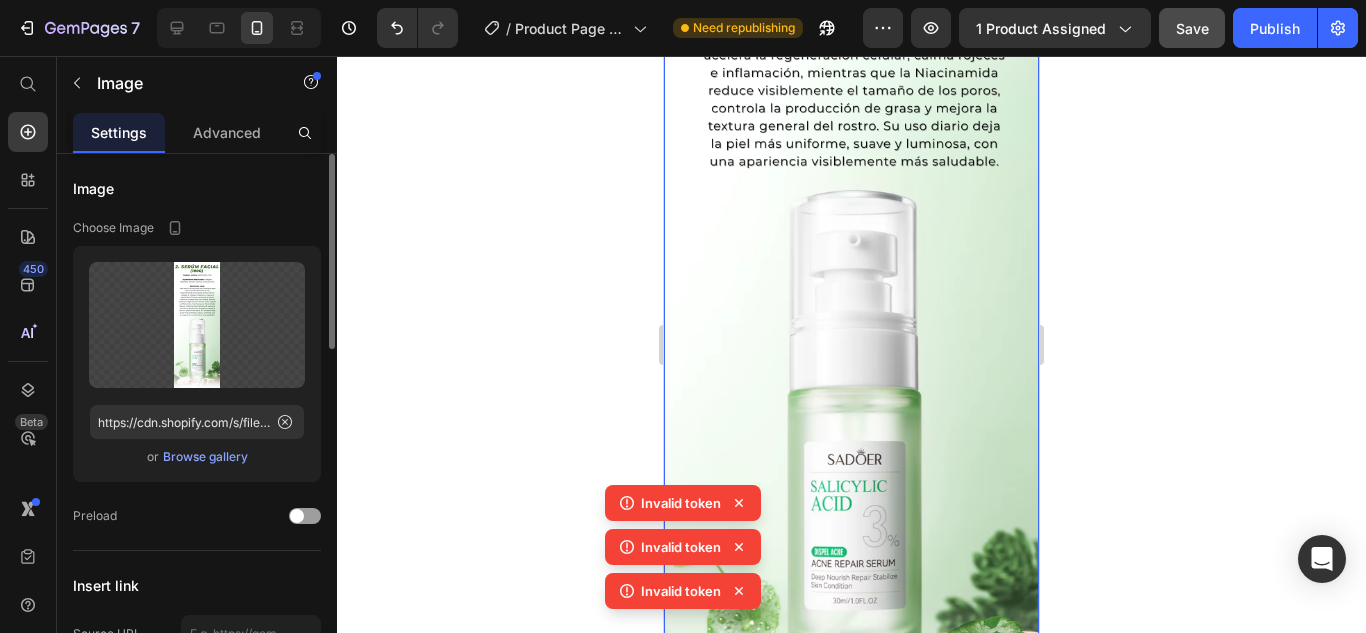 scroll, scrollTop: 4735, scrollLeft: 0, axis: vertical 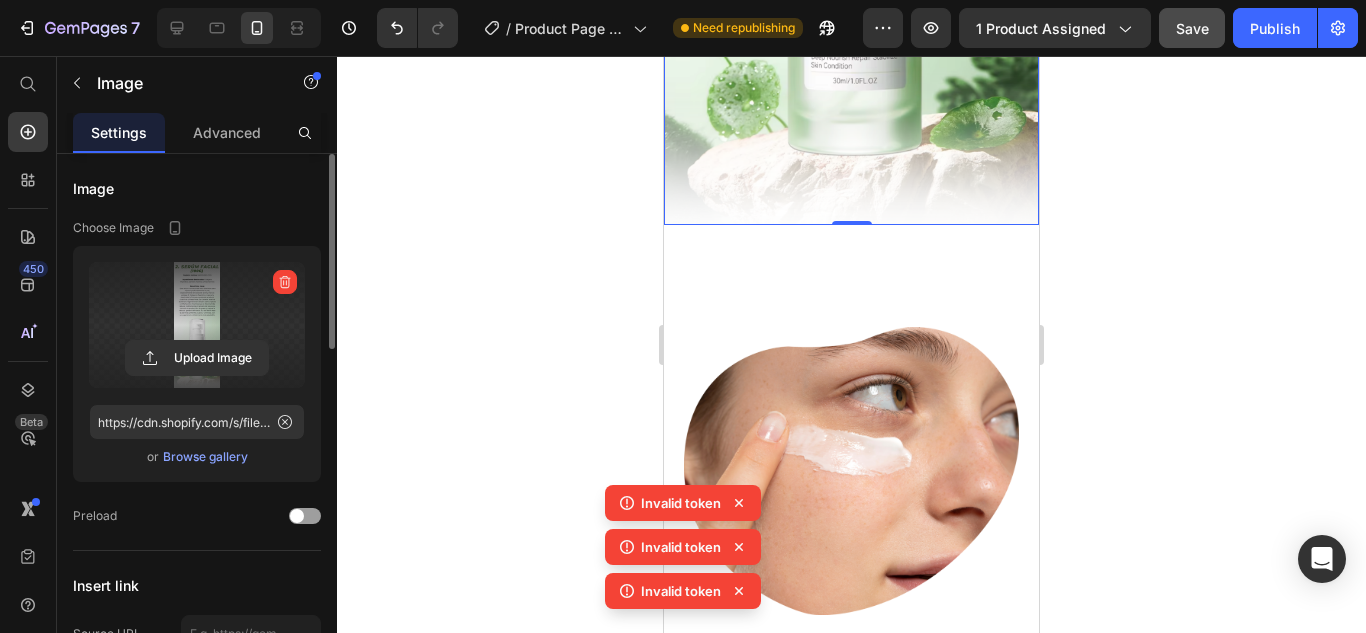 click at bounding box center (197, 325) 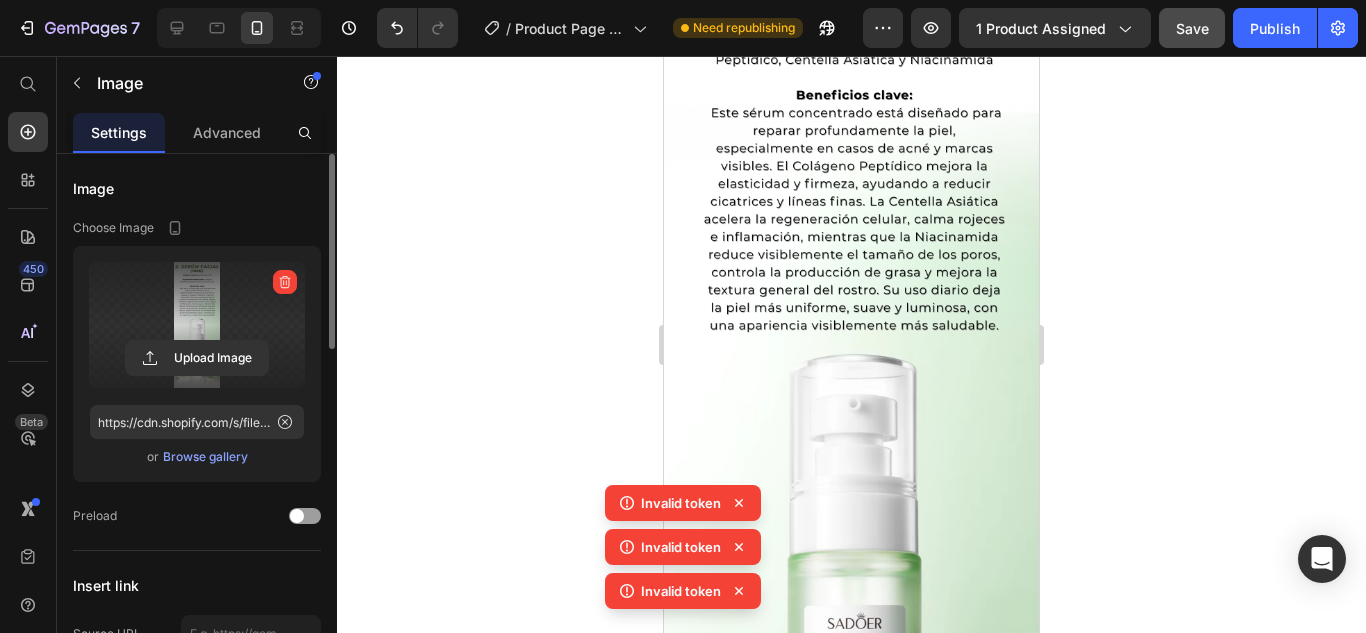 scroll, scrollTop: 3078, scrollLeft: 0, axis: vertical 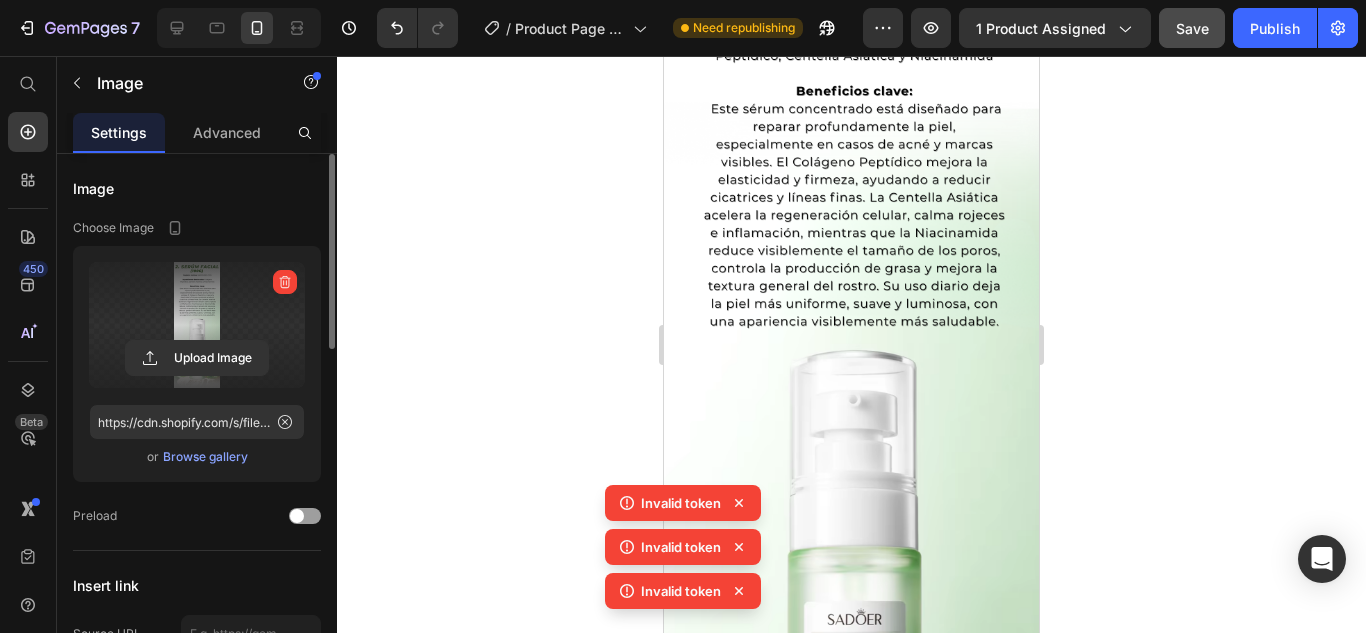 click at bounding box center [851, 401] 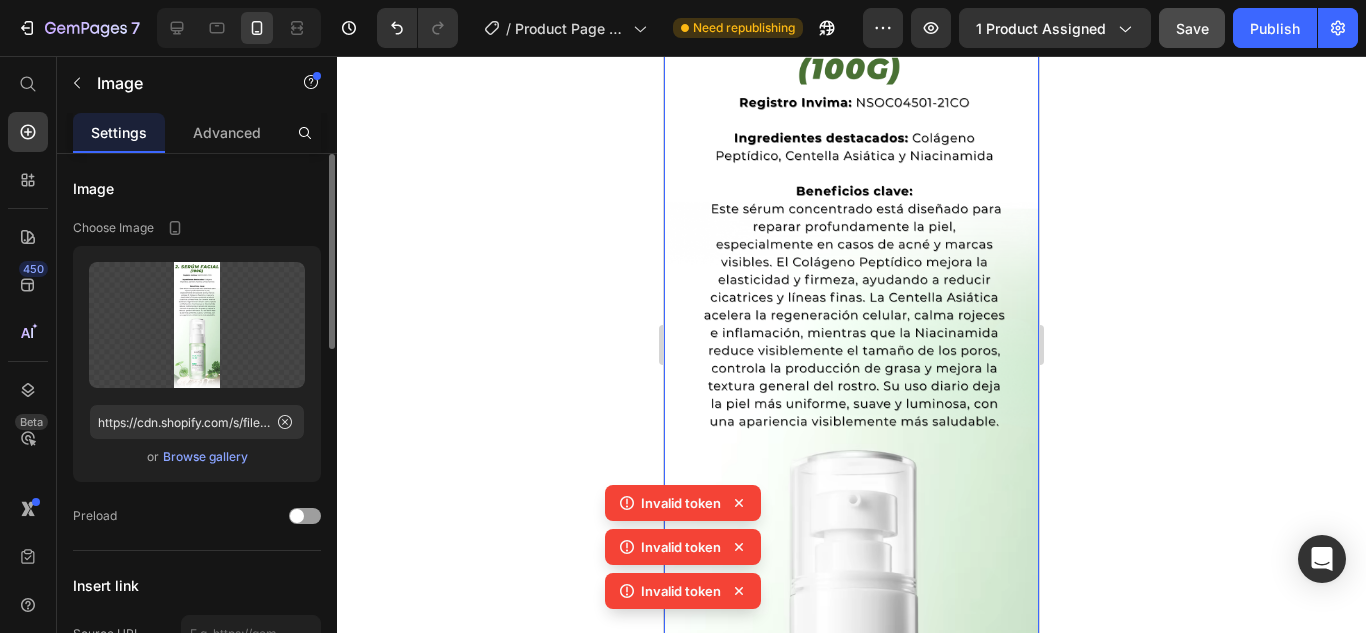 scroll, scrollTop: 2765, scrollLeft: 0, axis: vertical 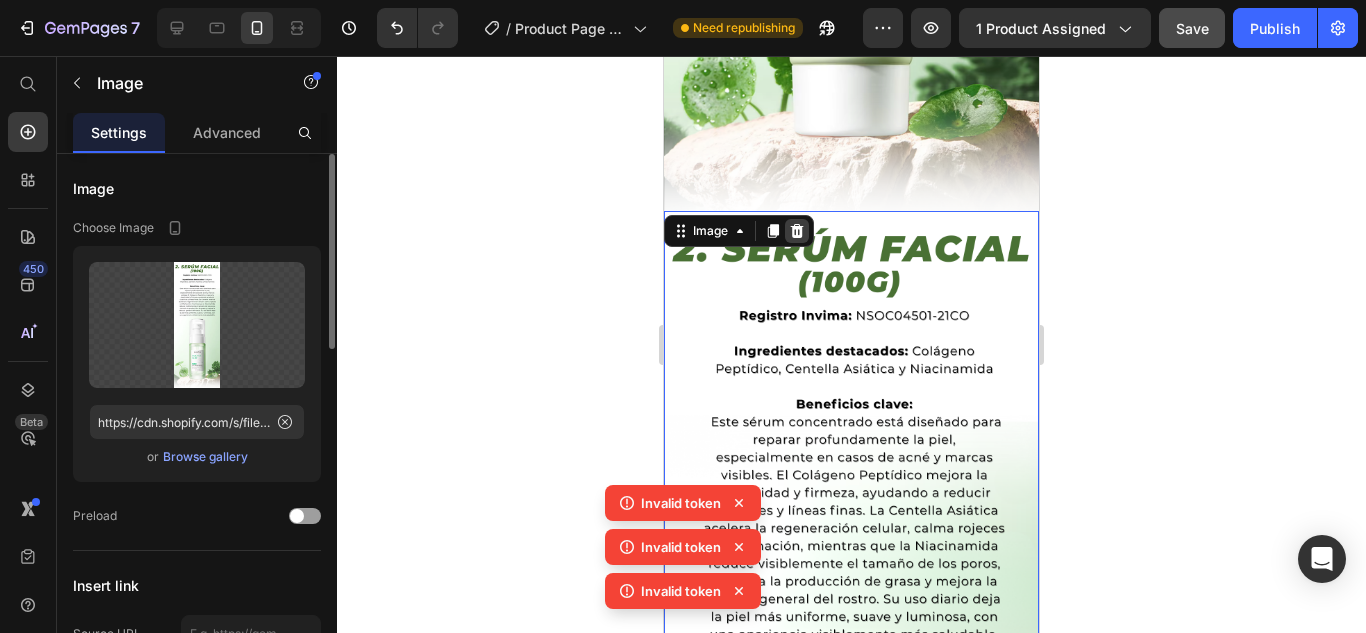 click 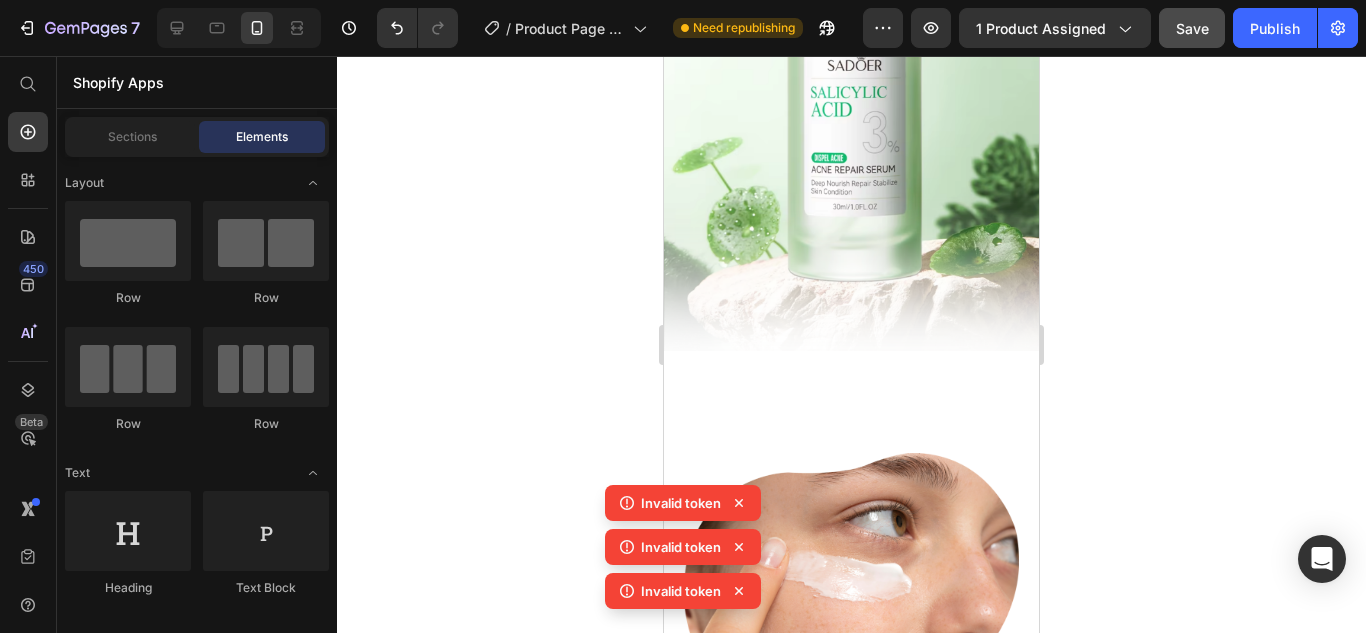 scroll, scrollTop: 3671, scrollLeft: 0, axis: vertical 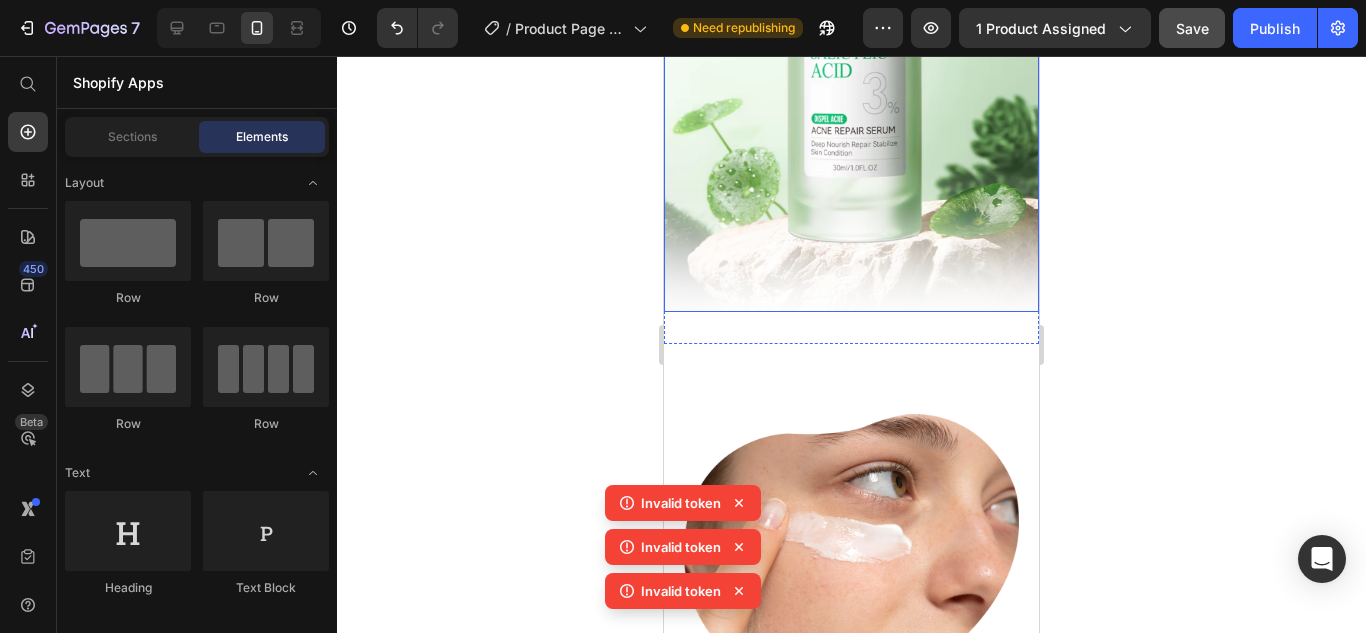 click at bounding box center (851, -192) 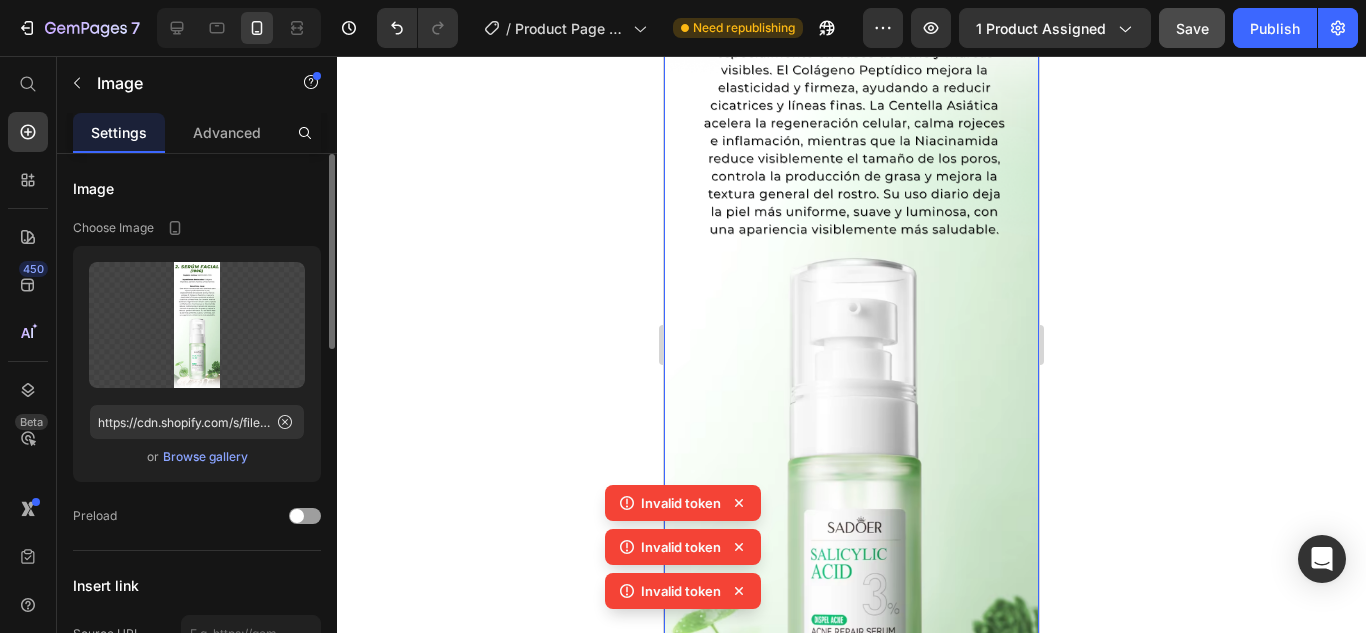 scroll, scrollTop: 2753, scrollLeft: 0, axis: vertical 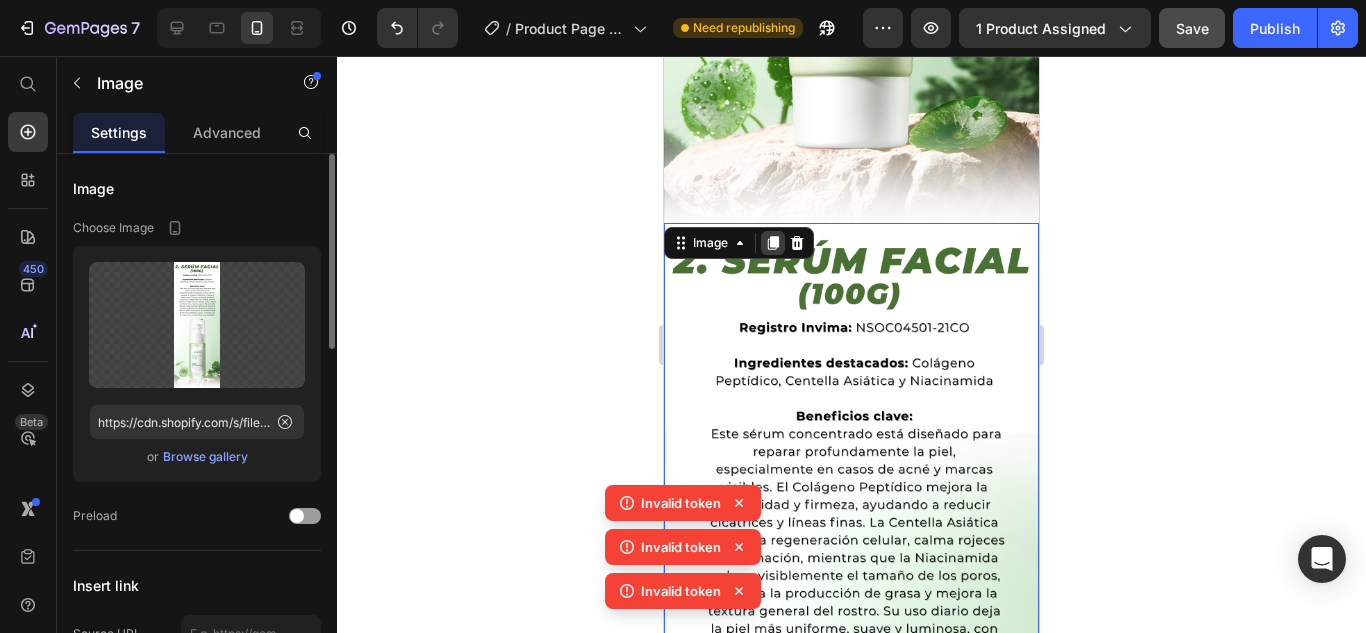 click 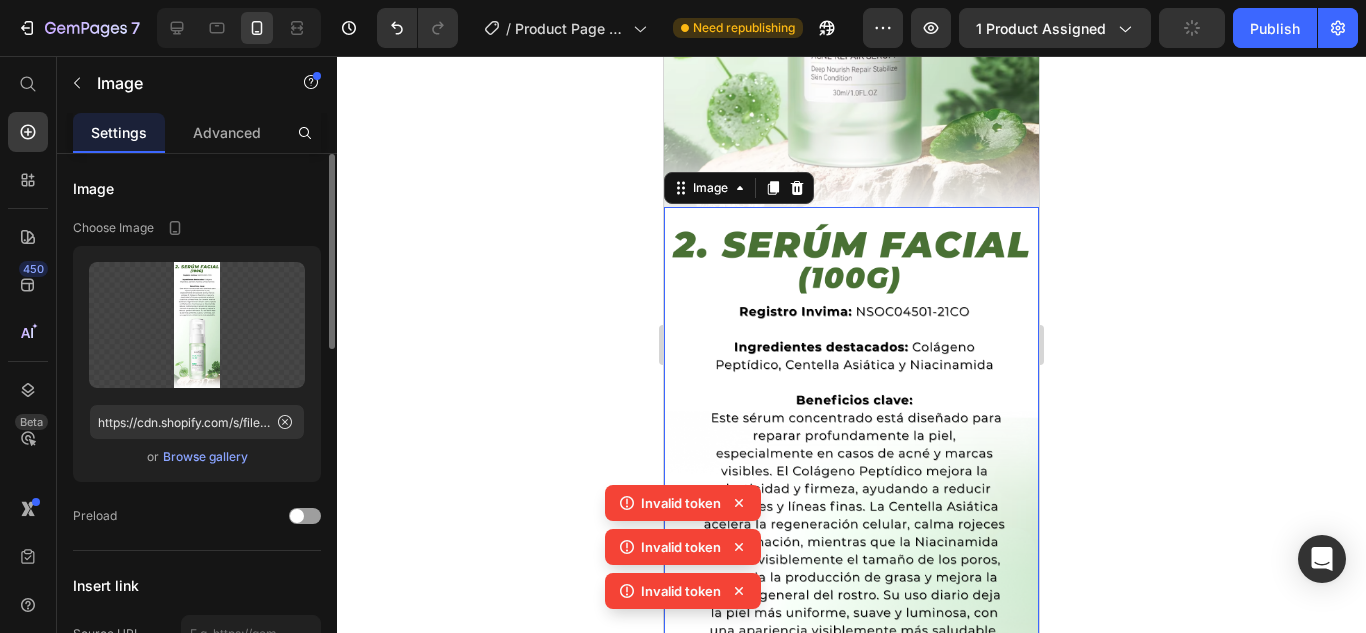 scroll, scrollTop: 3603, scrollLeft: 0, axis: vertical 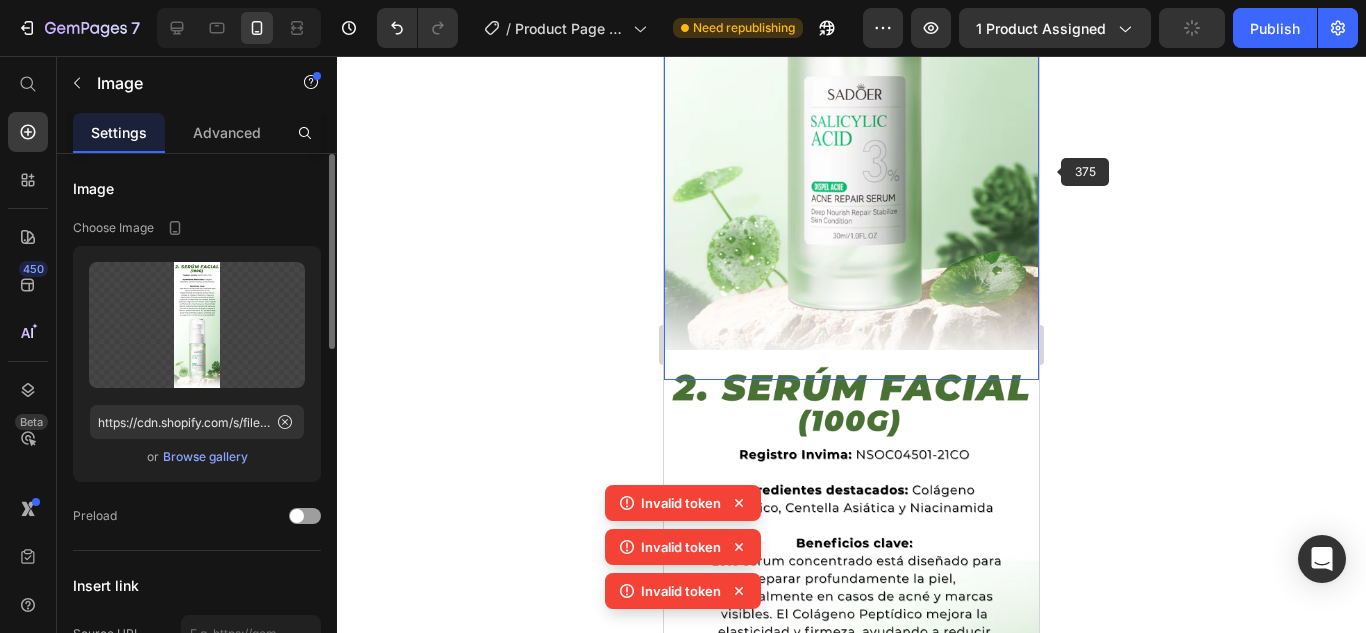 click at bounding box center [851, -124] 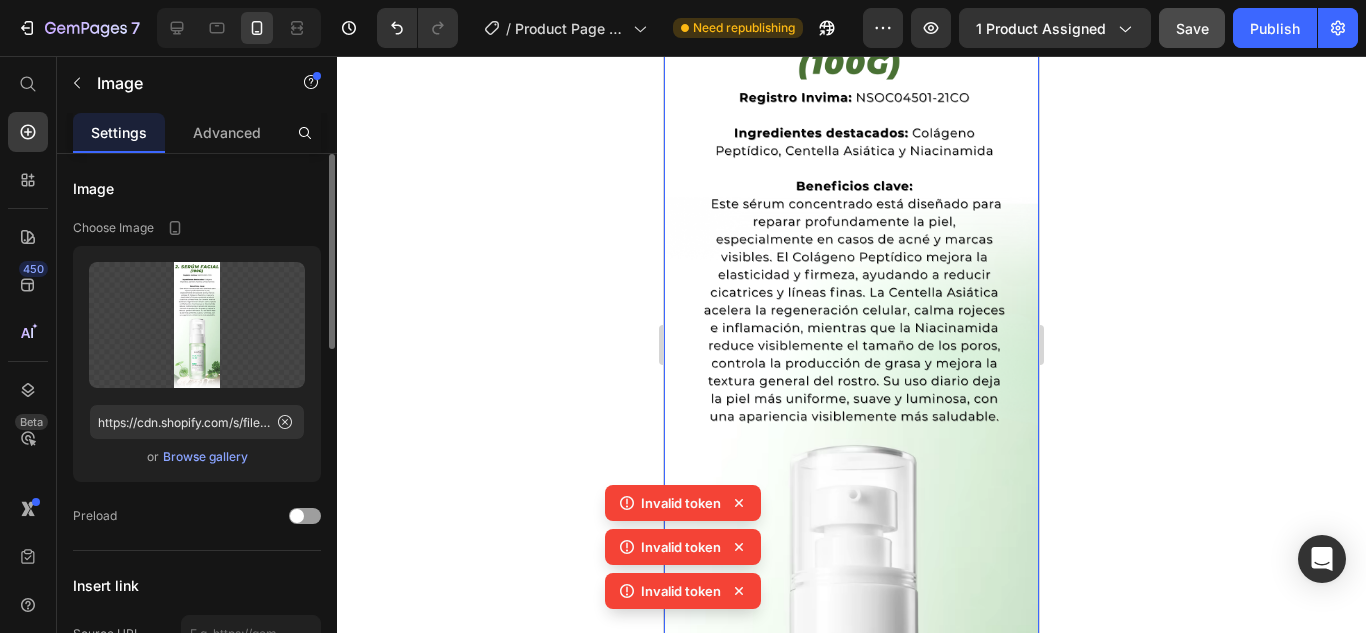 scroll, scrollTop: 4050, scrollLeft: 0, axis: vertical 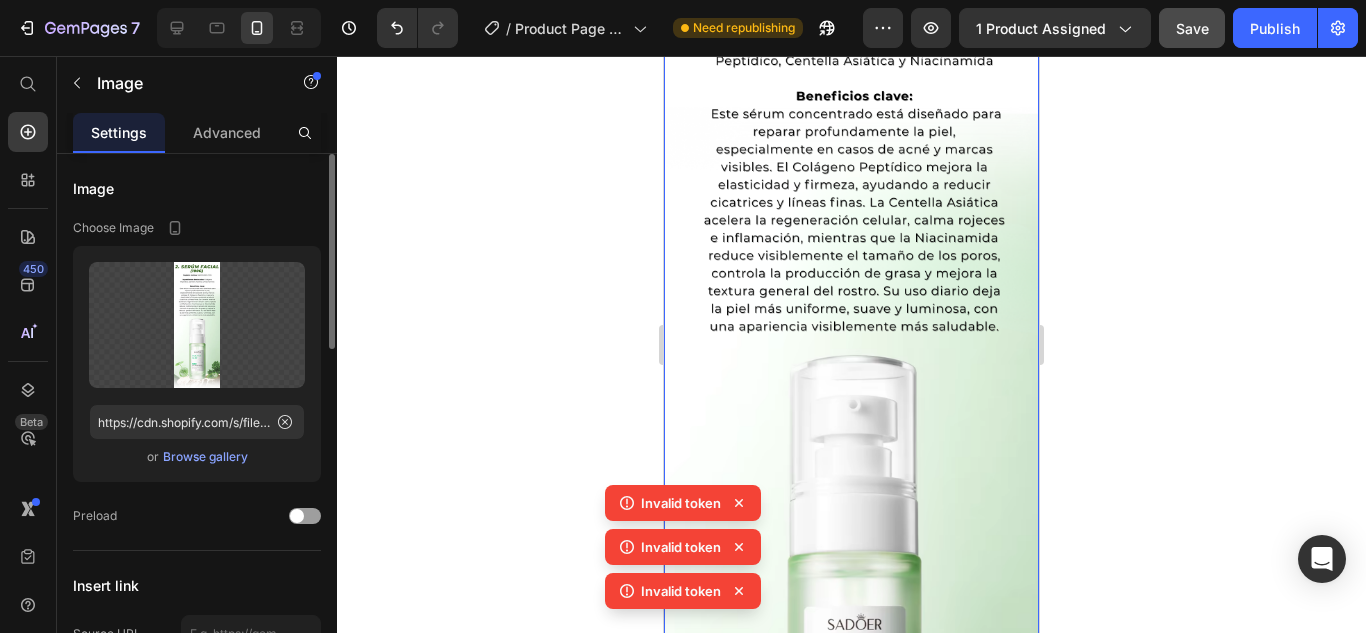 click at bounding box center [851, 406] 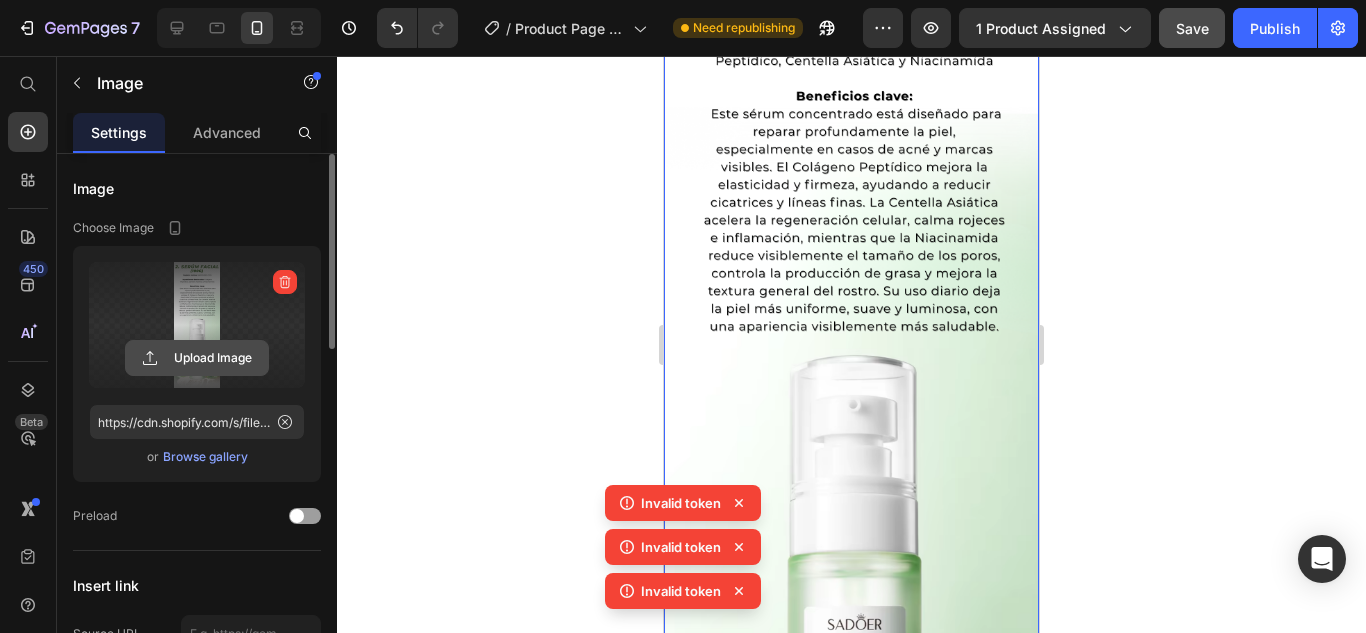 click 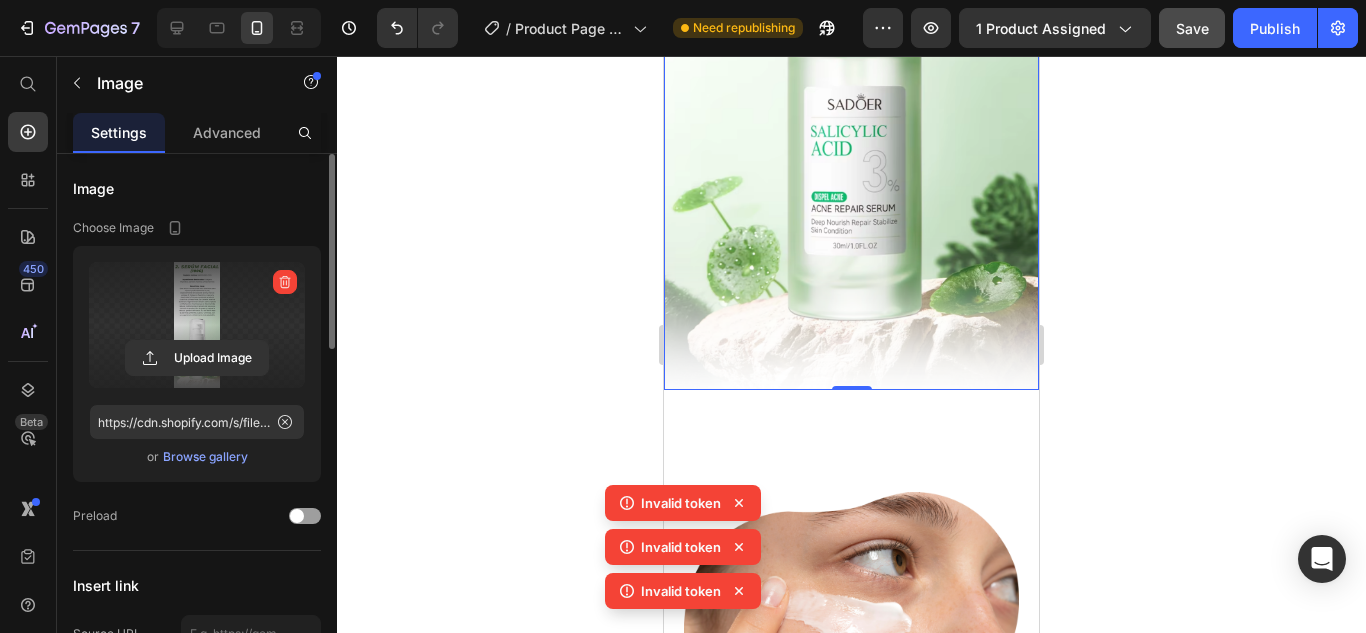 scroll, scrollTop: 4590, scrollLeft: 0, axis: vertical 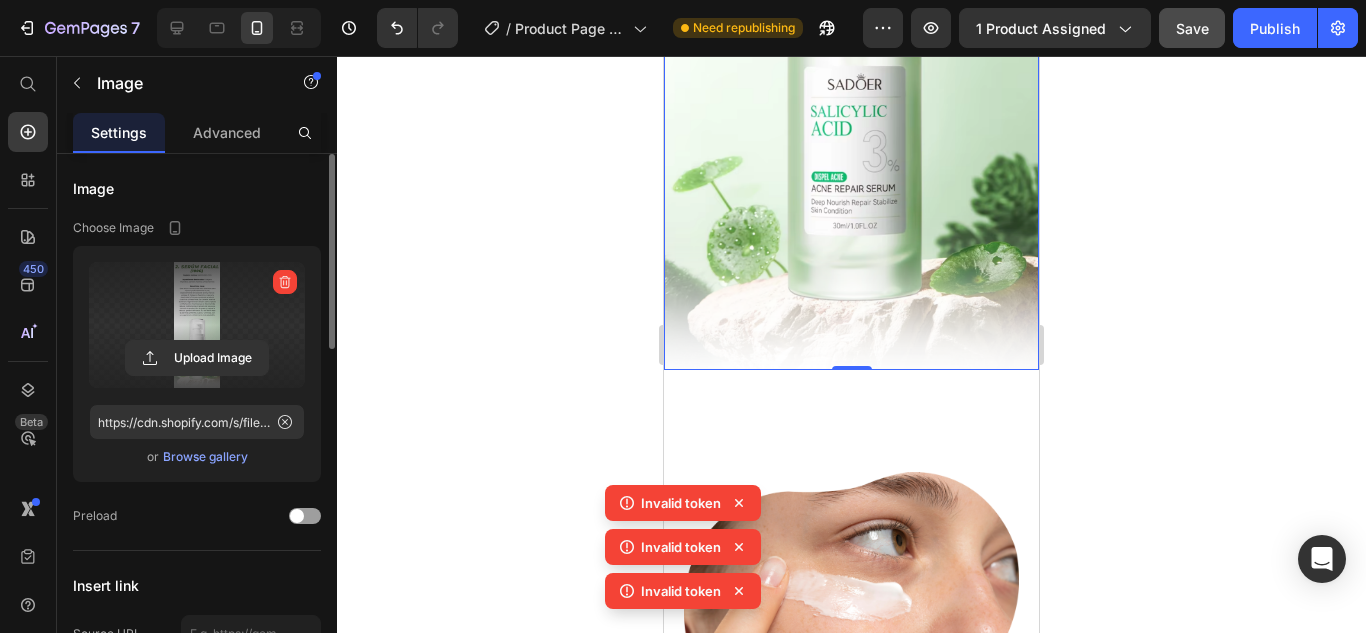 click at bounding box center (197, 325) 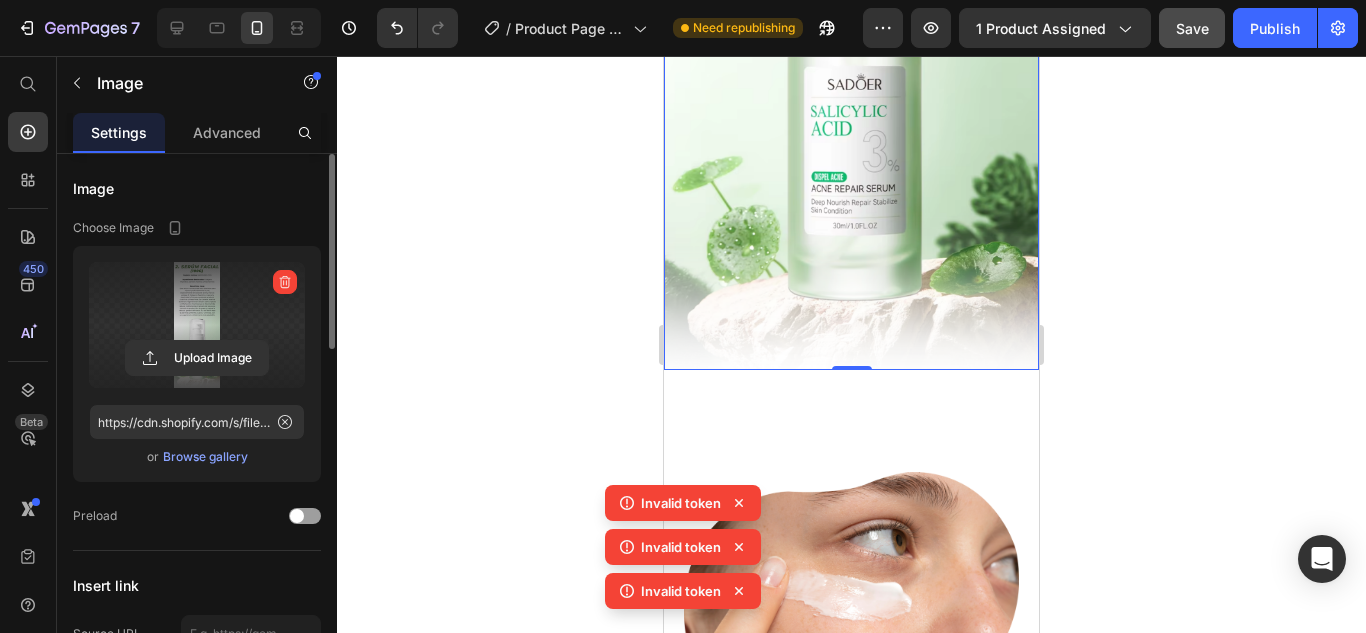 click 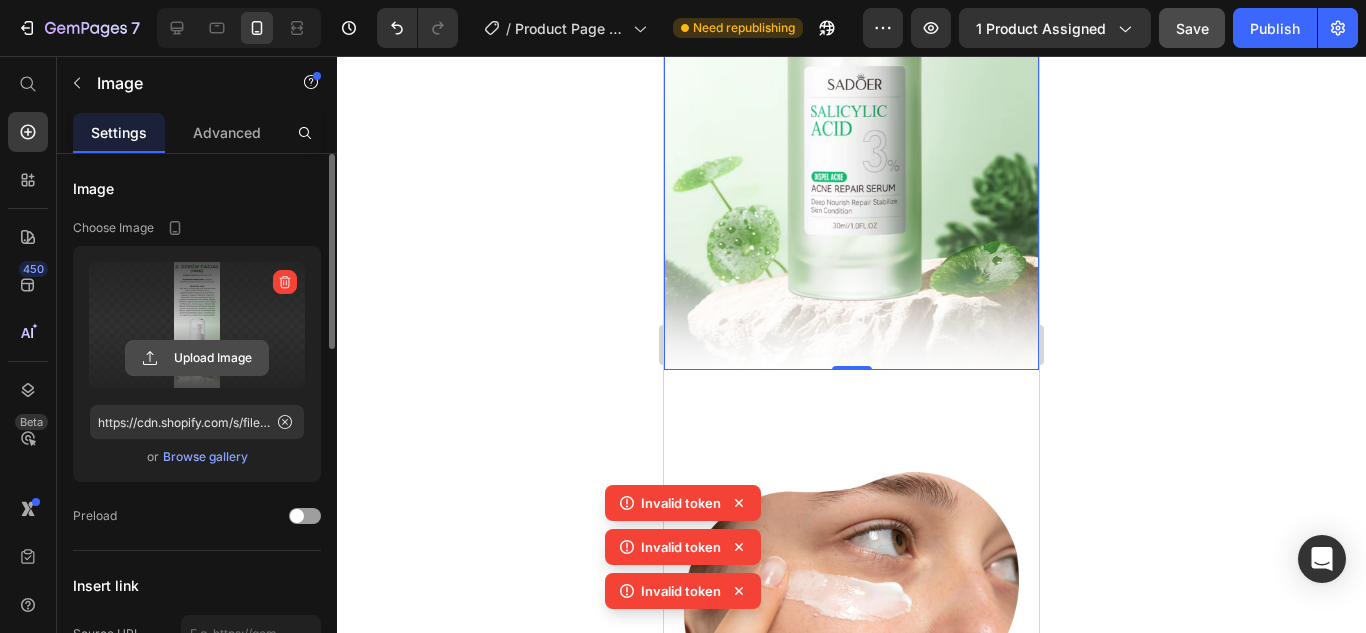 click 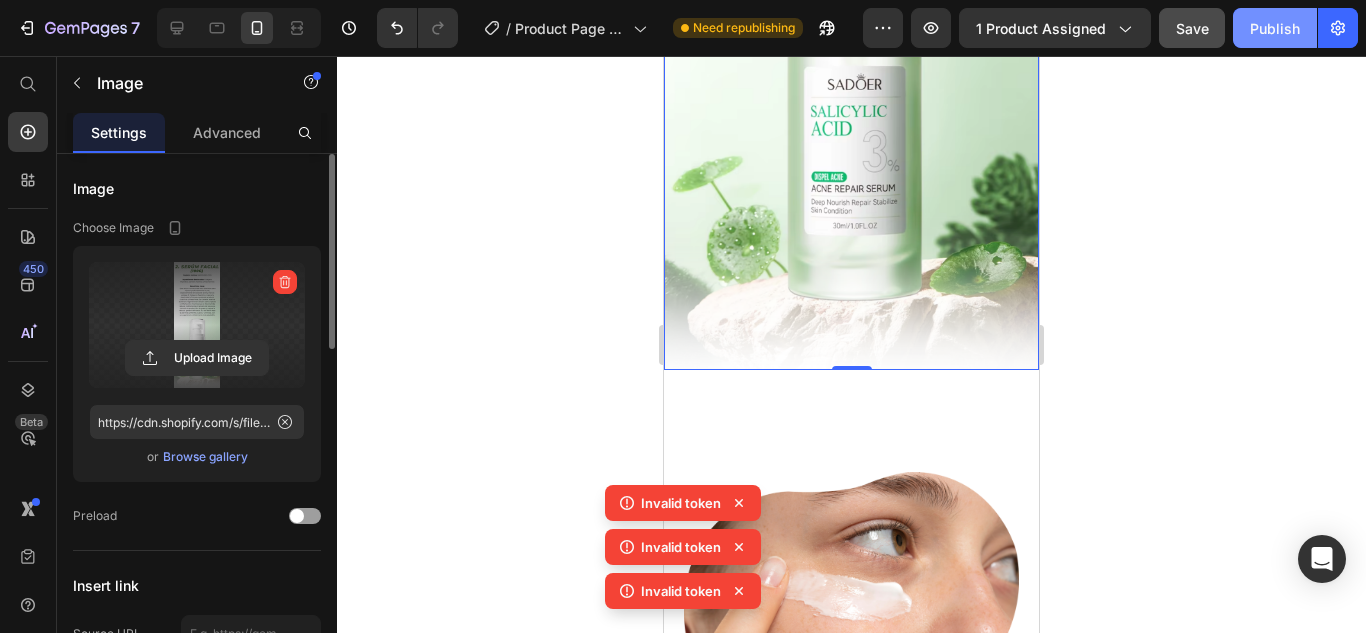 click on "Publish" at bounding box center [1275, 28] 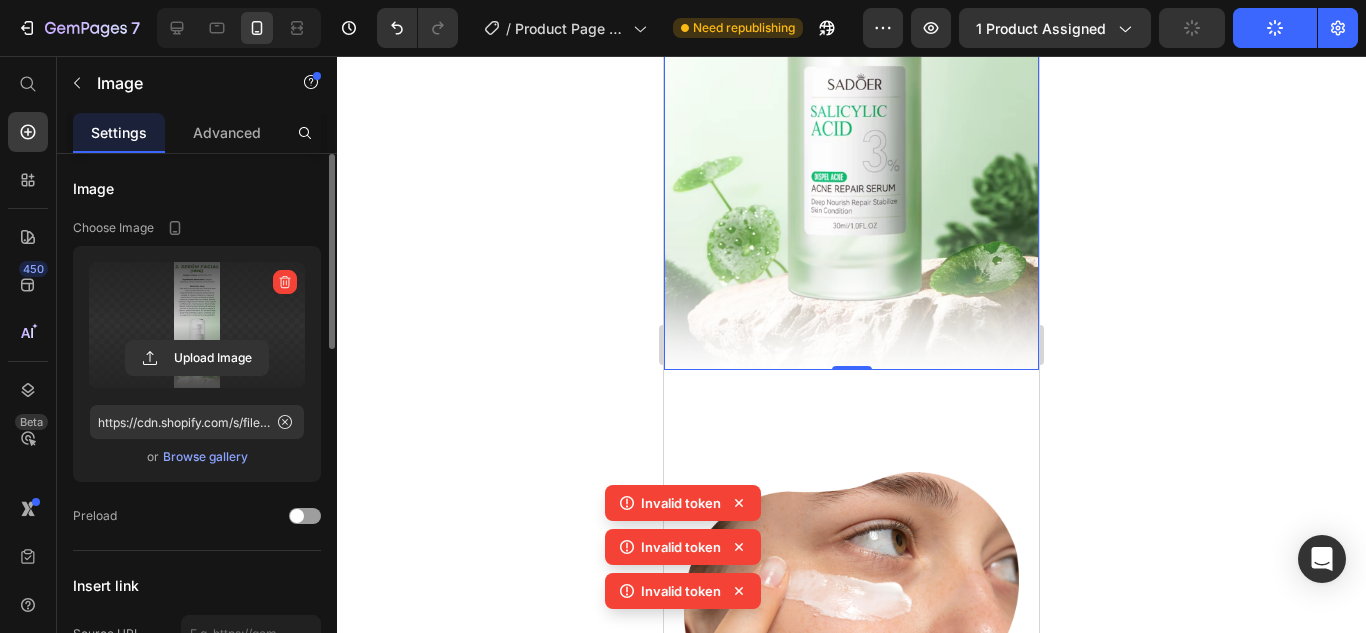 click on "Publish" 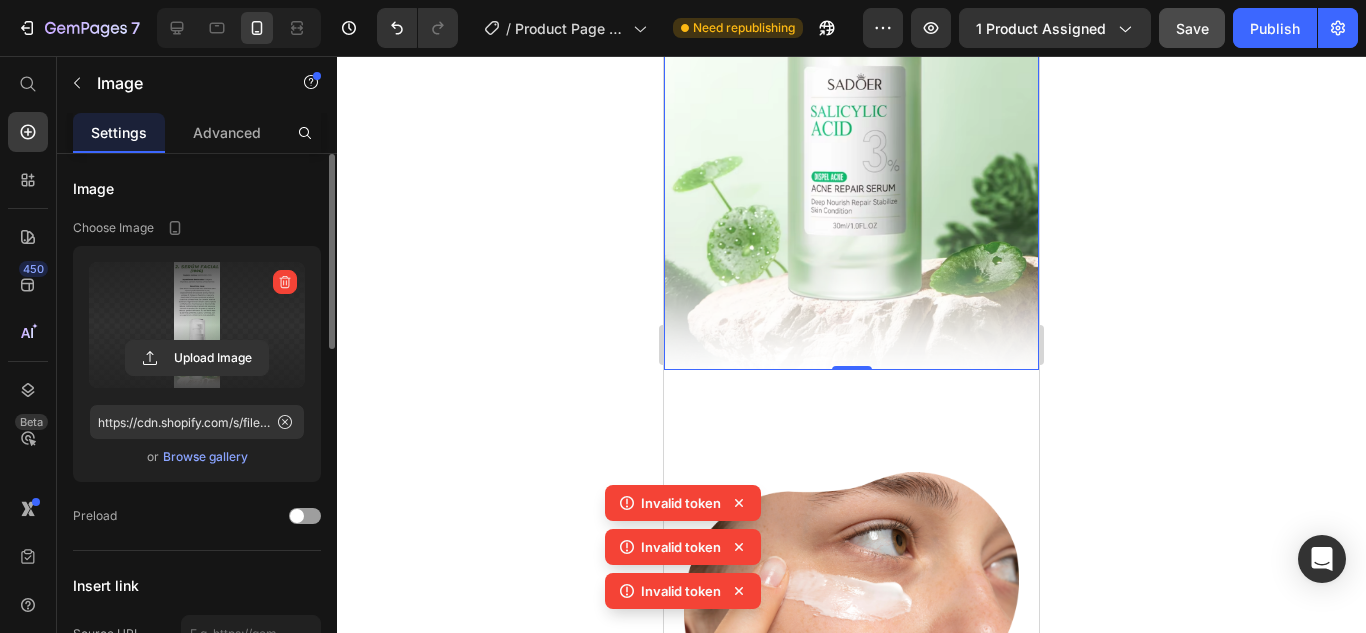 click 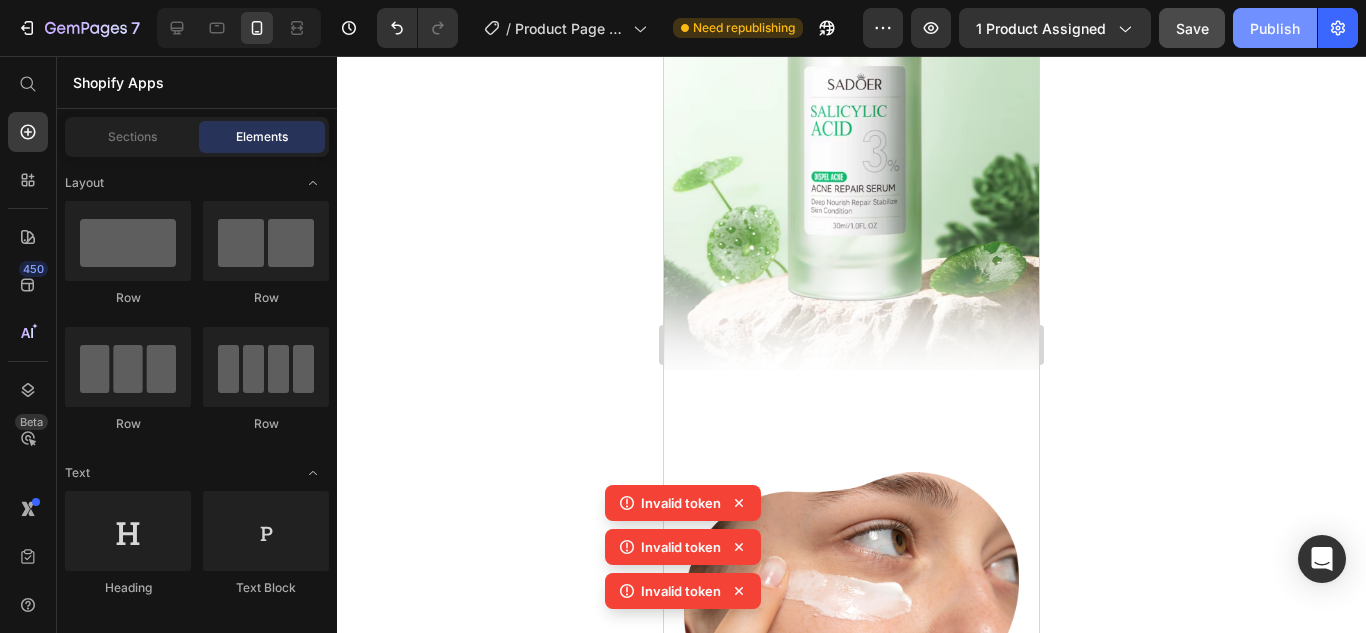click on "Publish" at bounding box center [1275, 28] 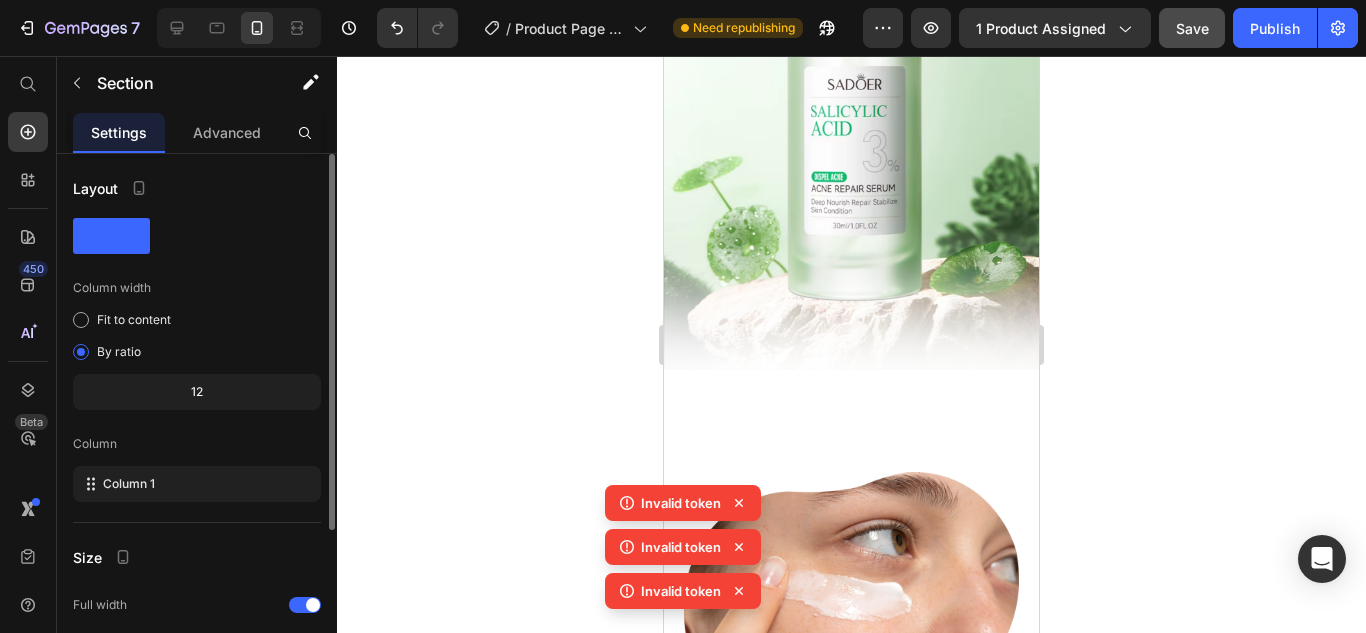click on "Image Image Image Section 2" at bounding box center (851, -1096) 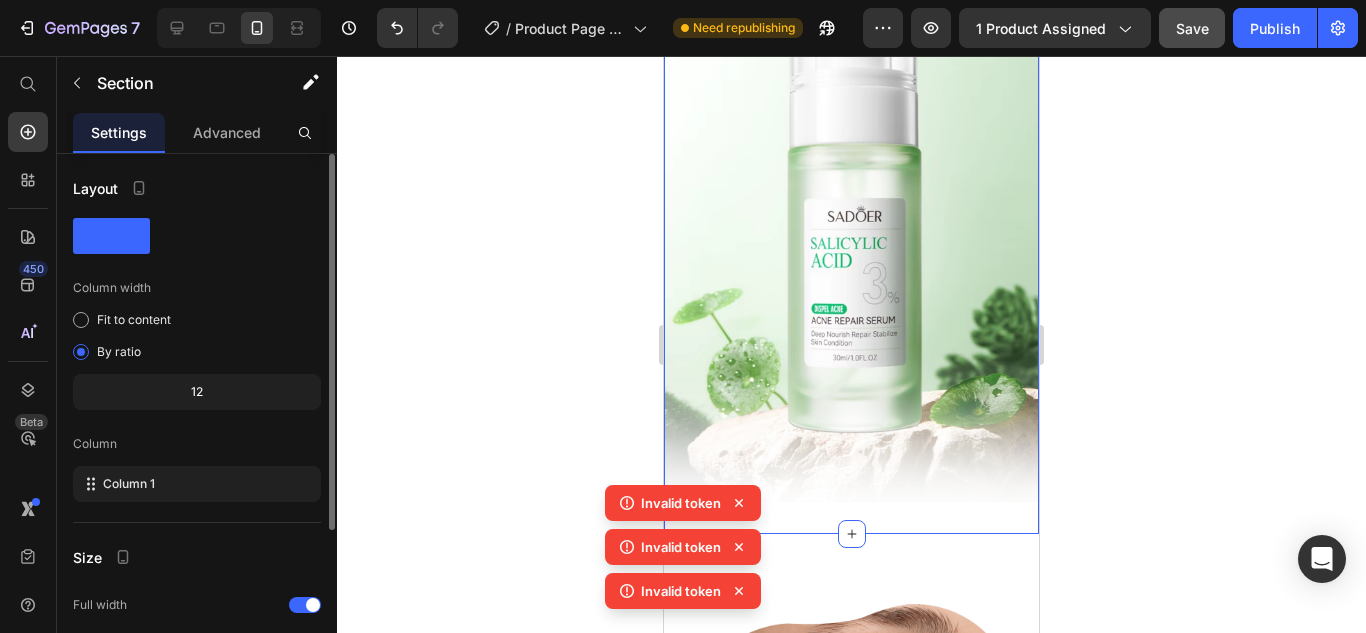 scroll, scrollTop: 4456, scrollLeft: 0, axis: vertical 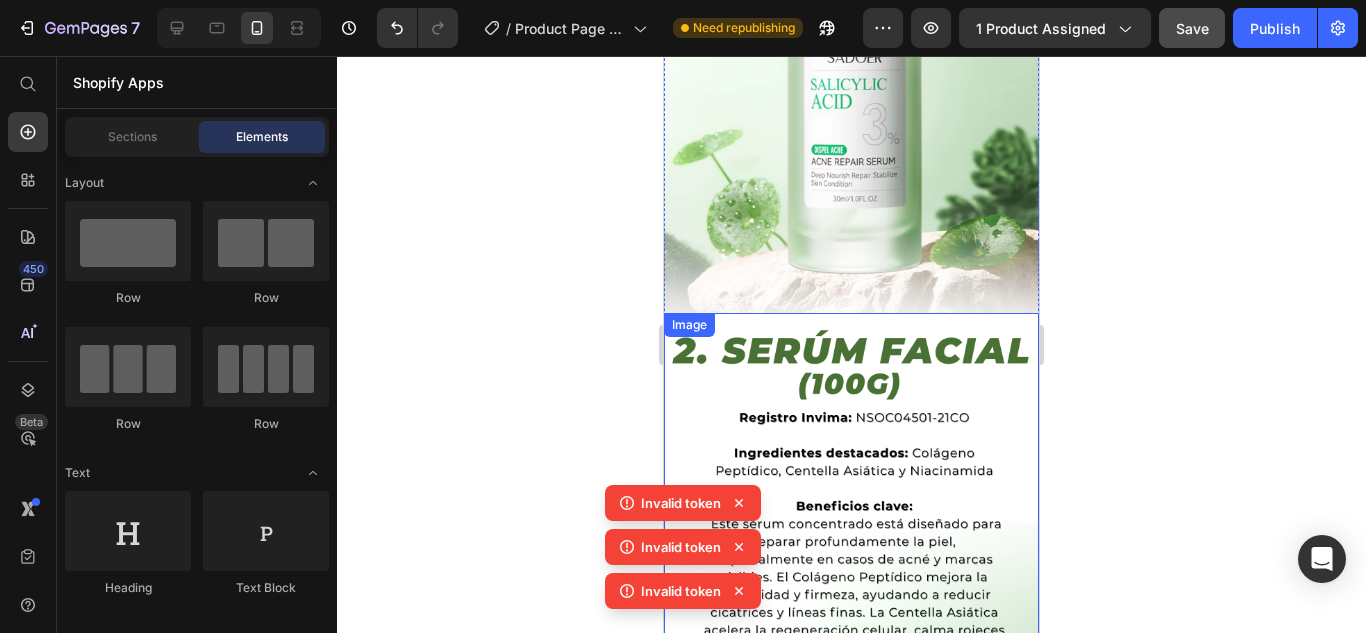click at bounding box center (851, 816) 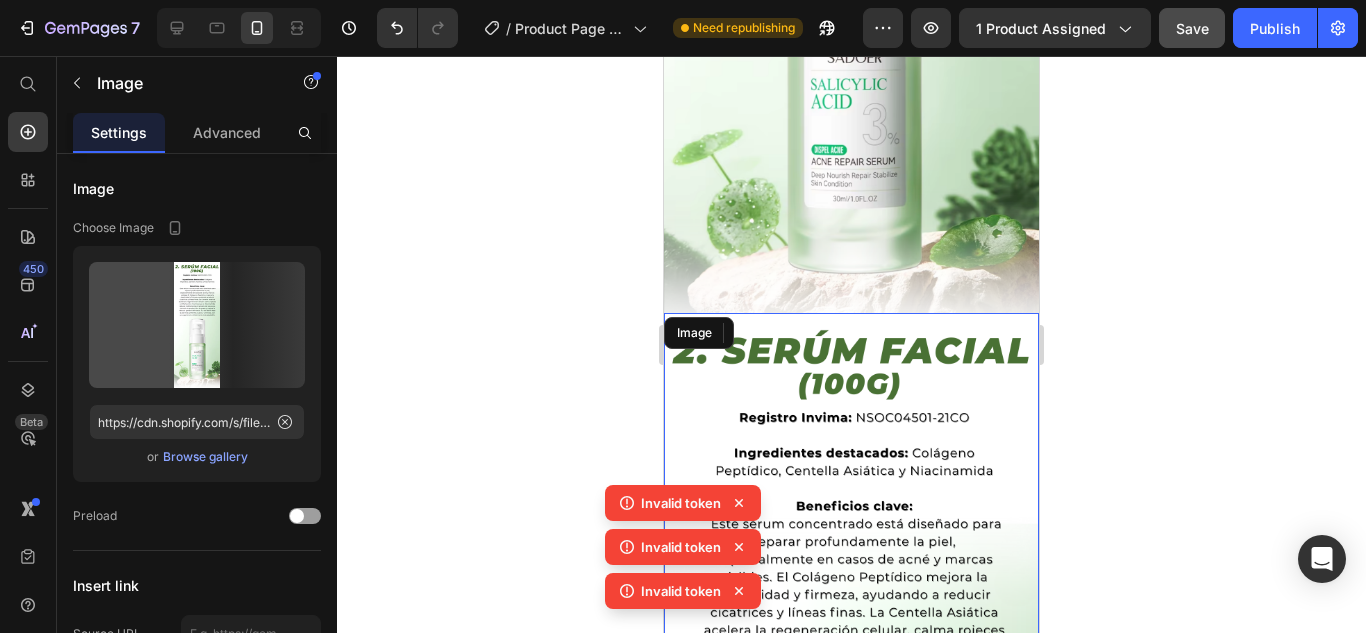 scroll, scrollTop: 3943, scrollLeft: 0, axis: vertical 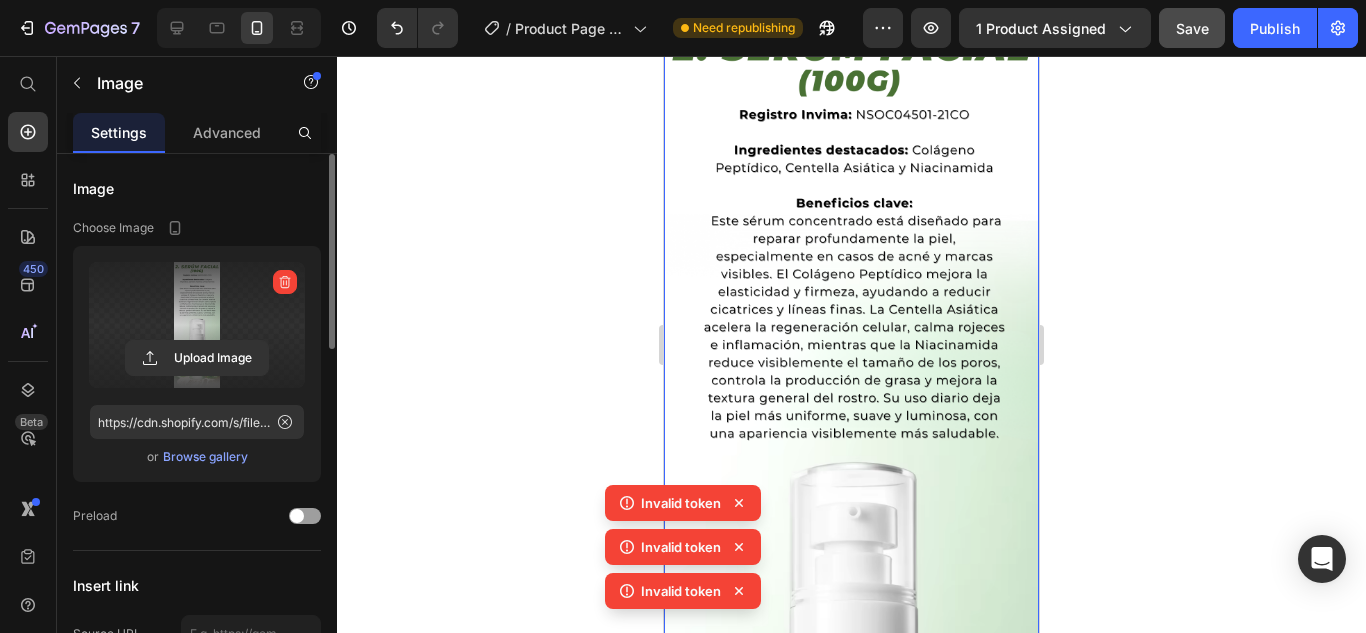 click at bounding box center [197, 325] 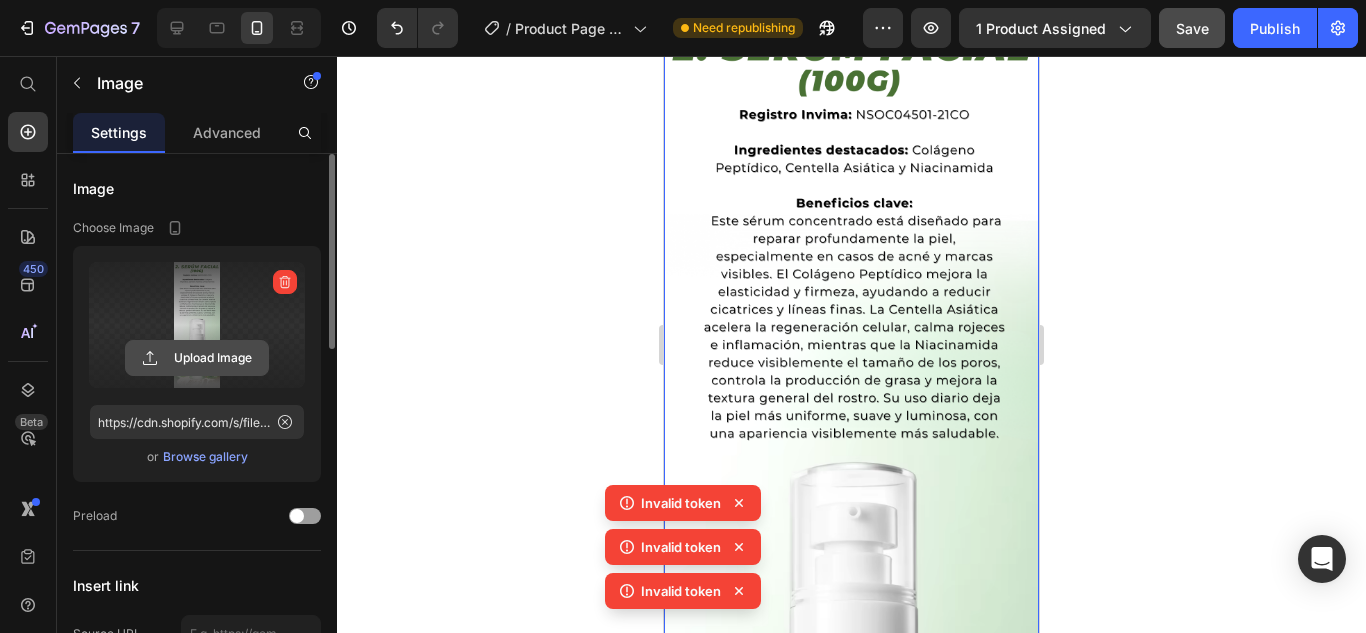 click 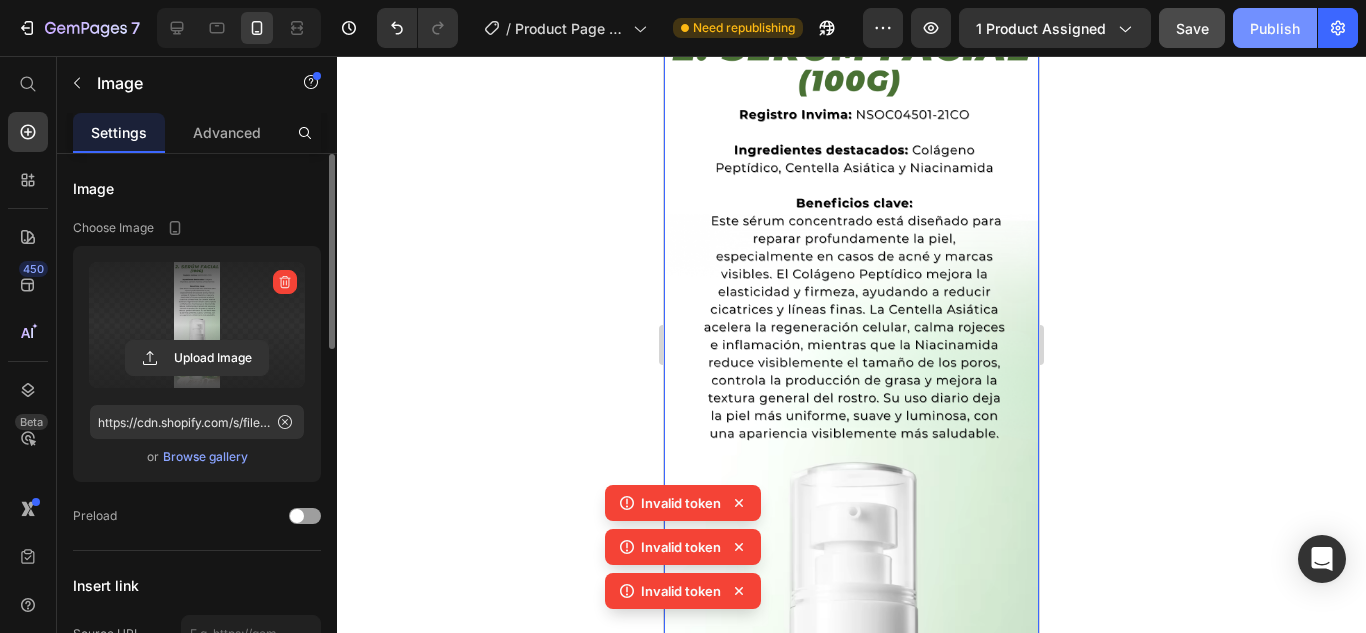 click on "Publish" at bounding box center [1275, 28] 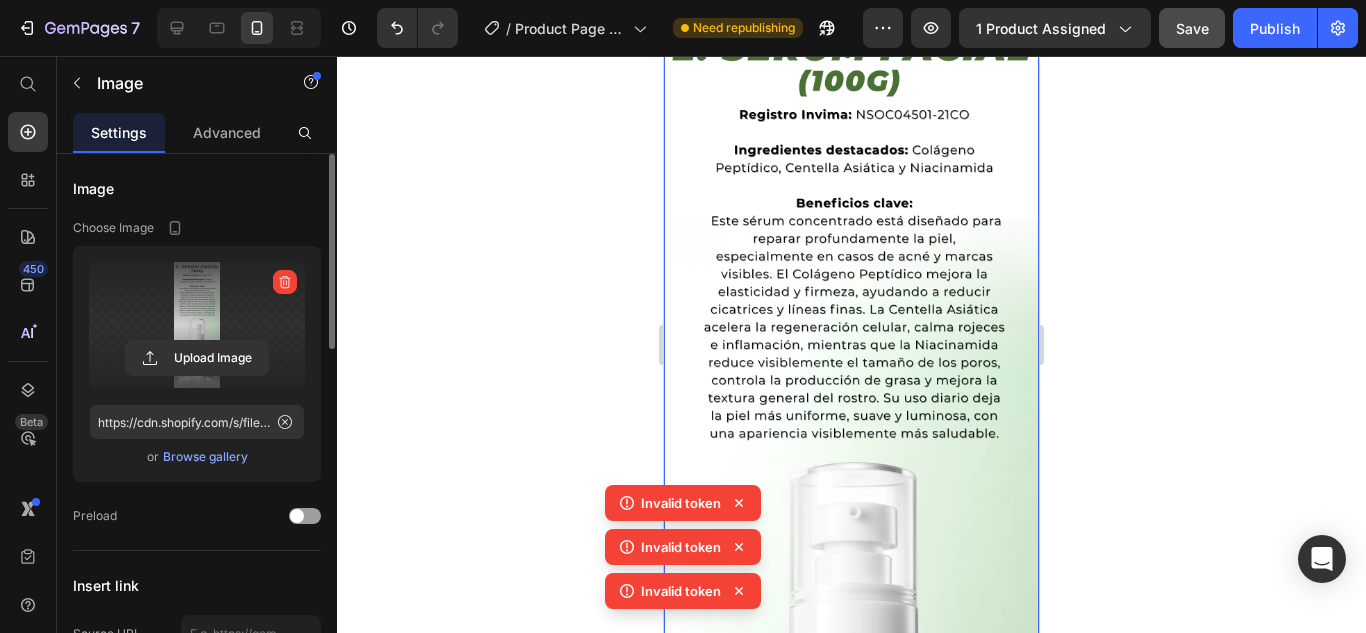 click 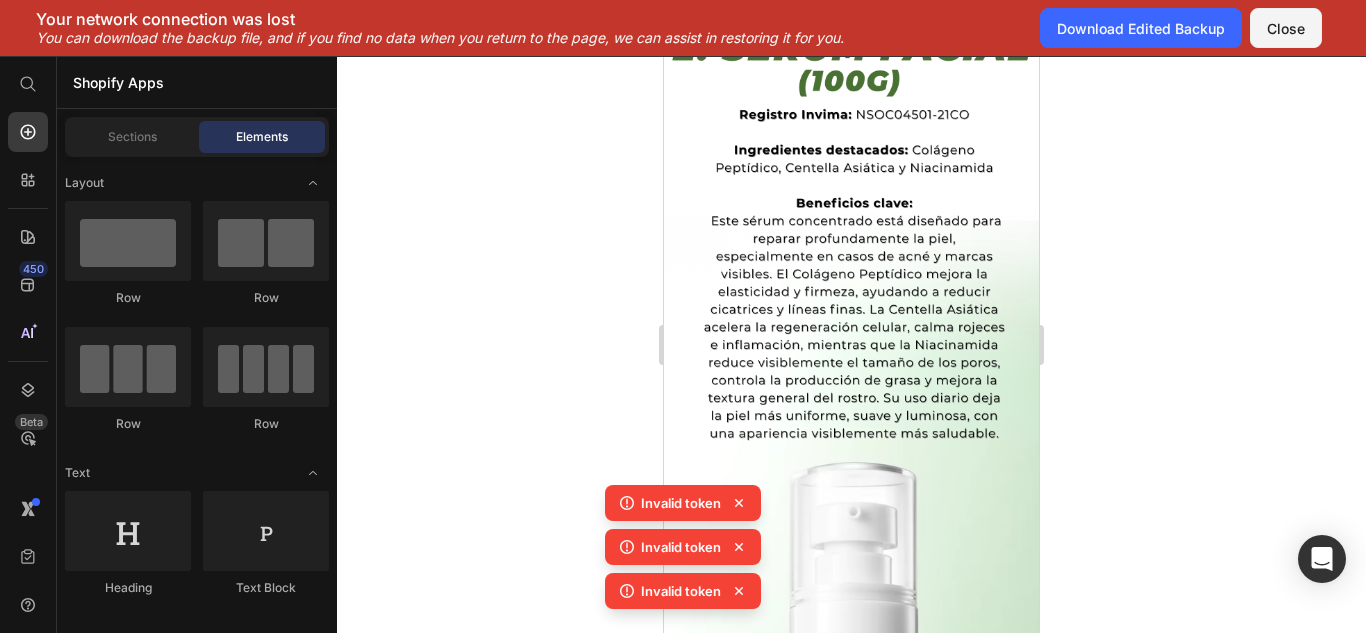 click 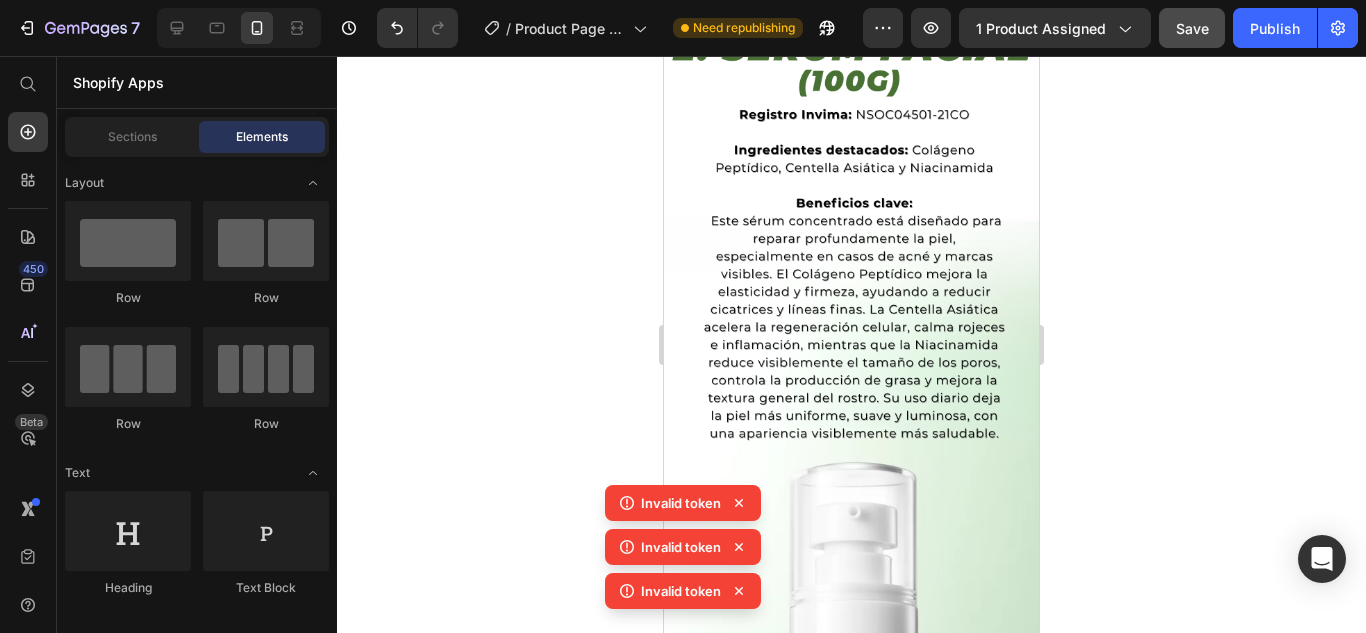 click 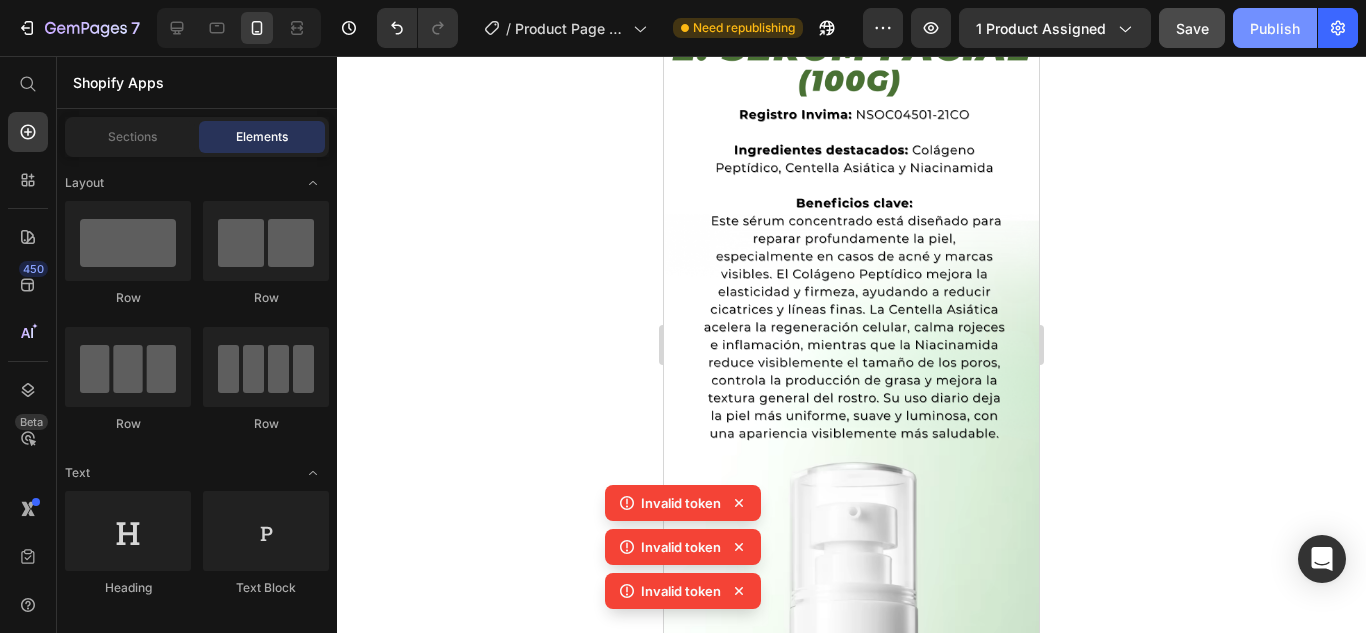 click on "Publish" at bounding box center [1275, 28] 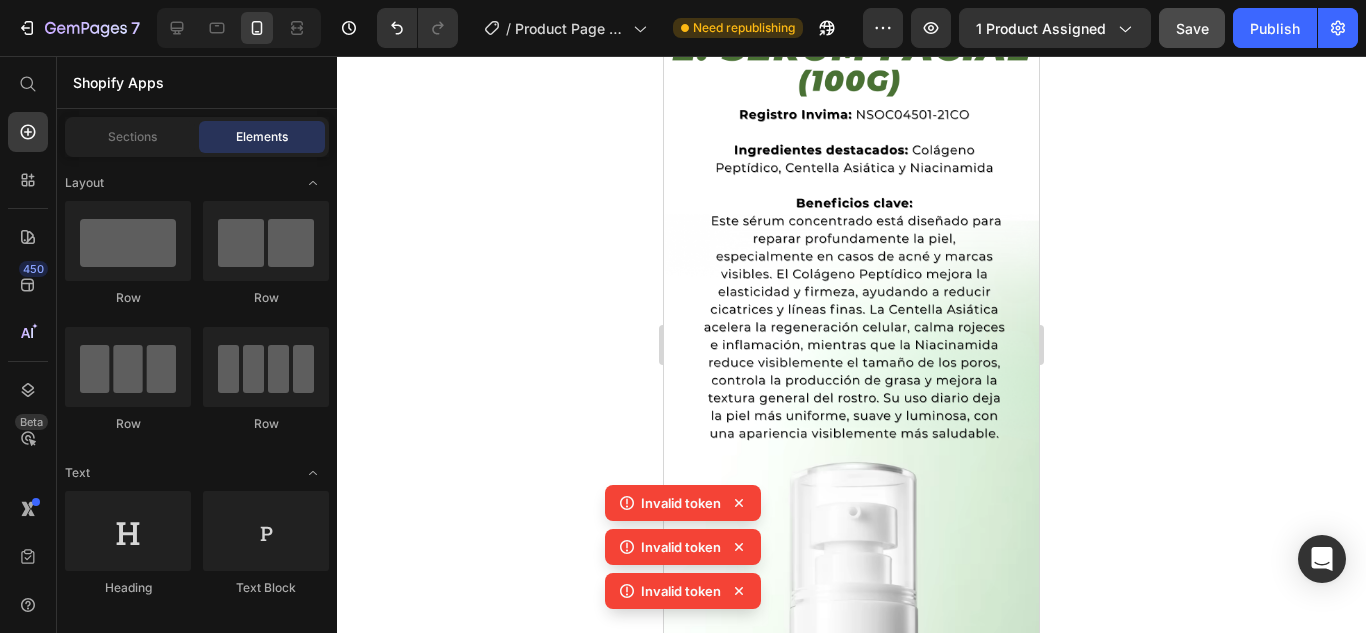 click 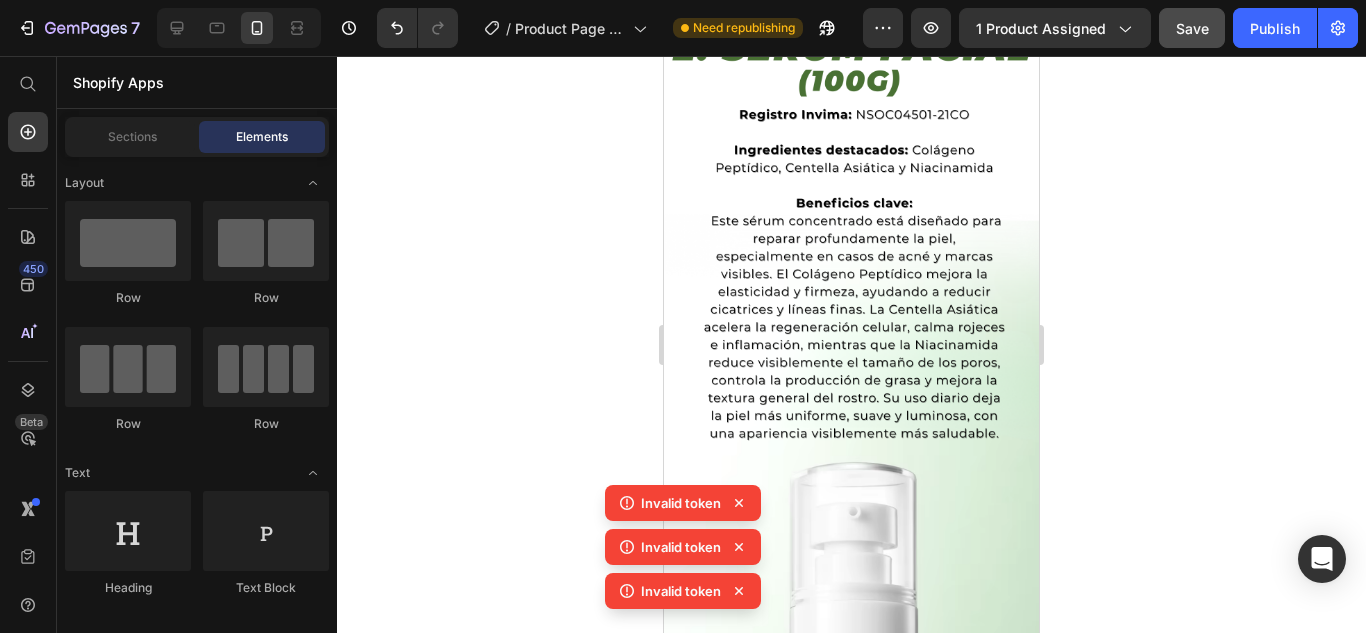 click on "7   /  Product Page - [DATE], [TIME] Need republishing Preview 1 product assigned  Save   Publish" 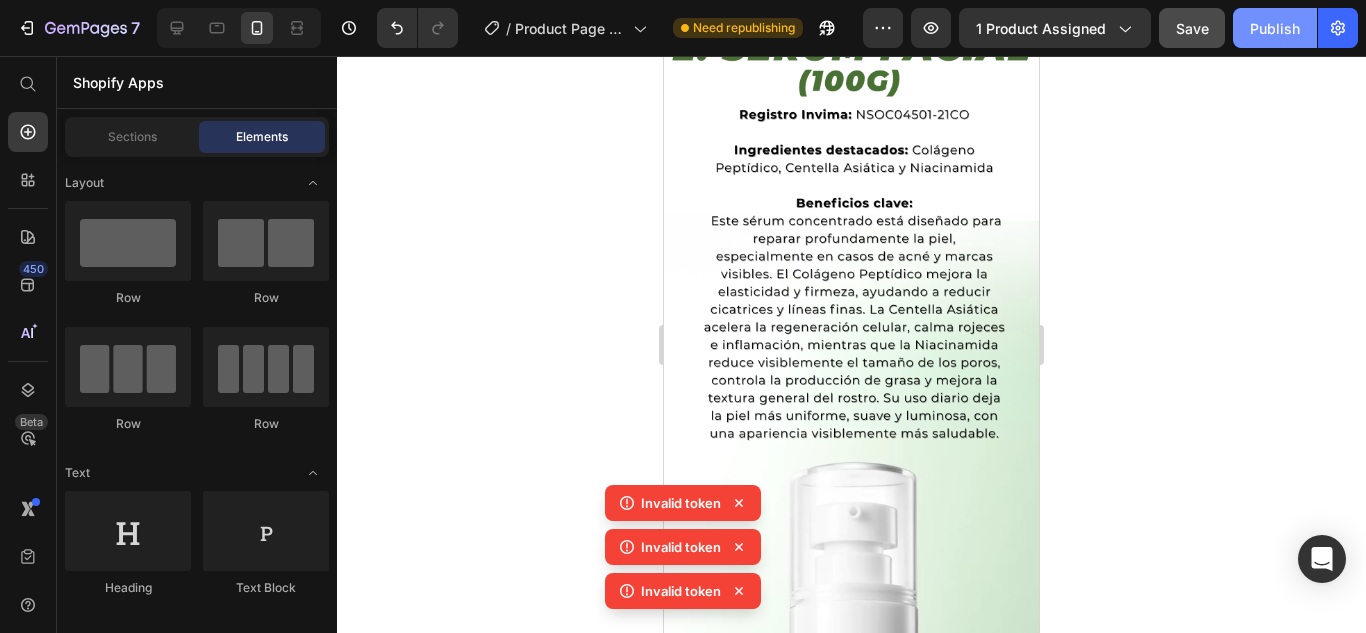 drag, startPoint x: 1297, startPoint y: 43, endPoint x: 369, endPoint y: 274, distance: 956.3185 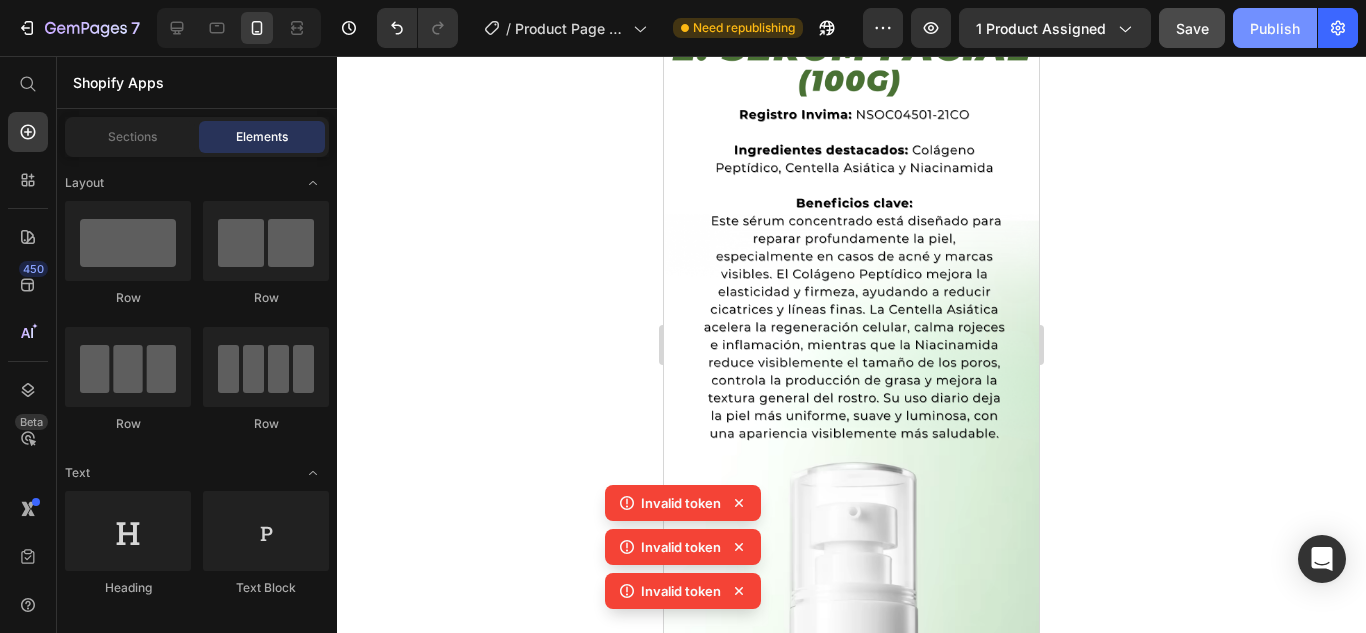 click on "Publish" 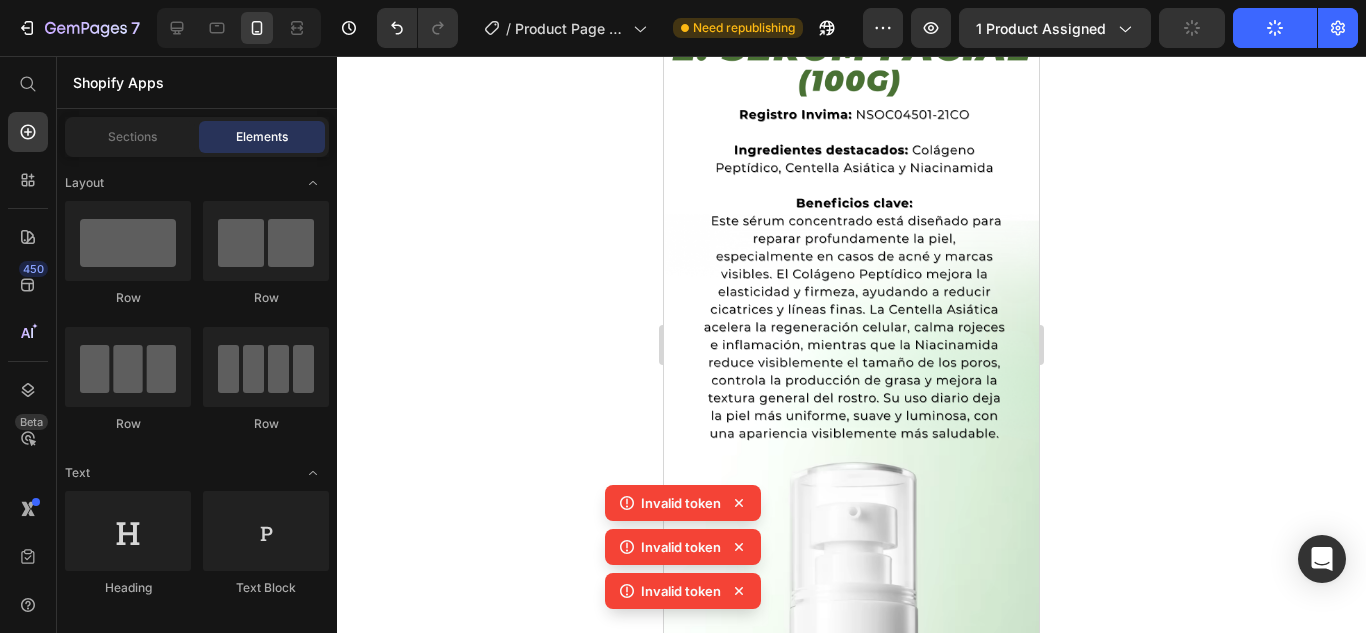 click on "Publish" 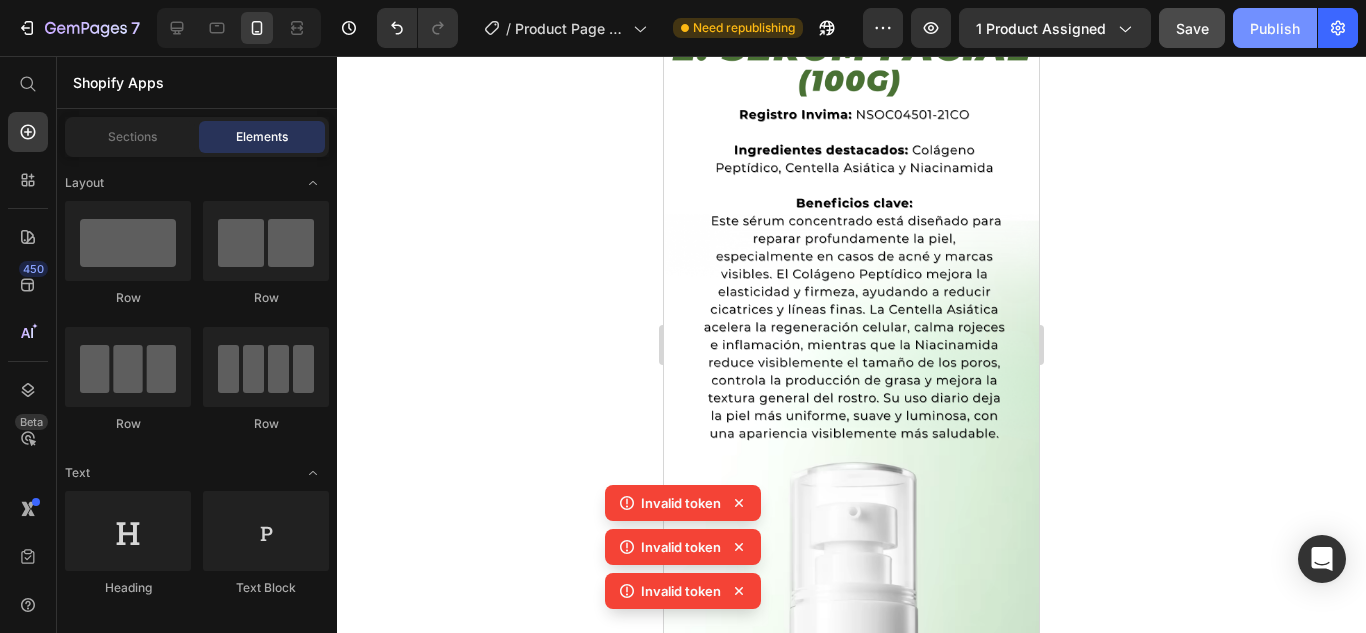 click on "Publish" 